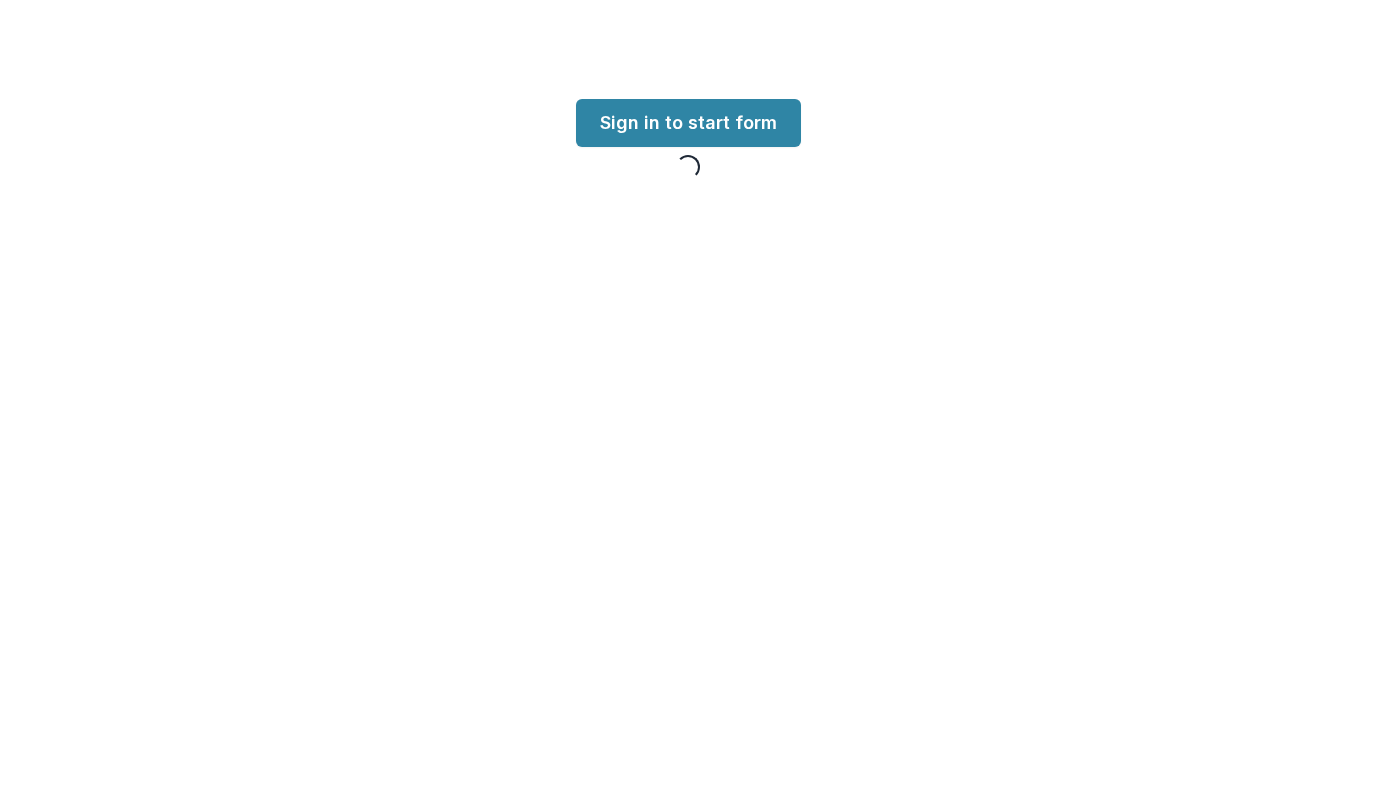 scroll, scrollTop: 0, scrollLeft: 0, axis: both 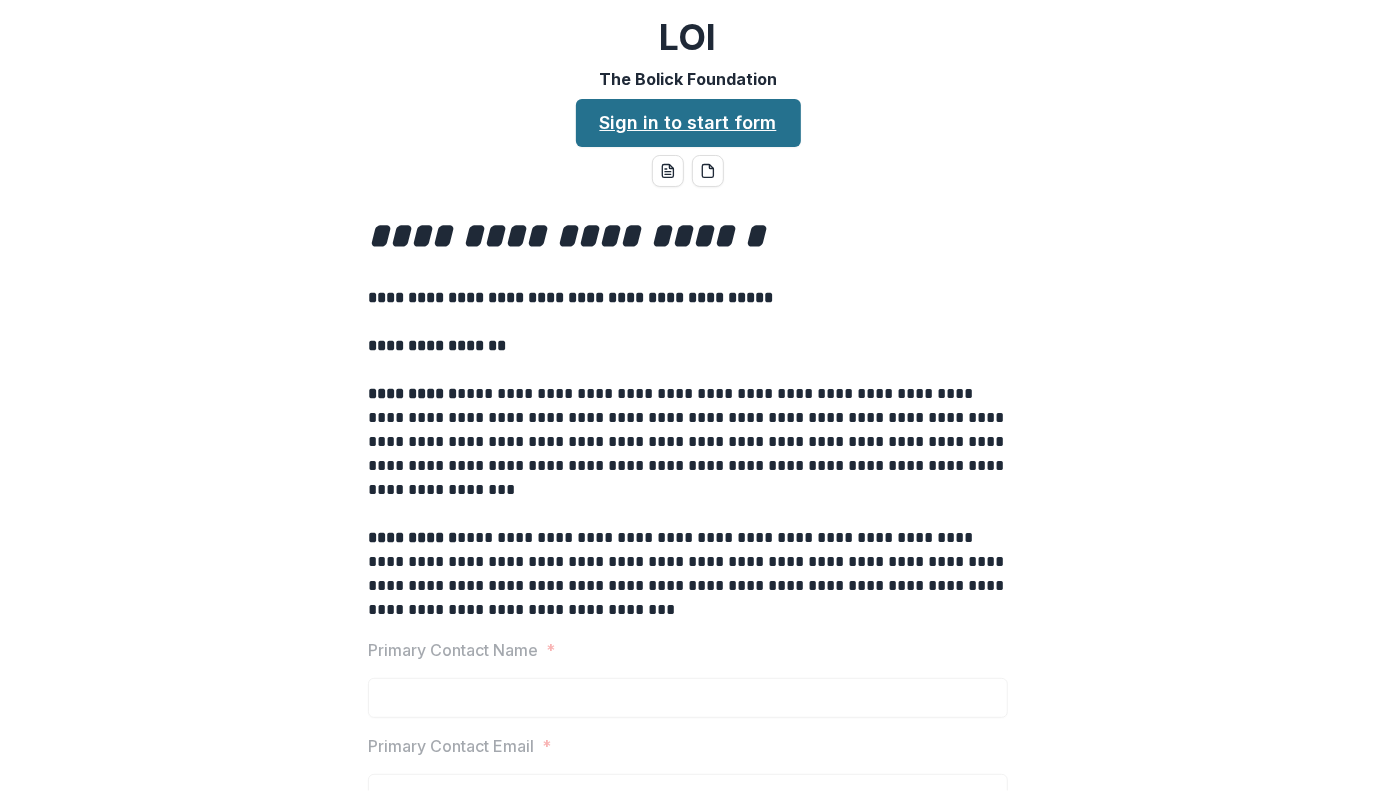click on "Sign in to start form" at bounding box center (688, 123) 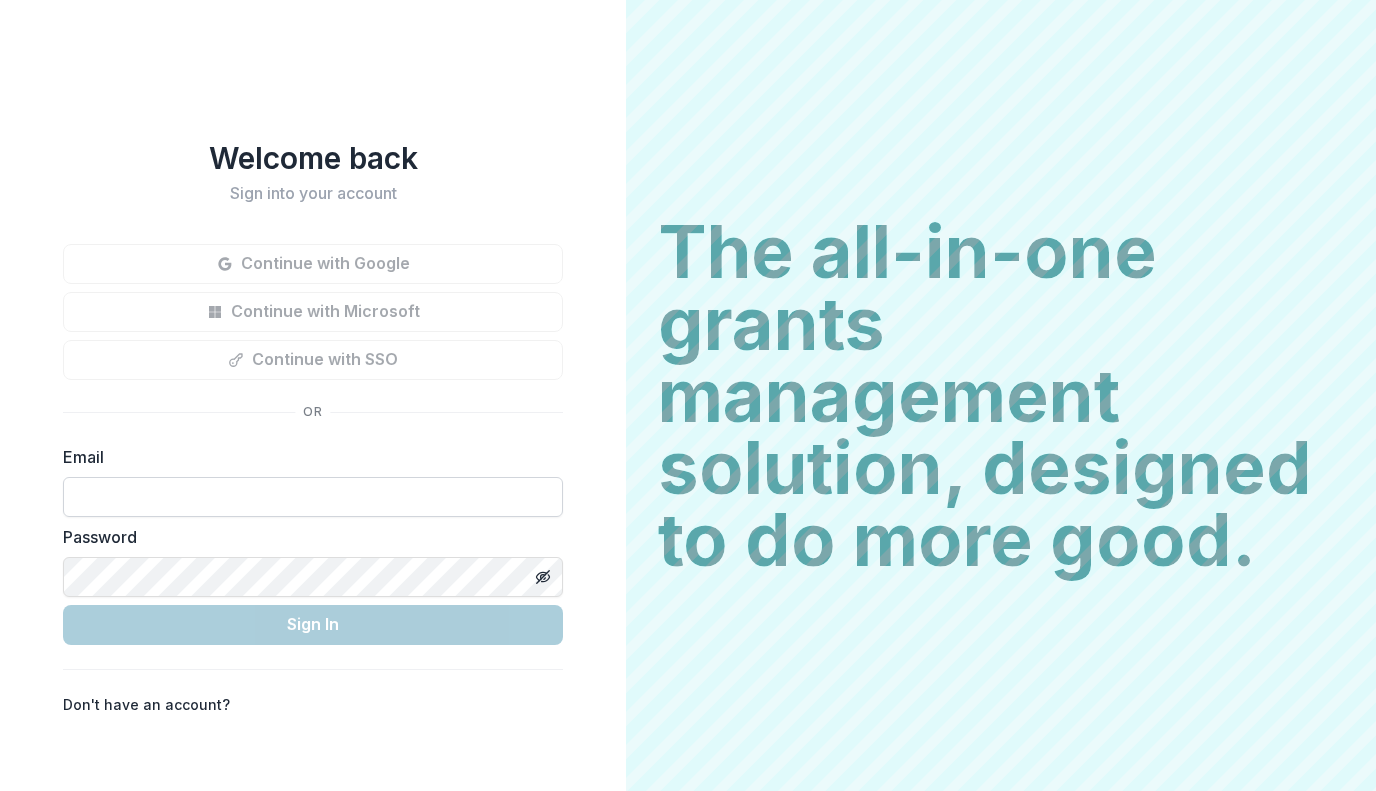 scroll, scrollTop: 0, scrollLeft: 0, axis: both 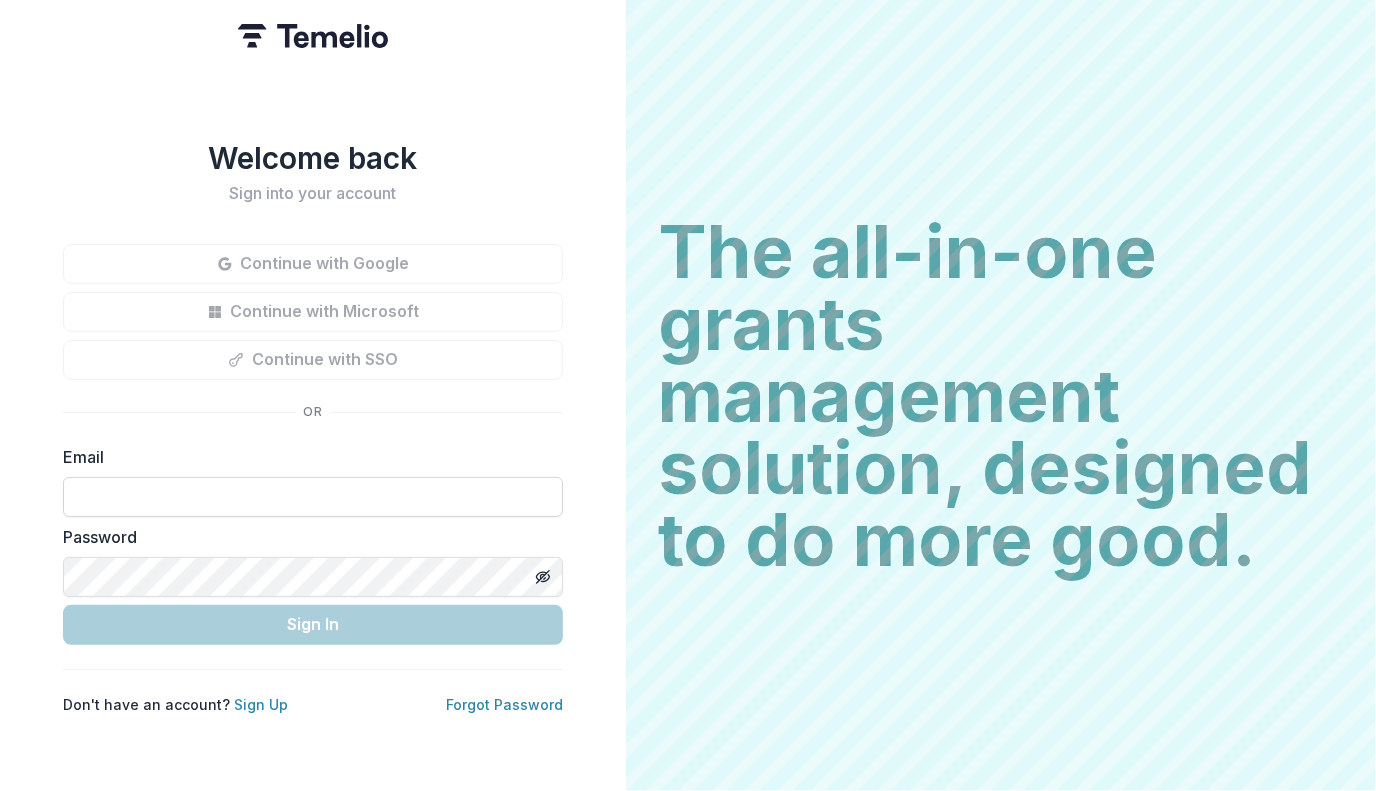 click at bounding box center (313, 497) 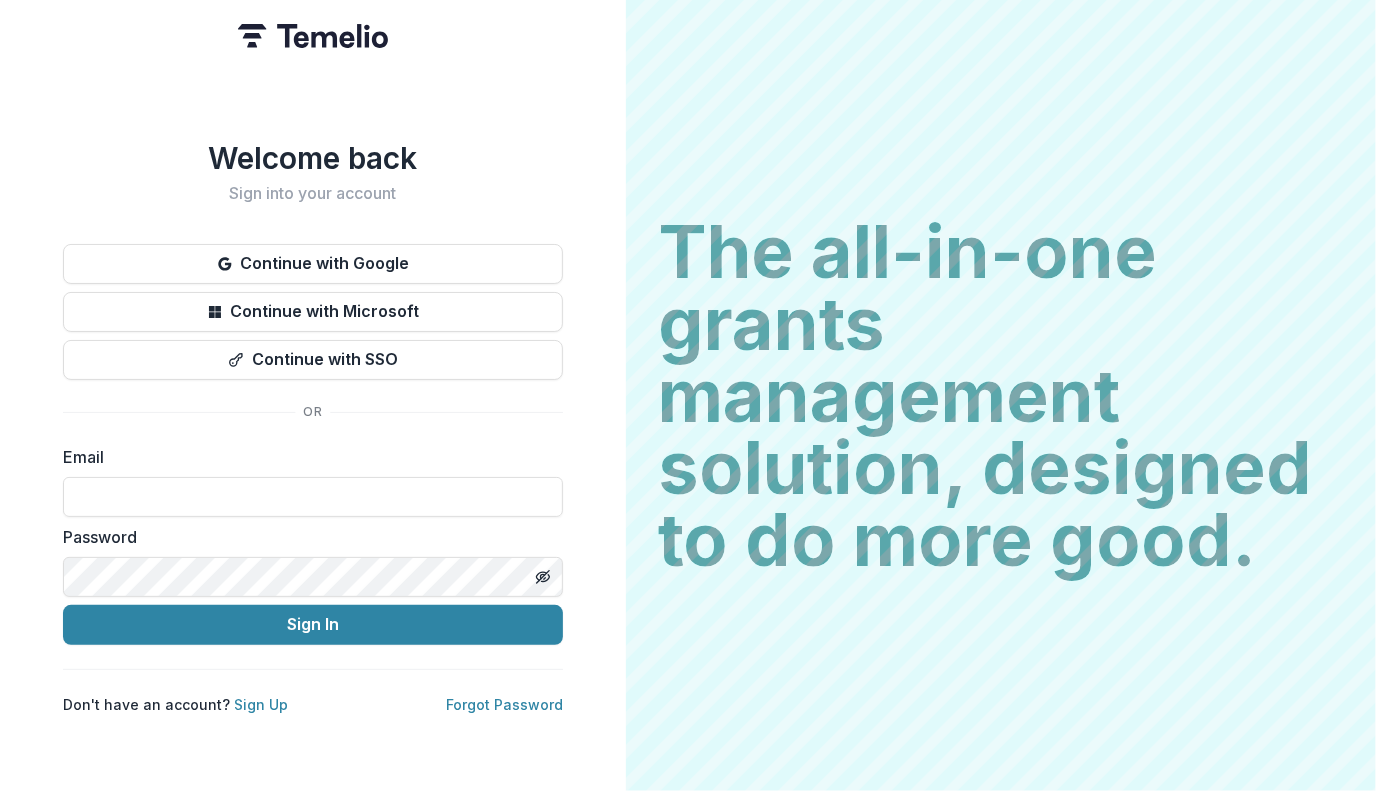 type on "**********" 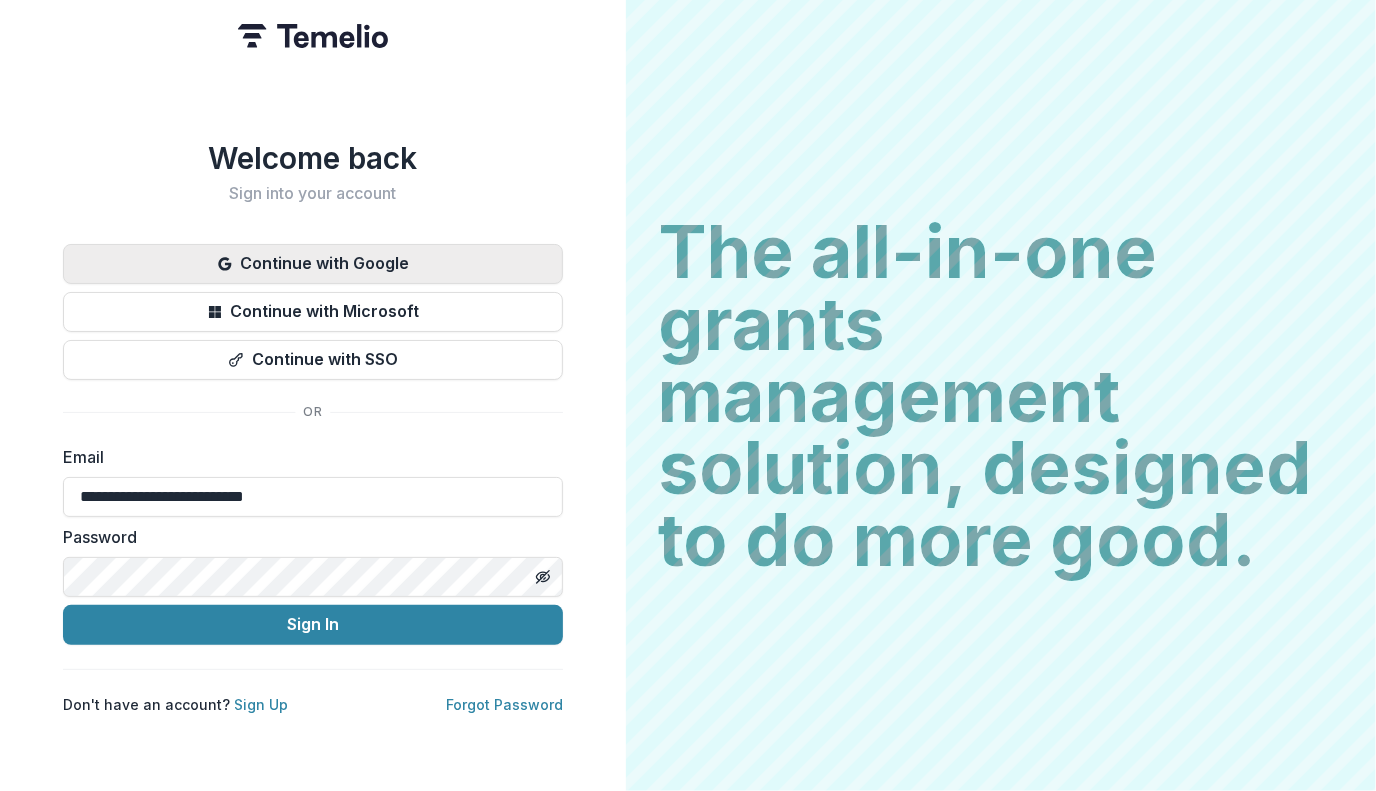 click on "Continue with Google" at bounding box center (313, 264) 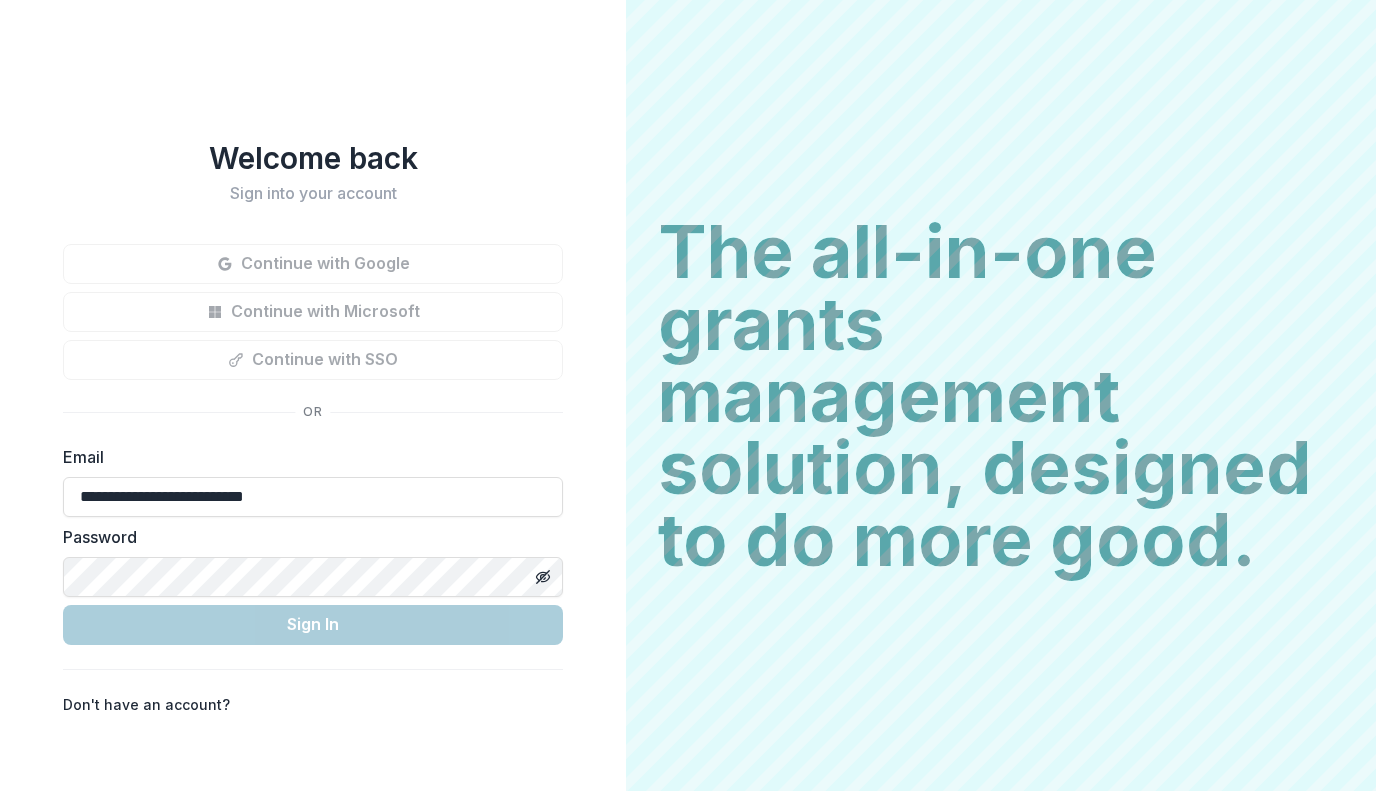scroll, scrollTop: 0, scrollLeft: 0, axis: both 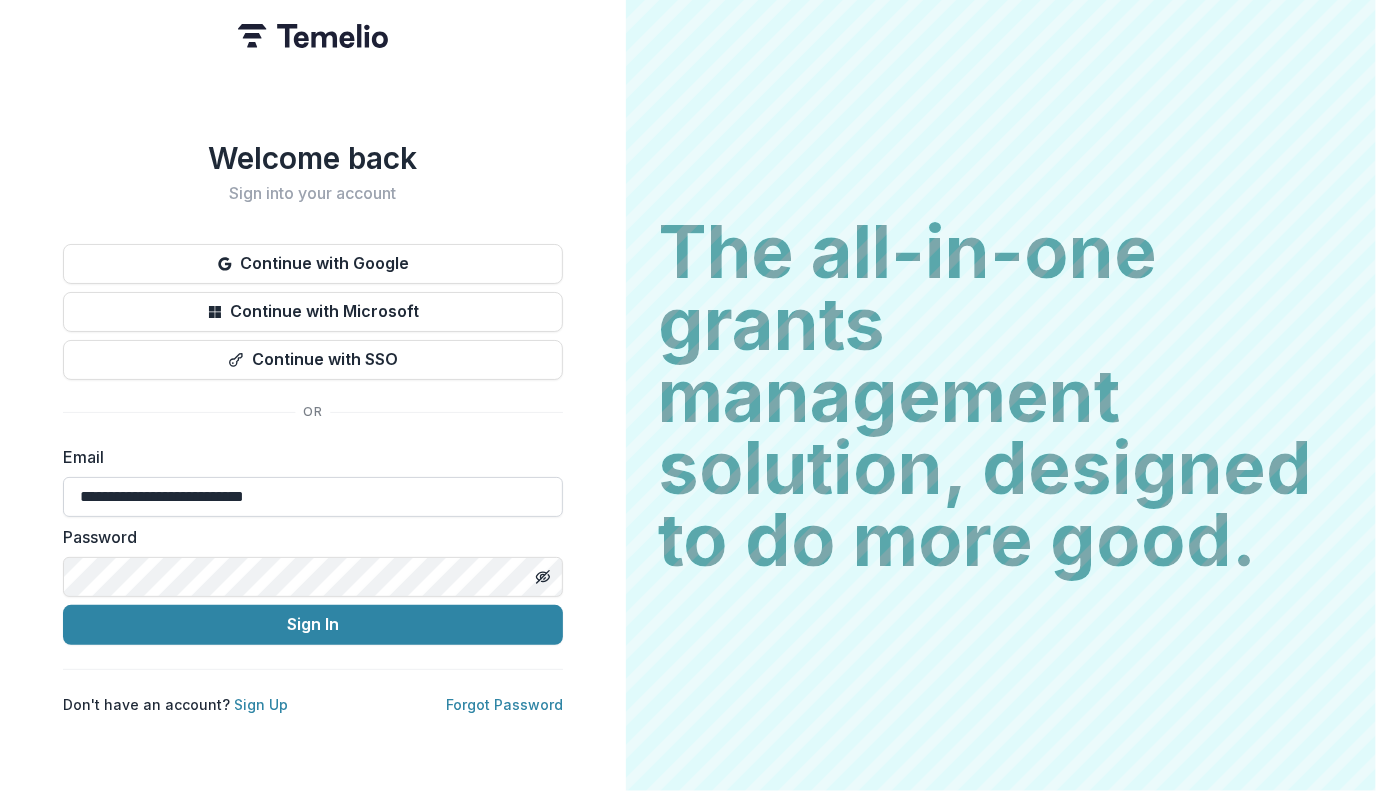 click on "**********" at bounding box center [313, 497] 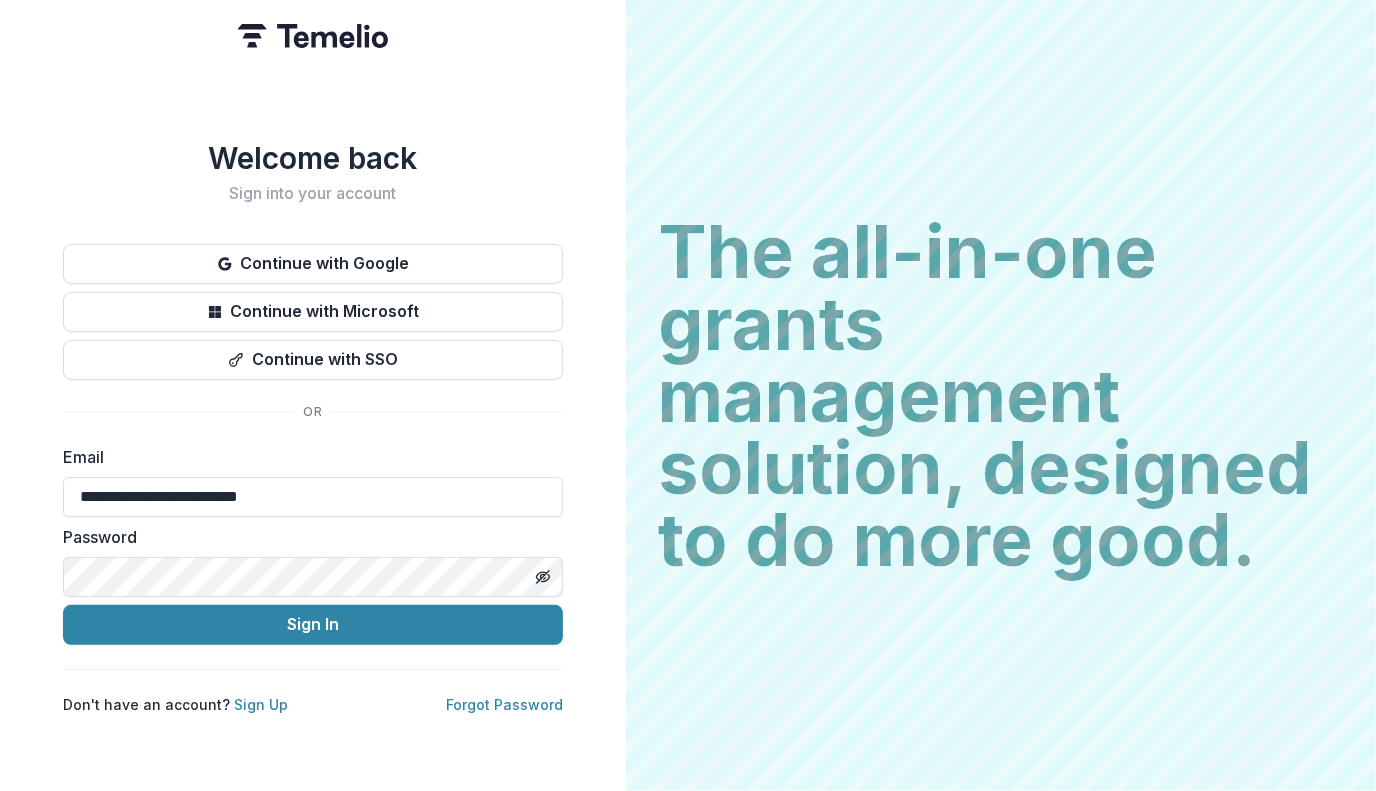 type on "**********" 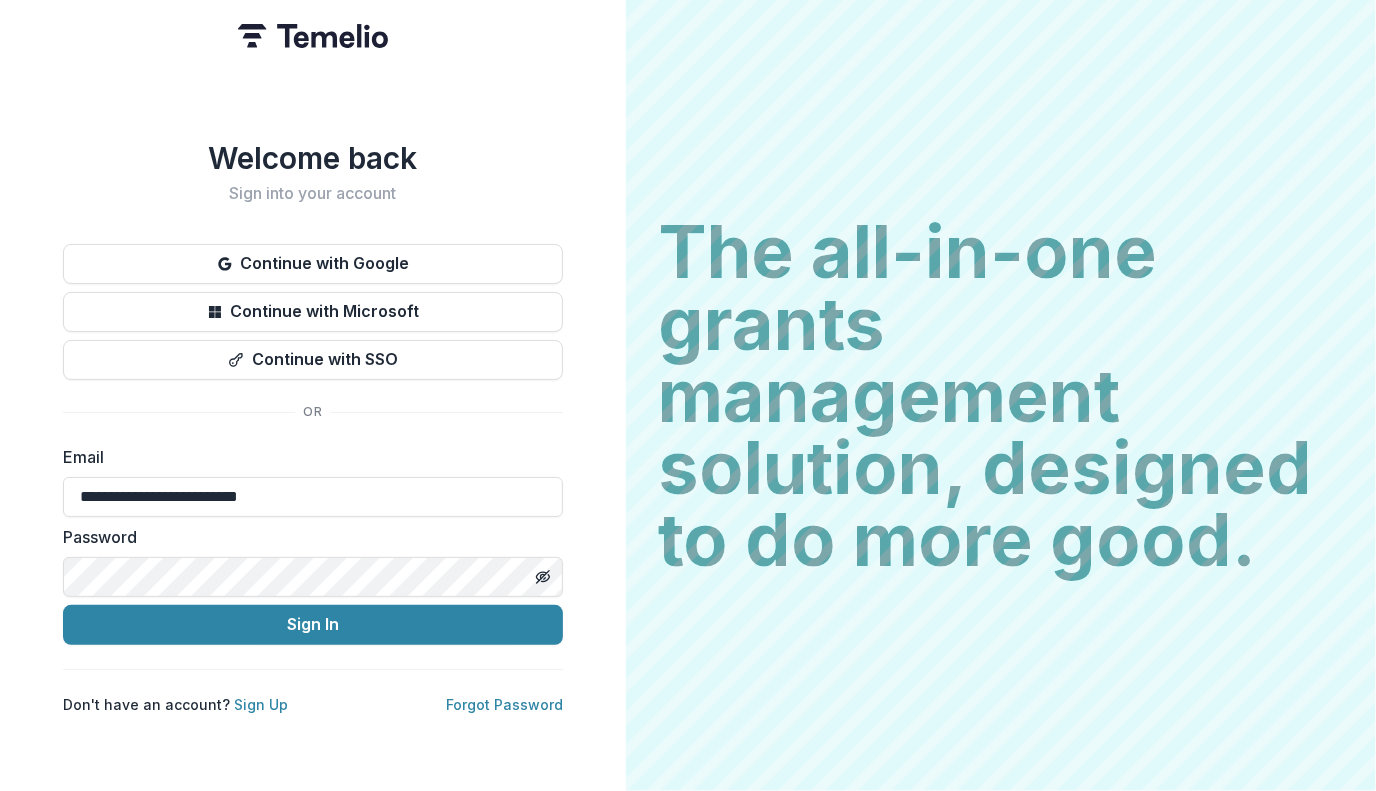 click on "**********" at bounding box center [313, 395] 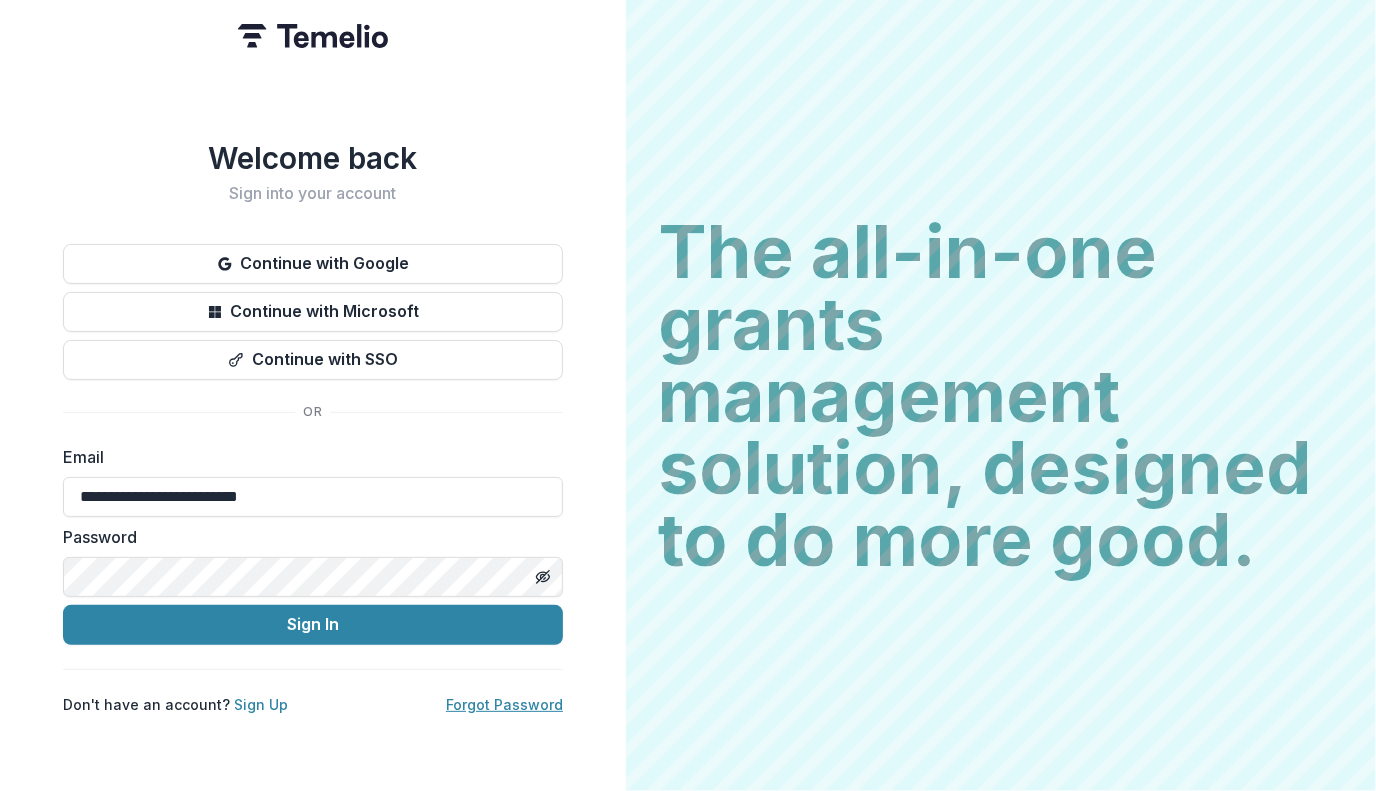 click on "Forgot Password" at bounding box center [504, 704] 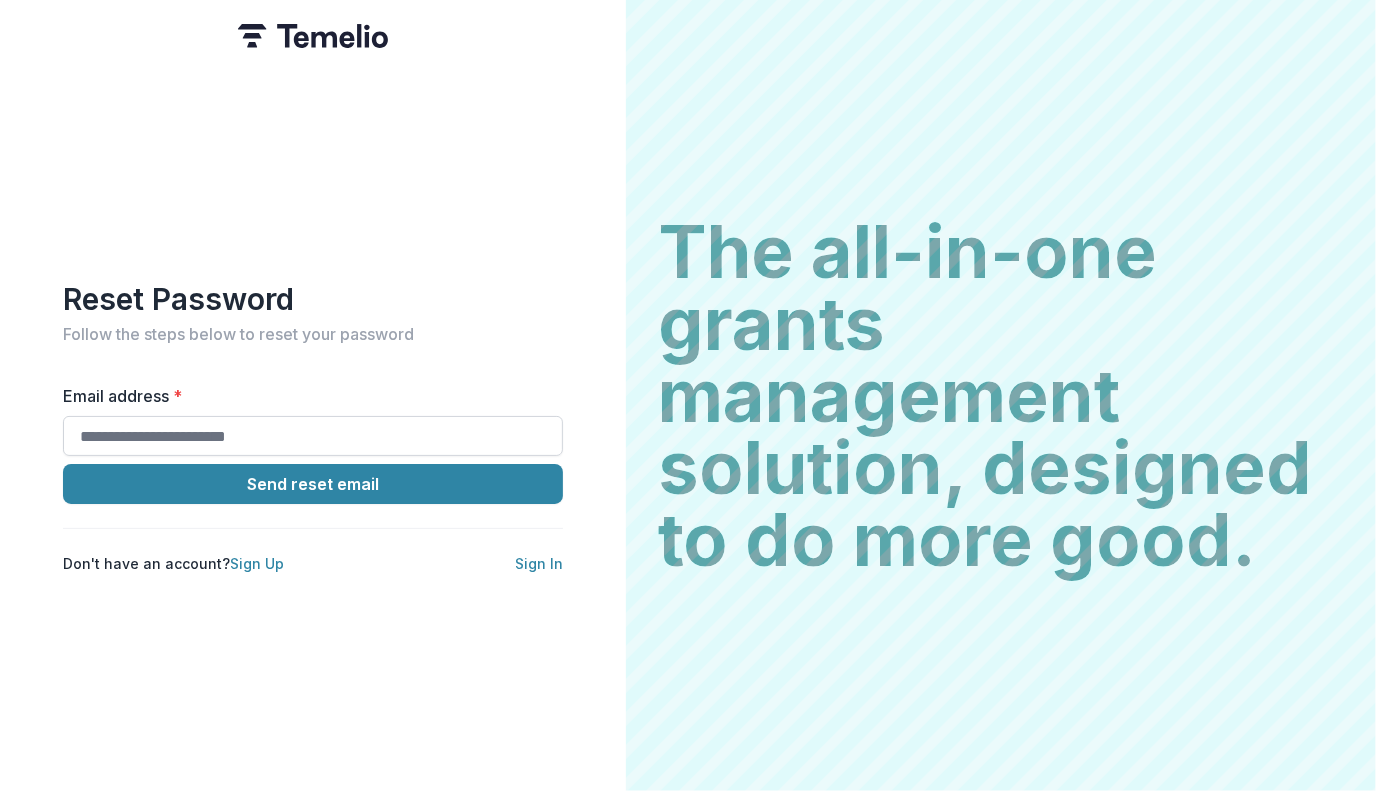 click on "Email address *" at bounding box center (313, 436) 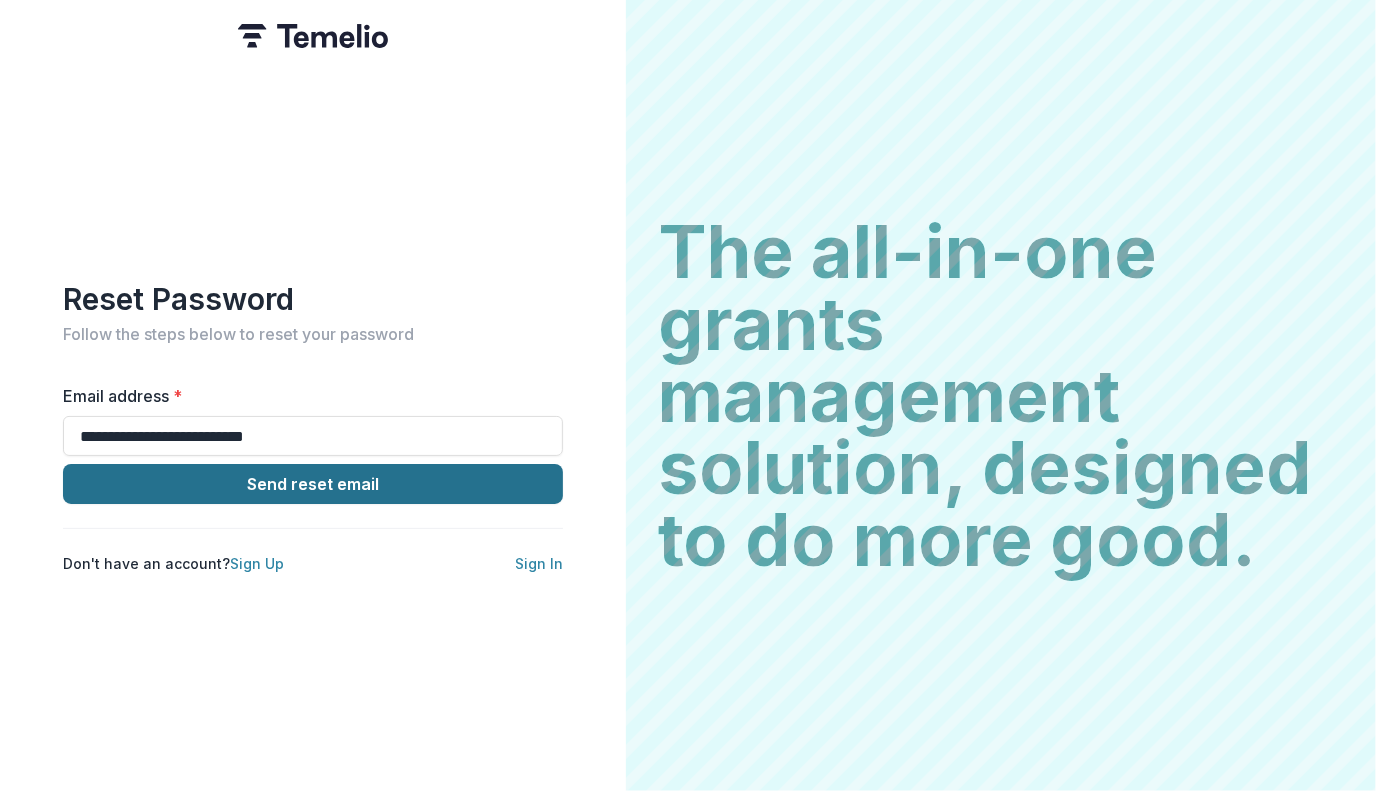 click on "Send reset email" at bounding box center [313, 484] 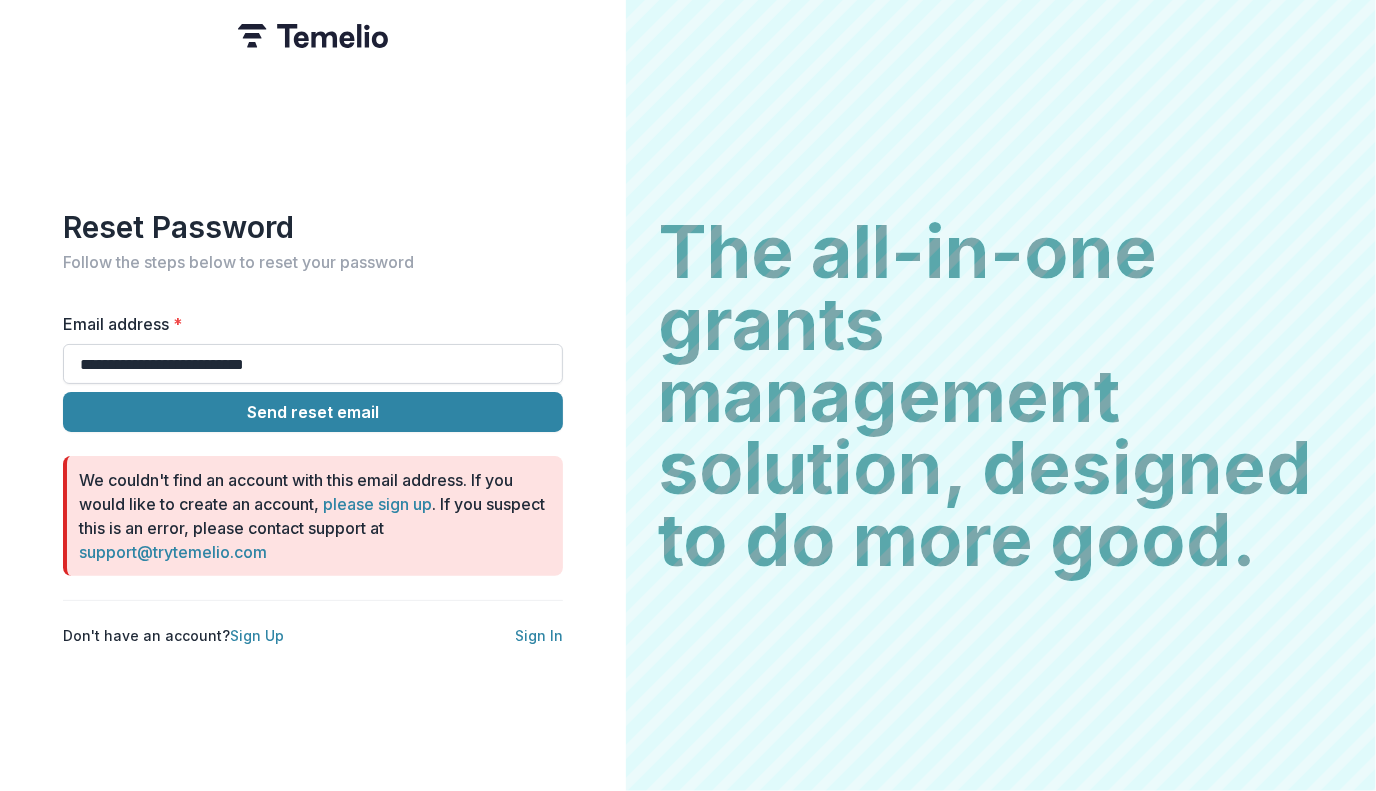 click on "**********" at bounding box center (313, 364) 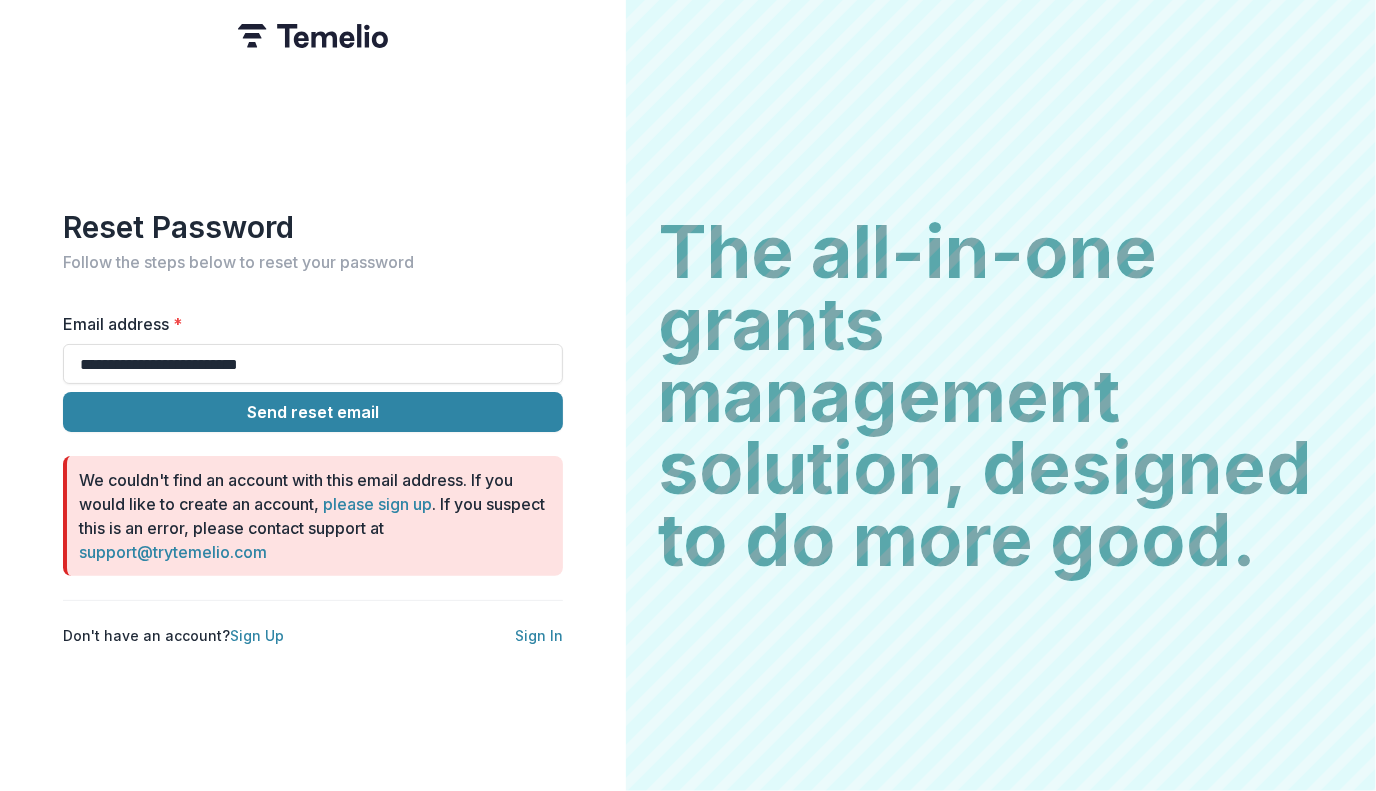 type on "**********" 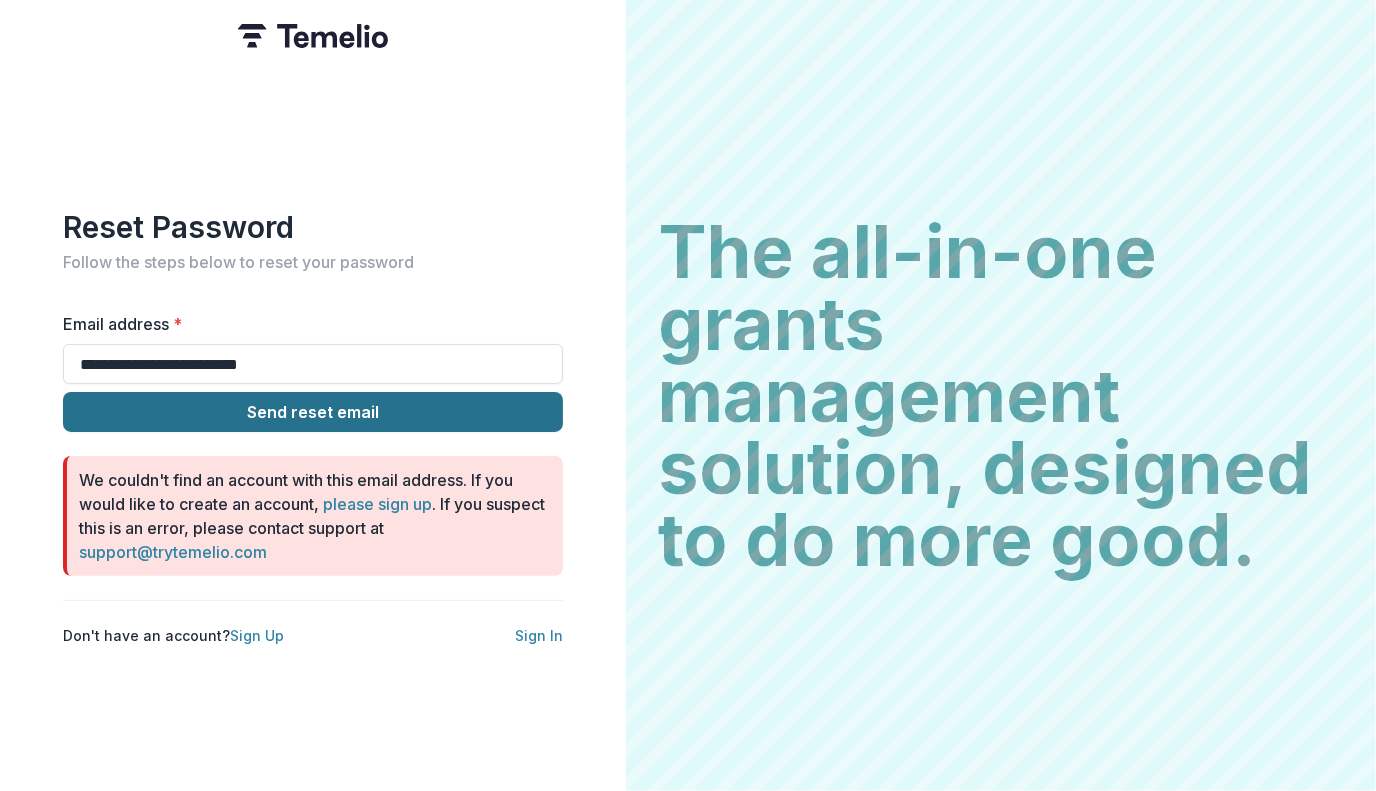 click on "Send reset email" at bounding box center (313, 412) 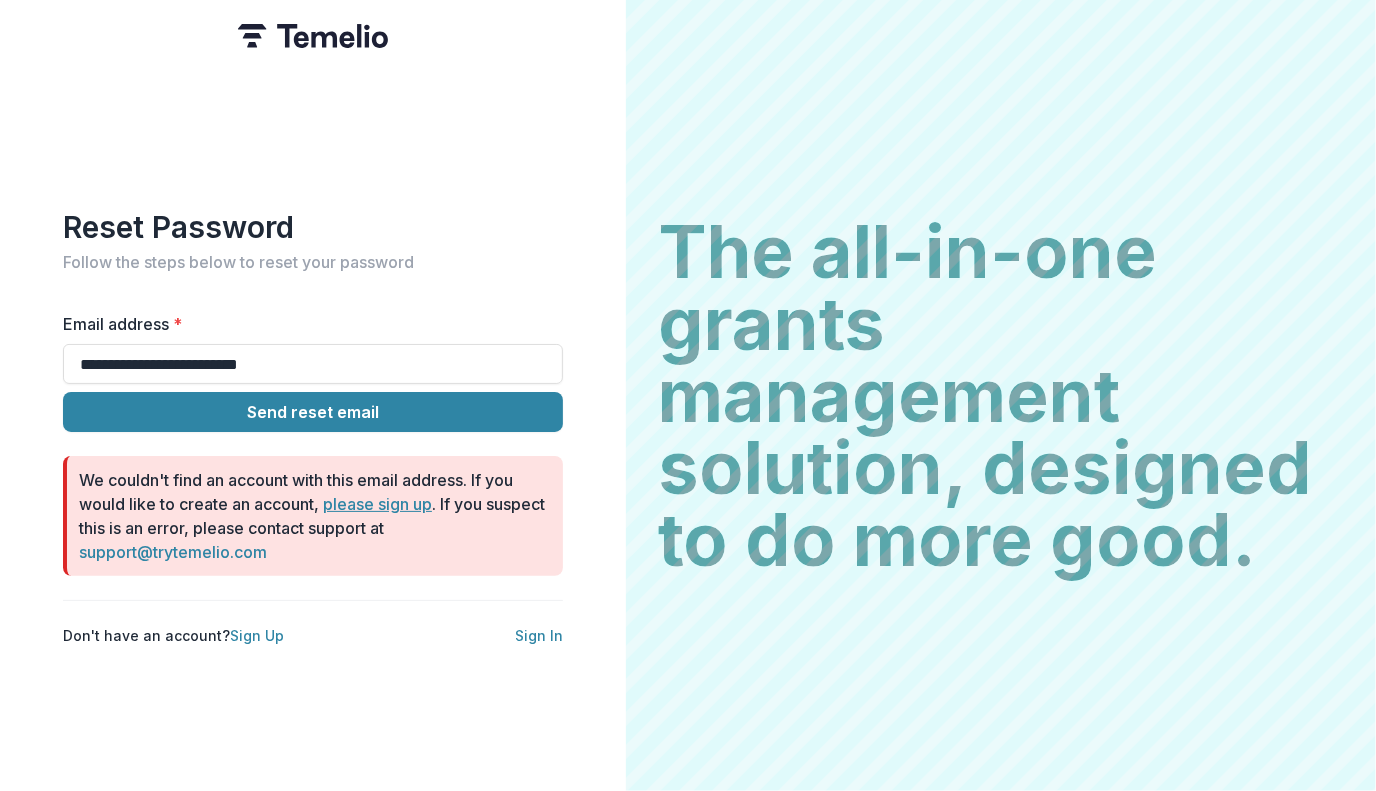 click on "please sign up" at bounding box center (377, 504) 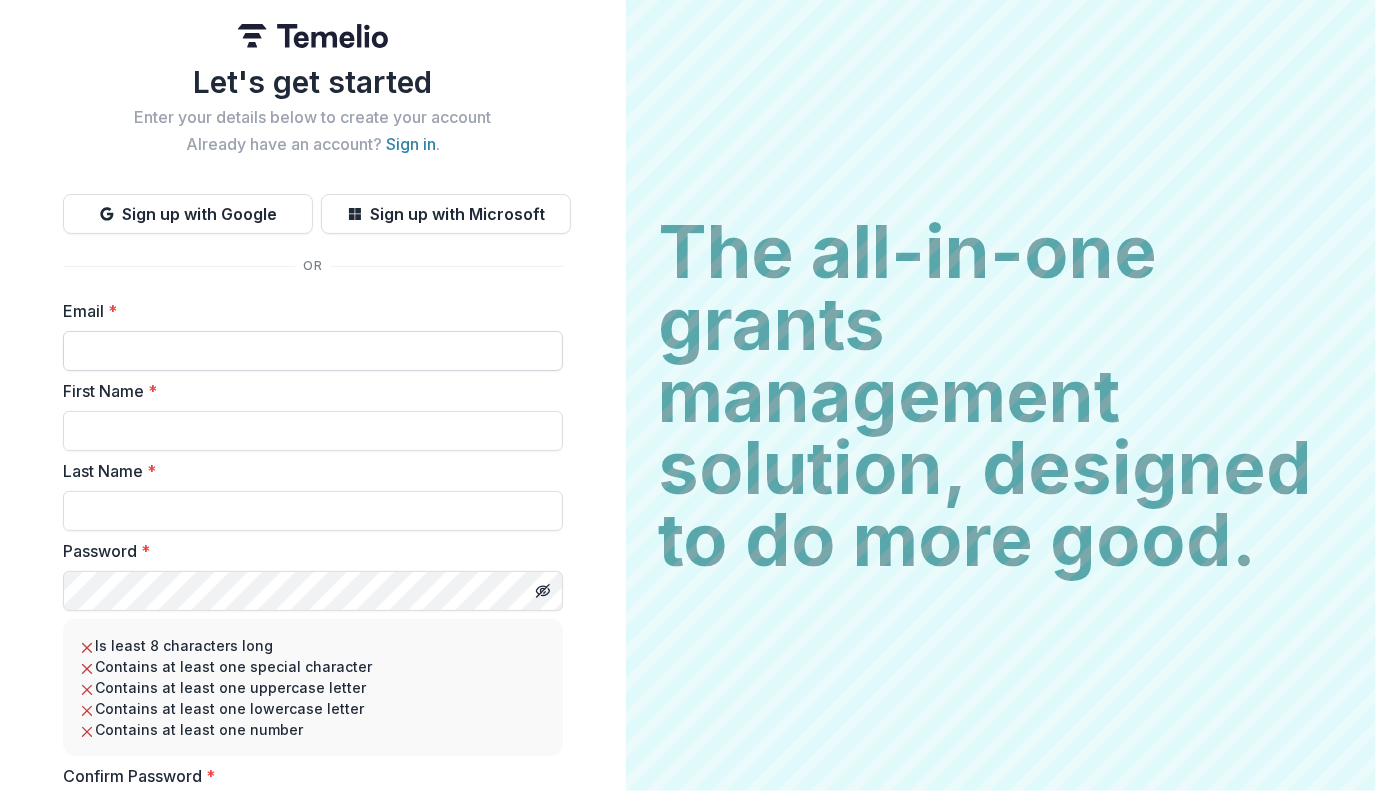 click on "Email *" at bounding box center [313, 351] 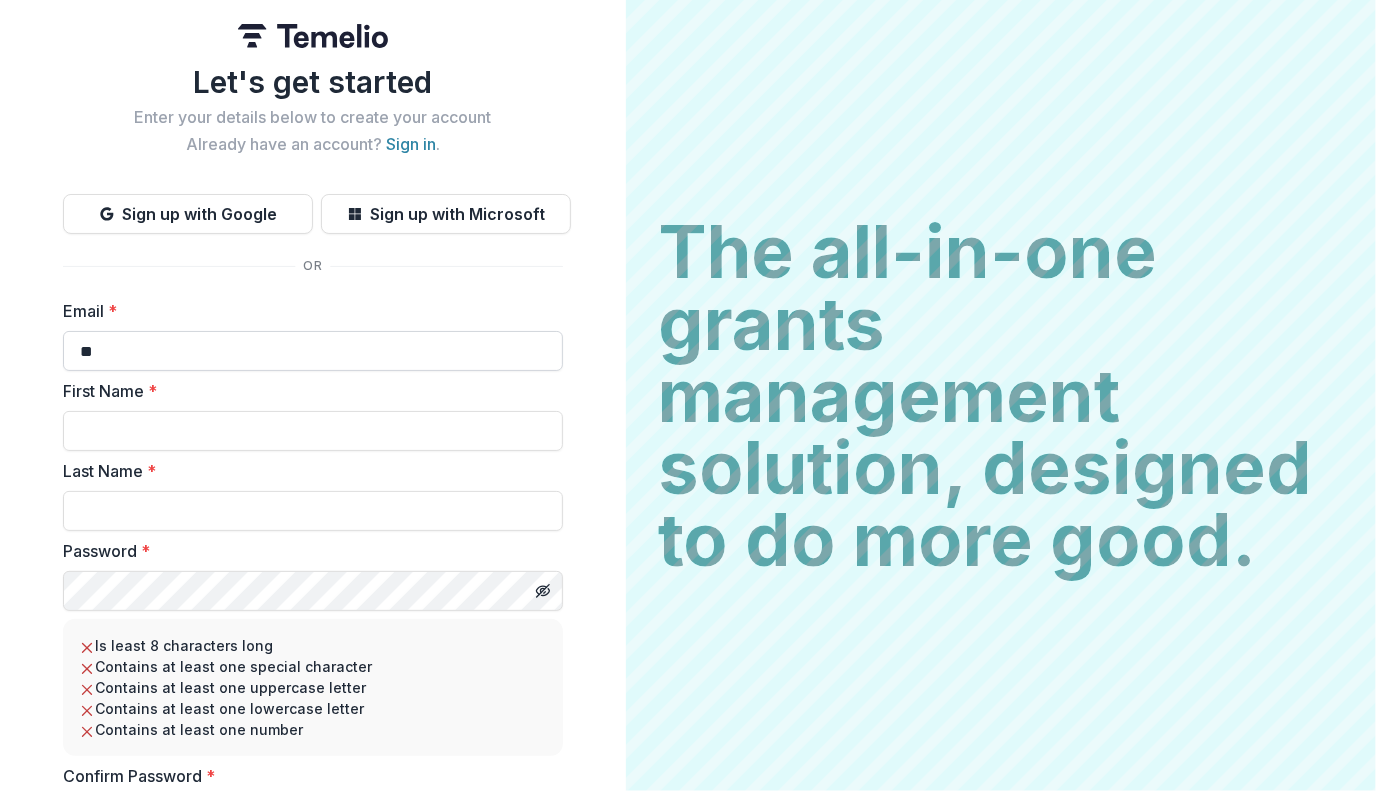 type on "*" 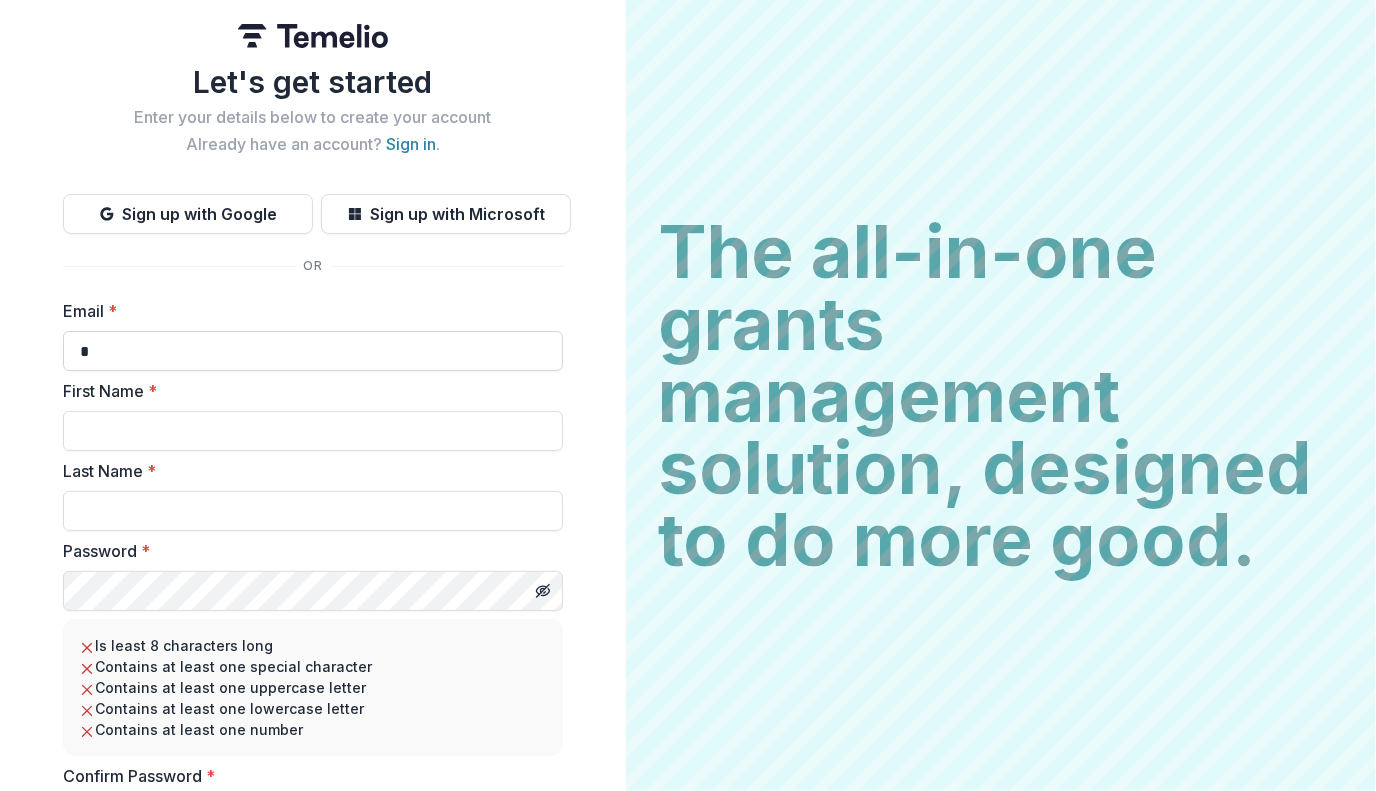 type 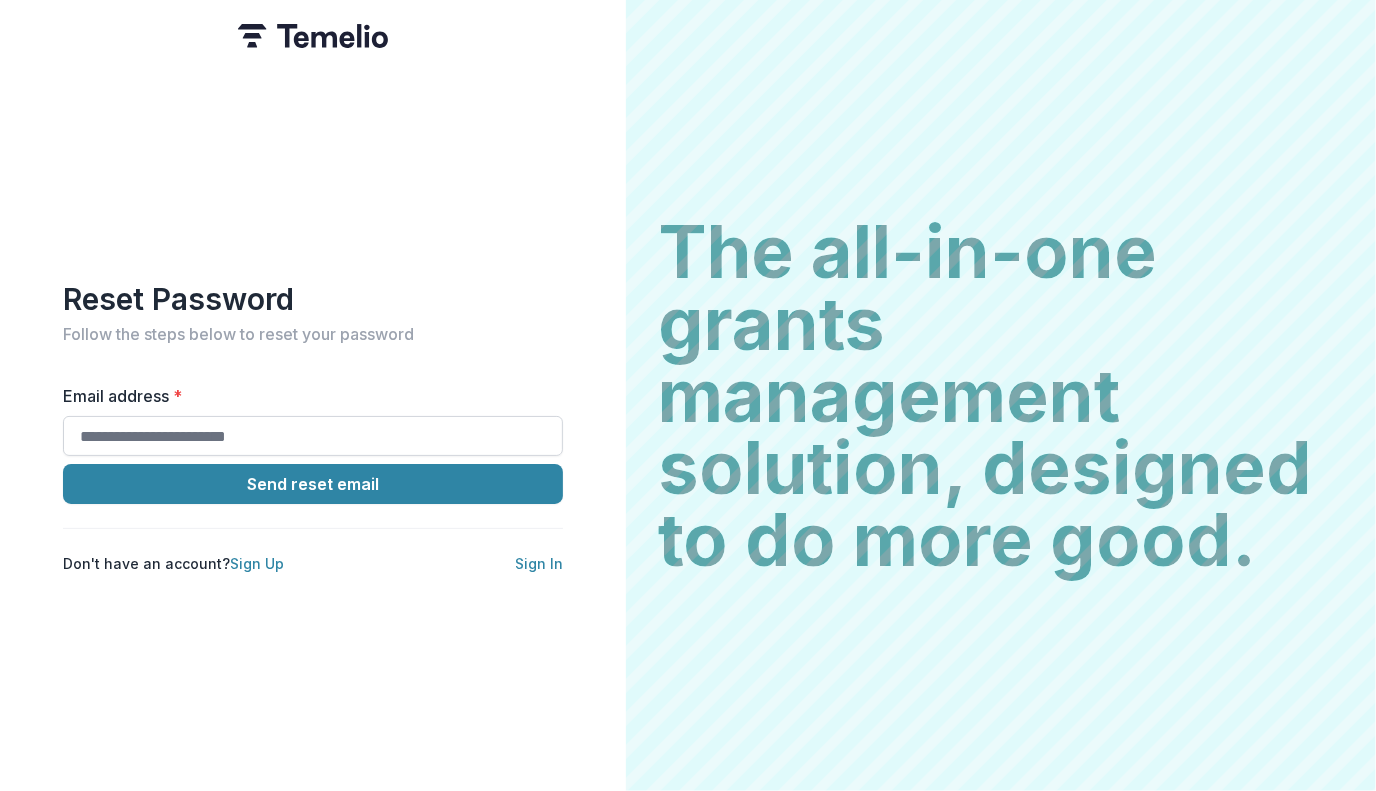 click on "Email address *" at bounding box center [313, 436] 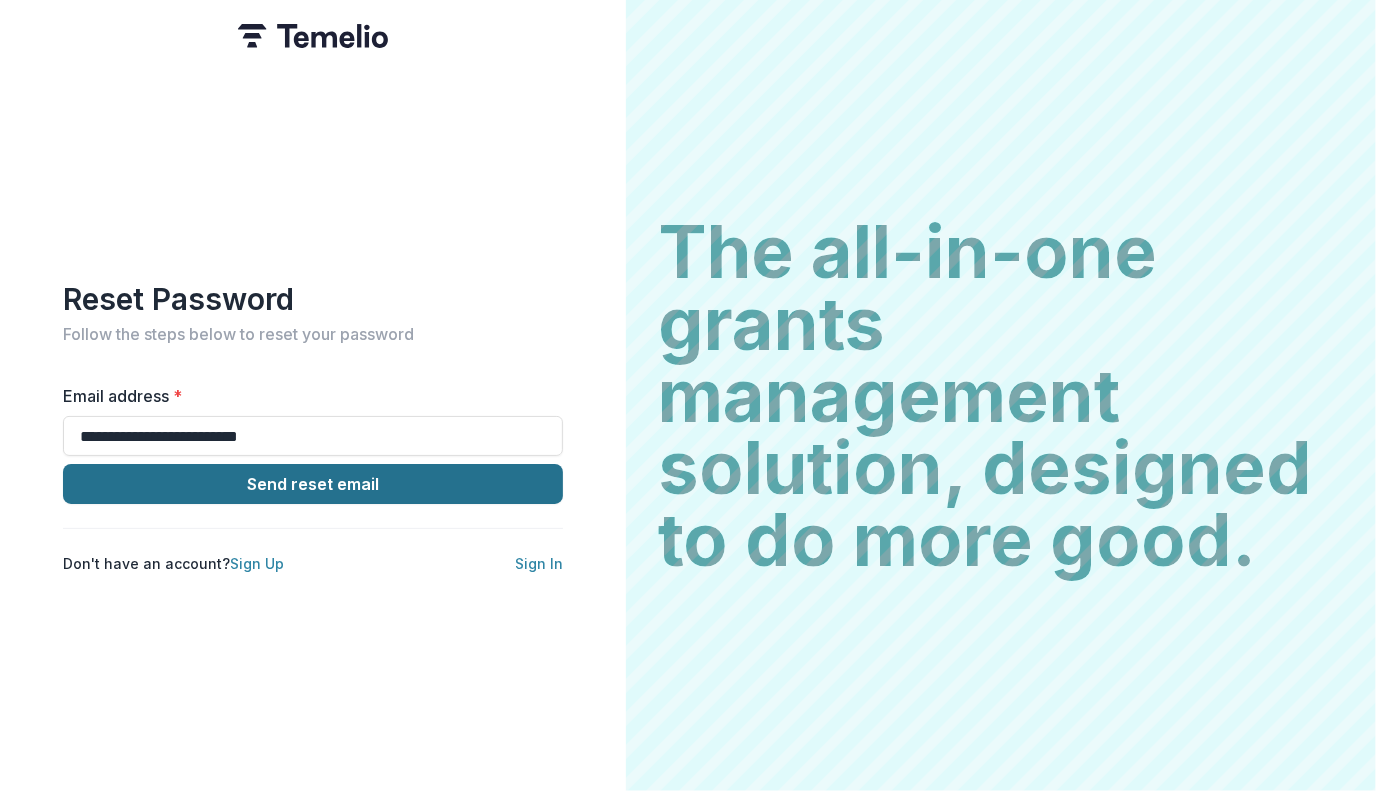 type on "**********" 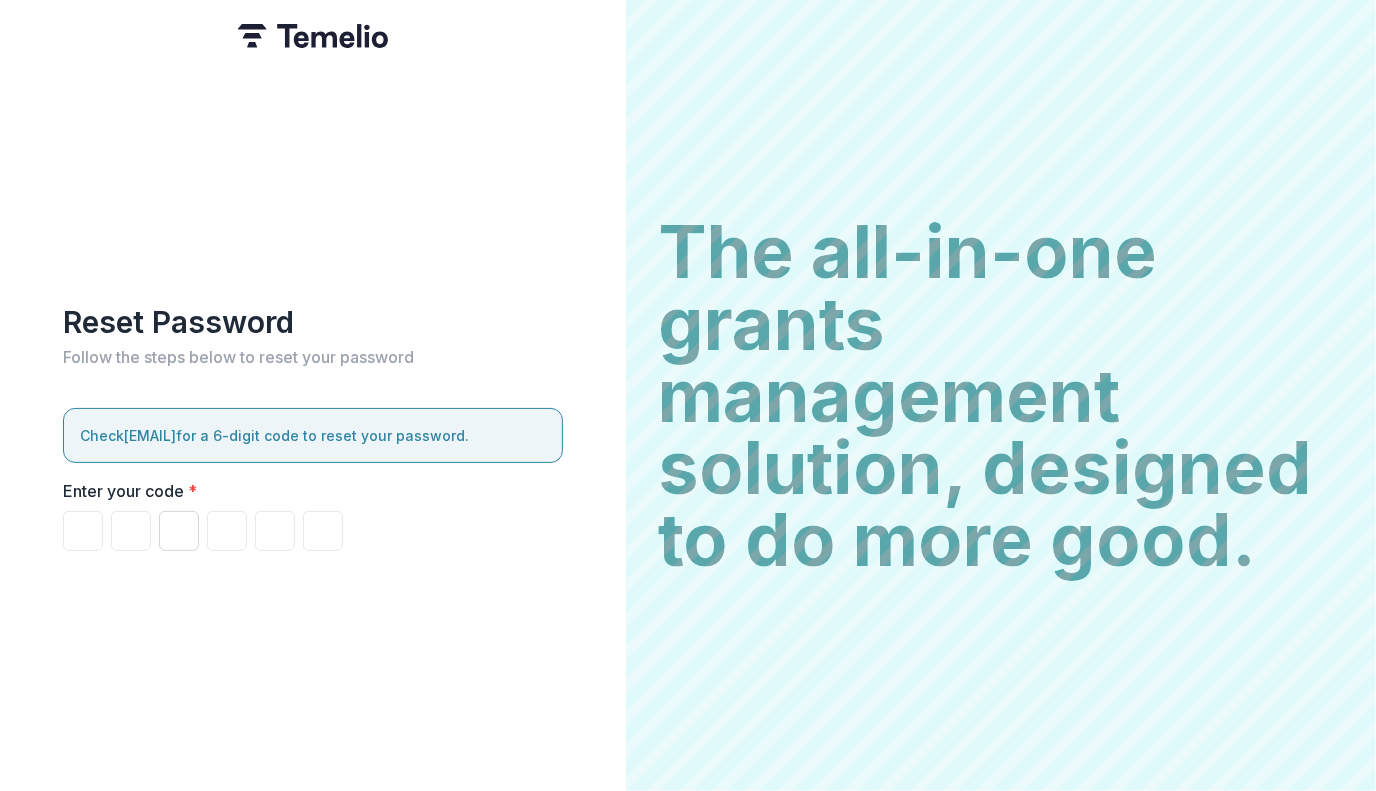 type on "*" 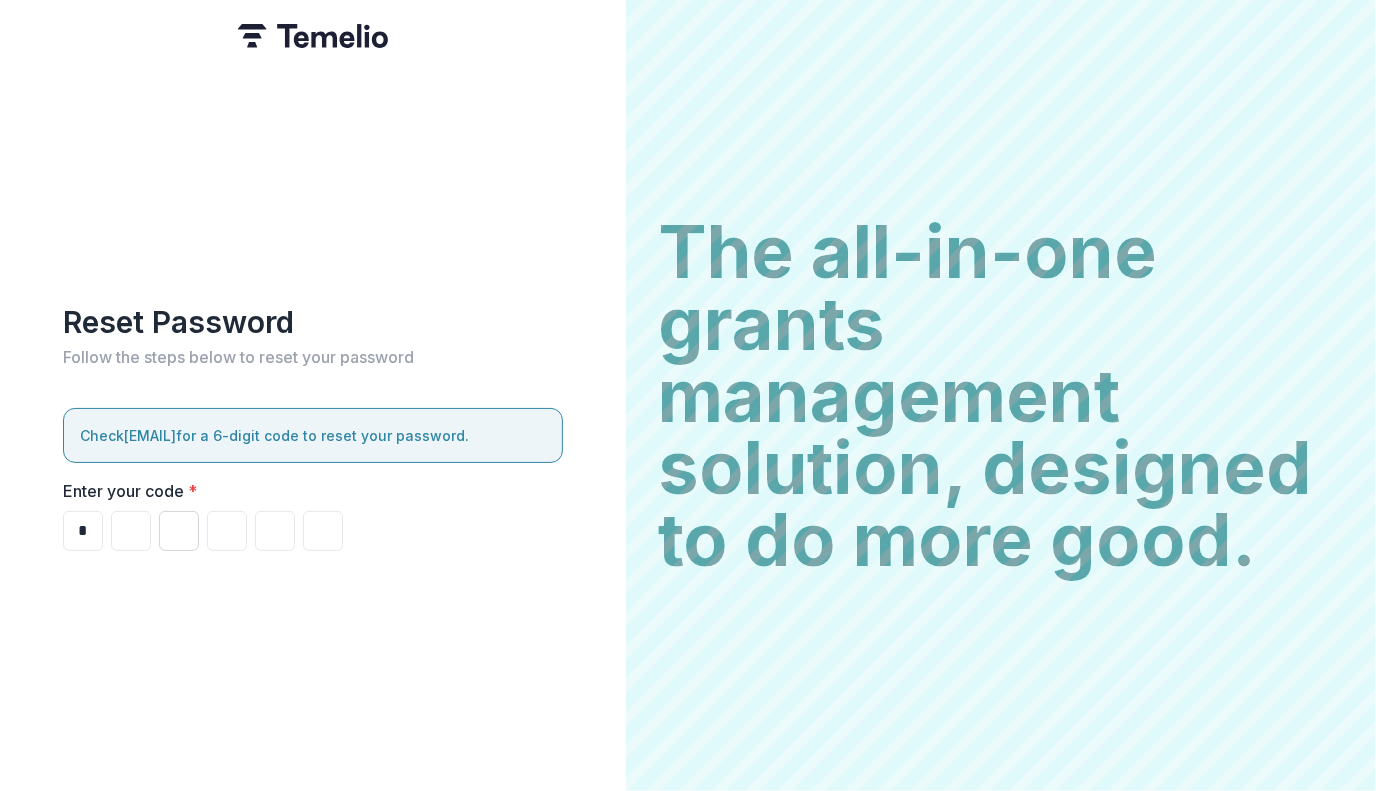 type on "*" 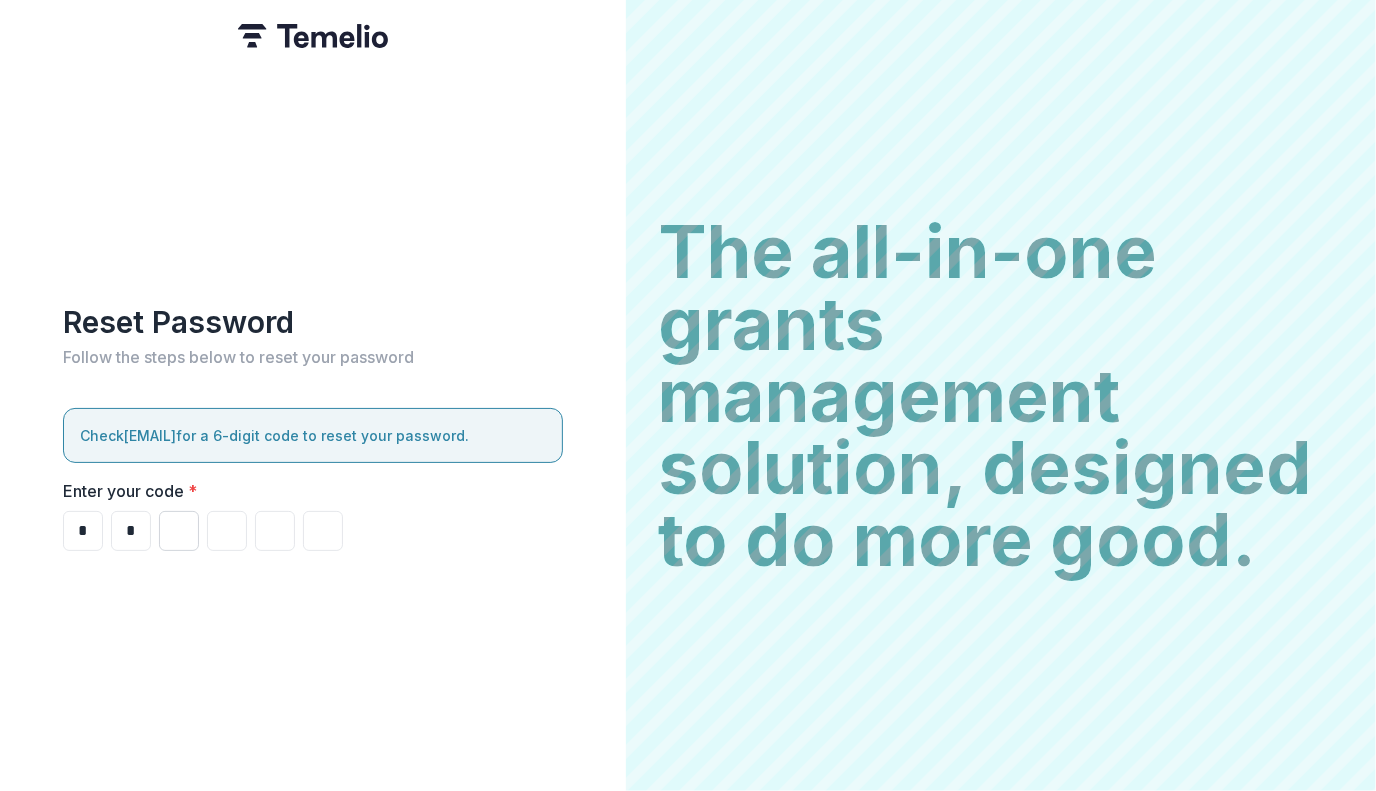type on "*" 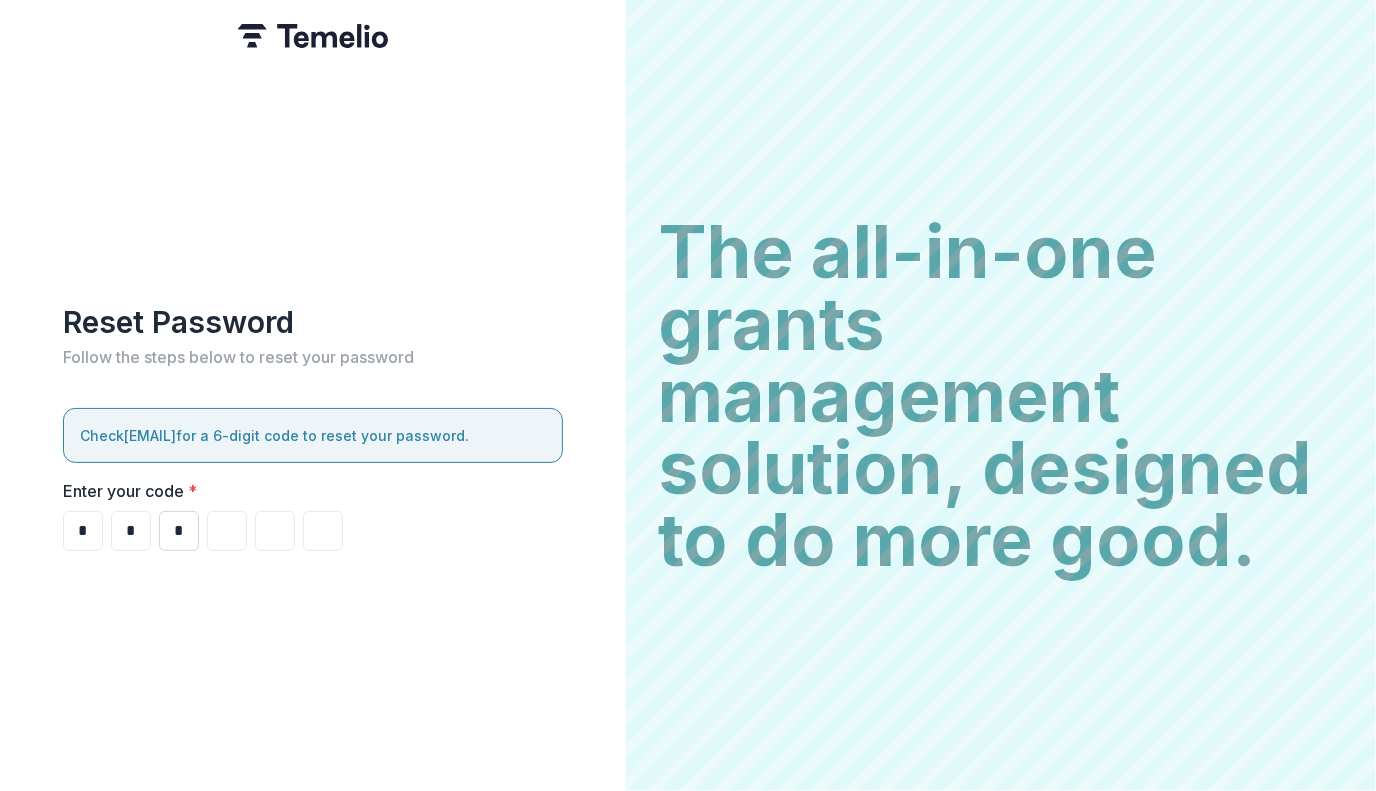 type on "*" 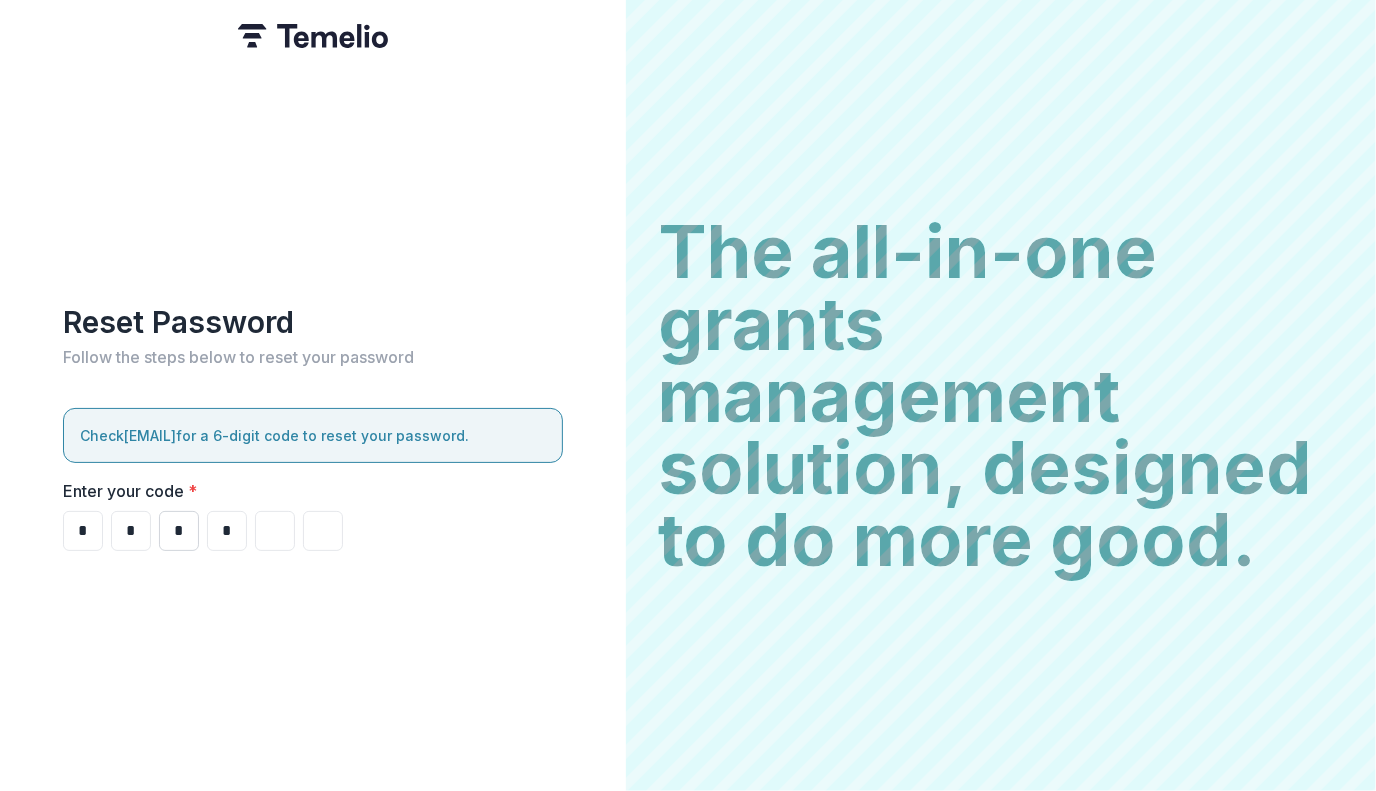 type on "*" 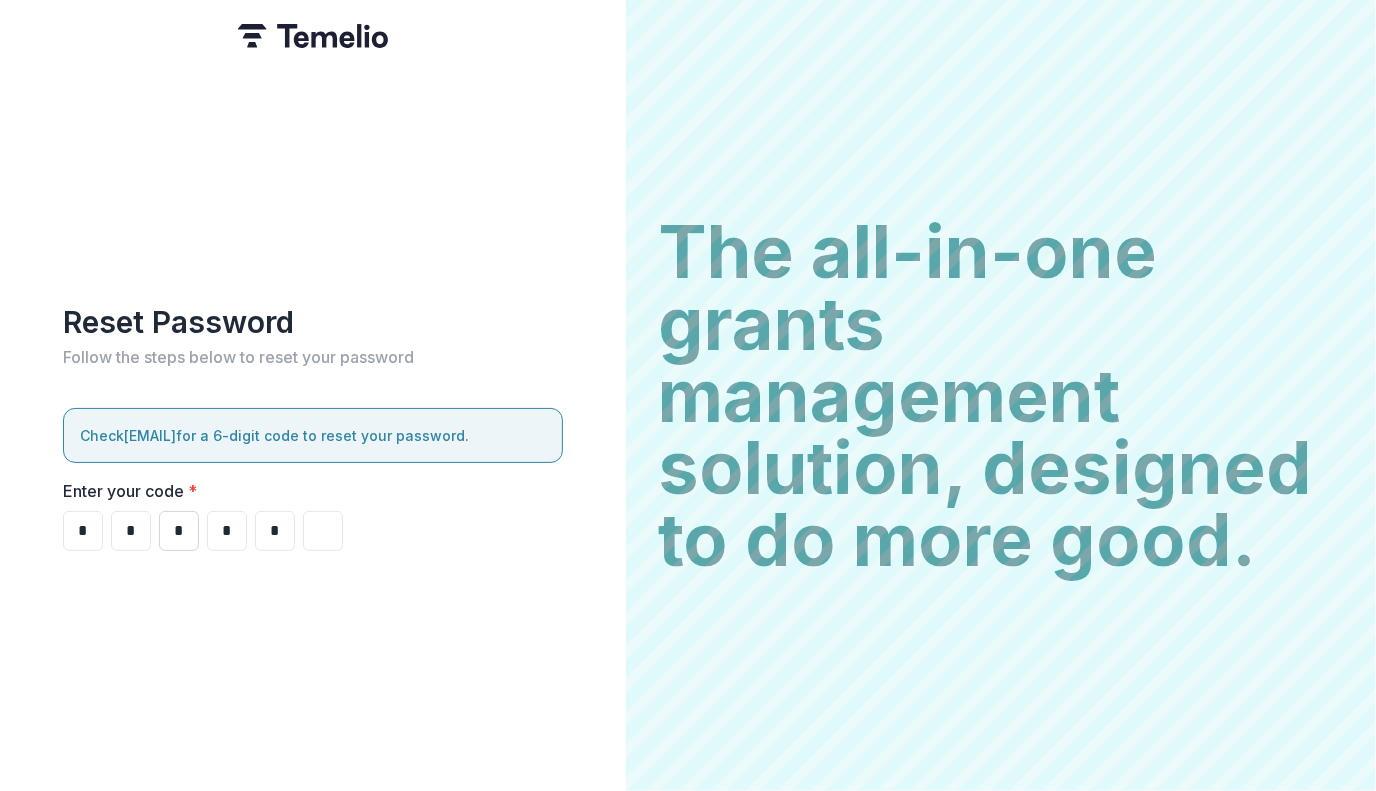 type on "*" 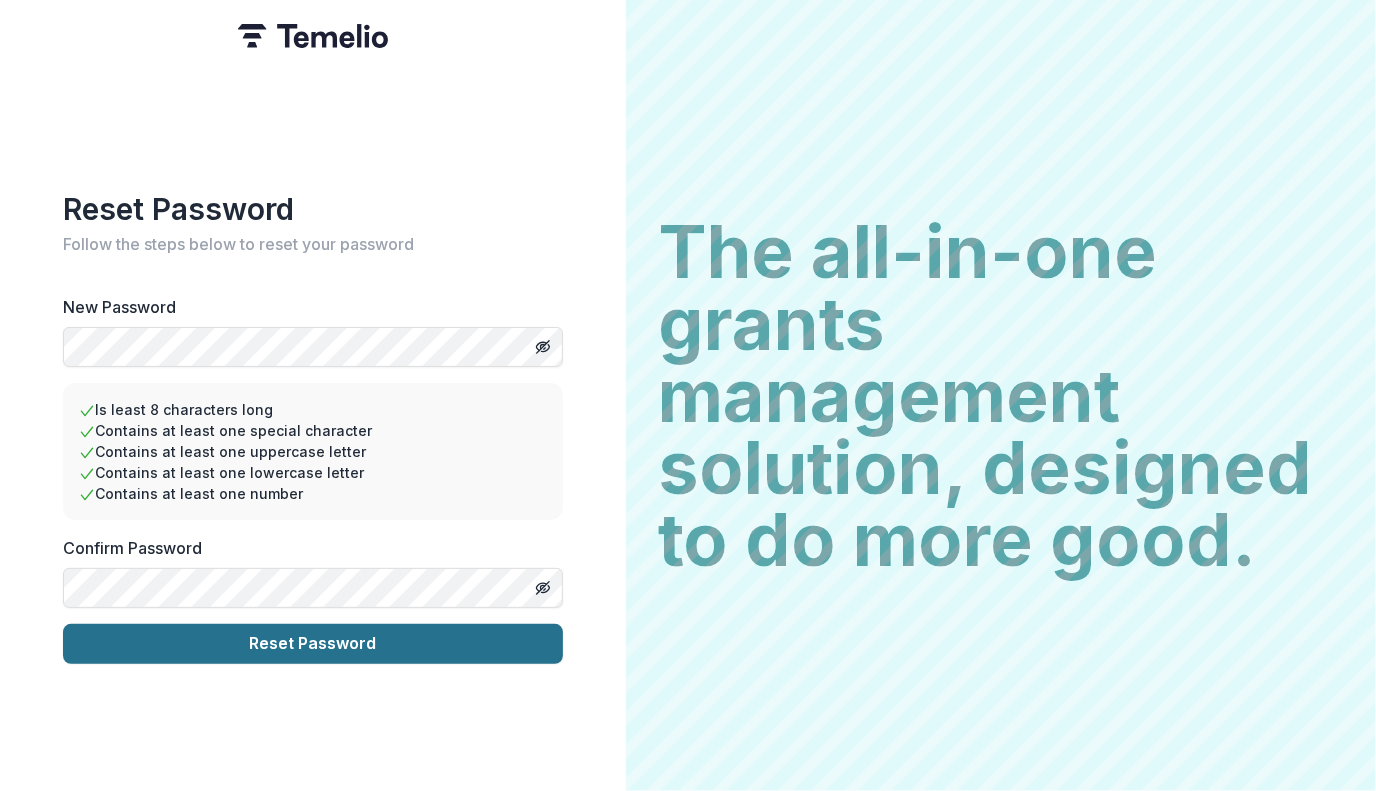 click on "Reset Password" at bounding box center [313, 644] 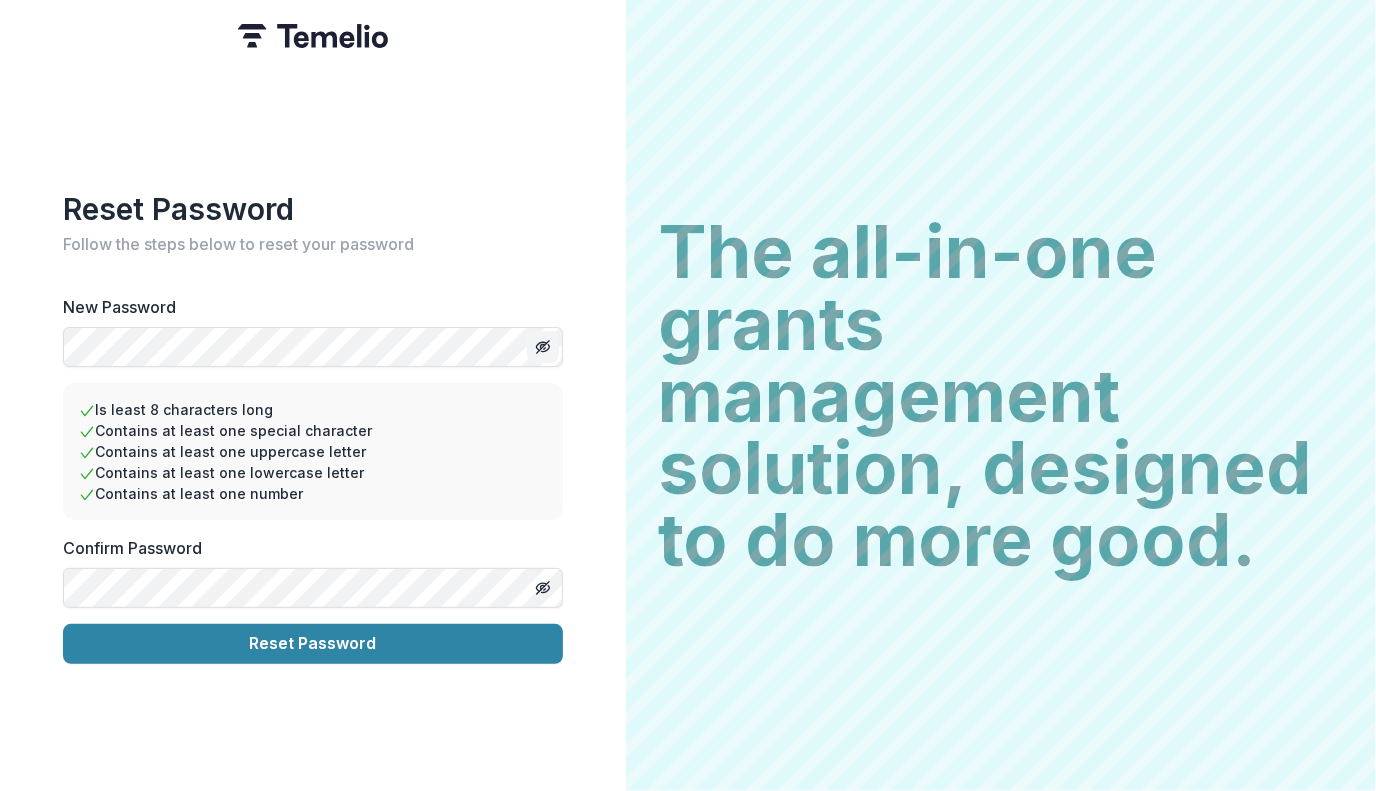 click at bounding box center (543, 347) 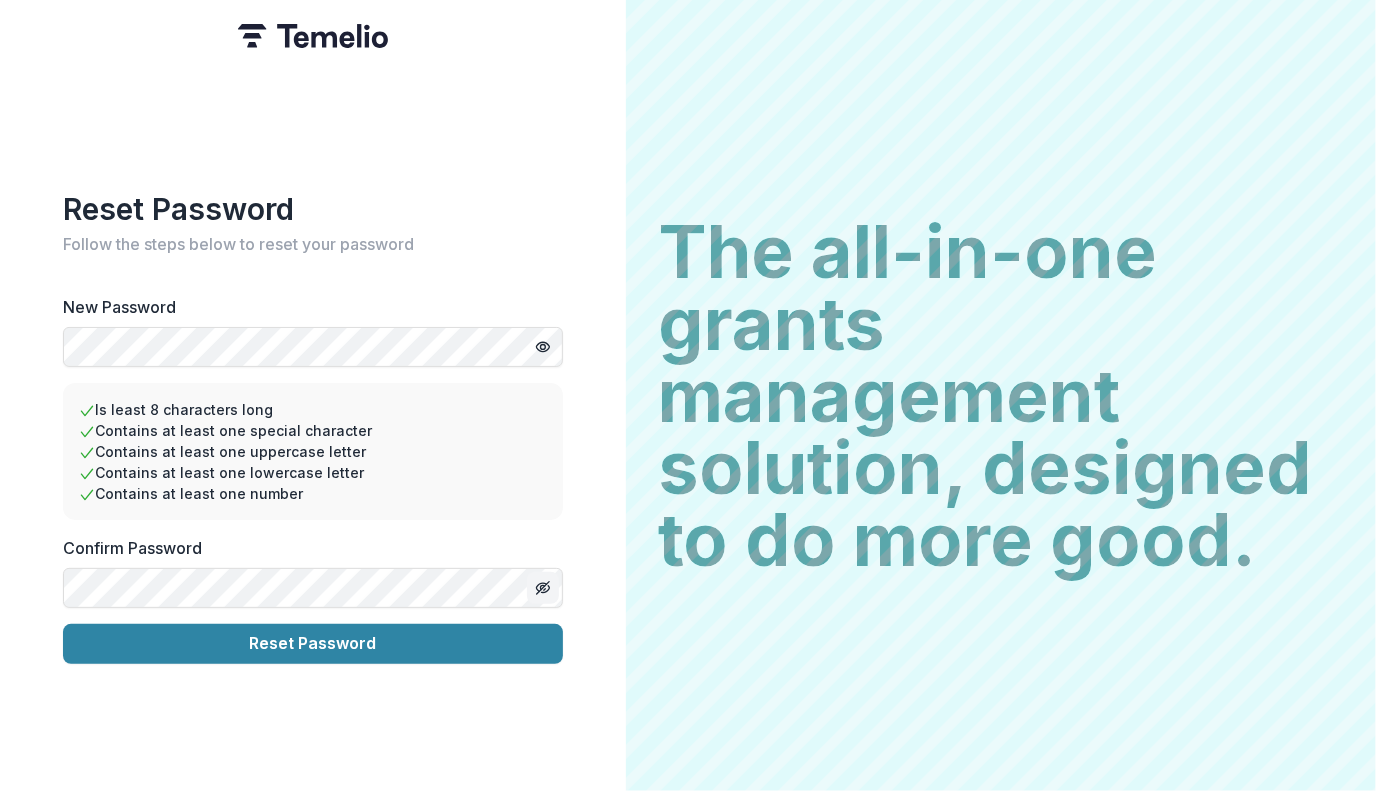 click 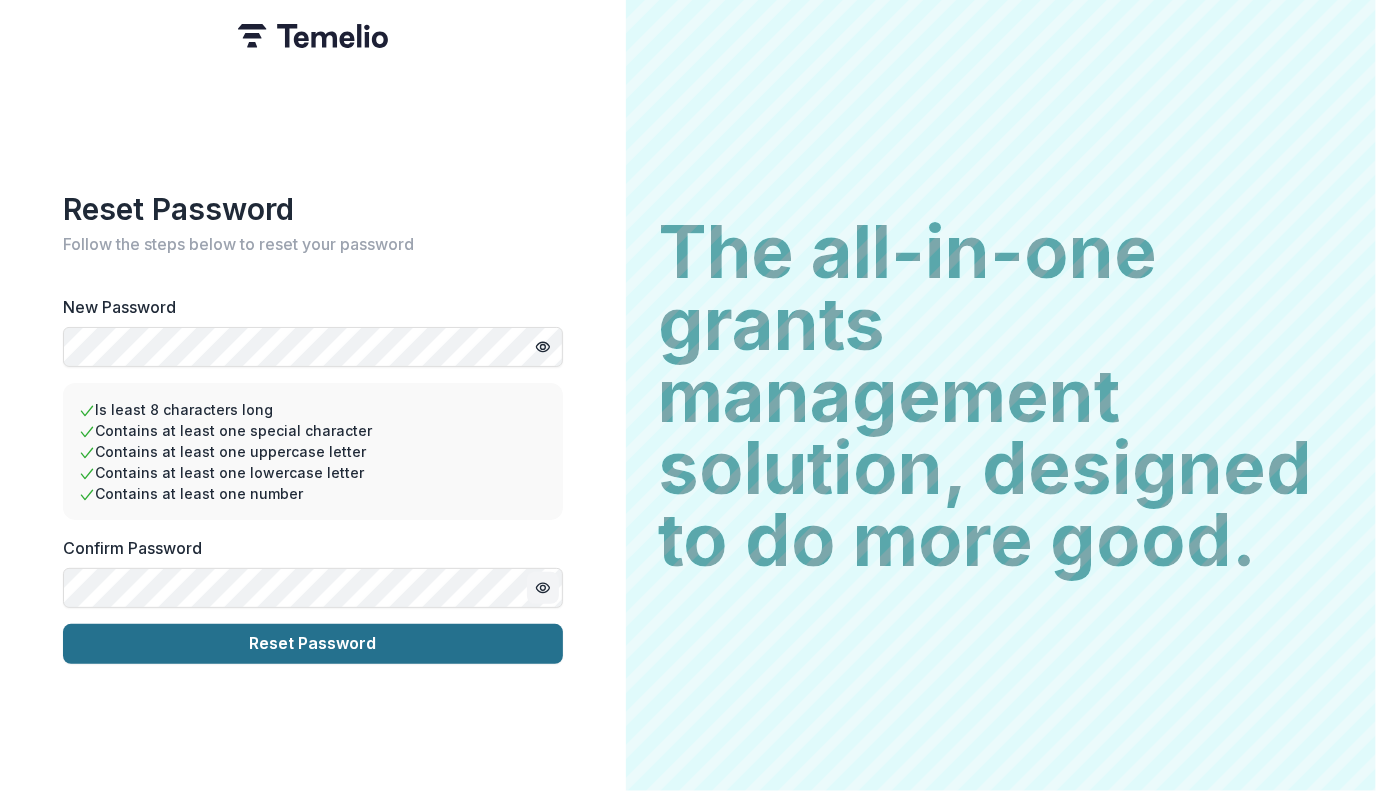 click on "Reset Password" at bounding box center (313, 644) 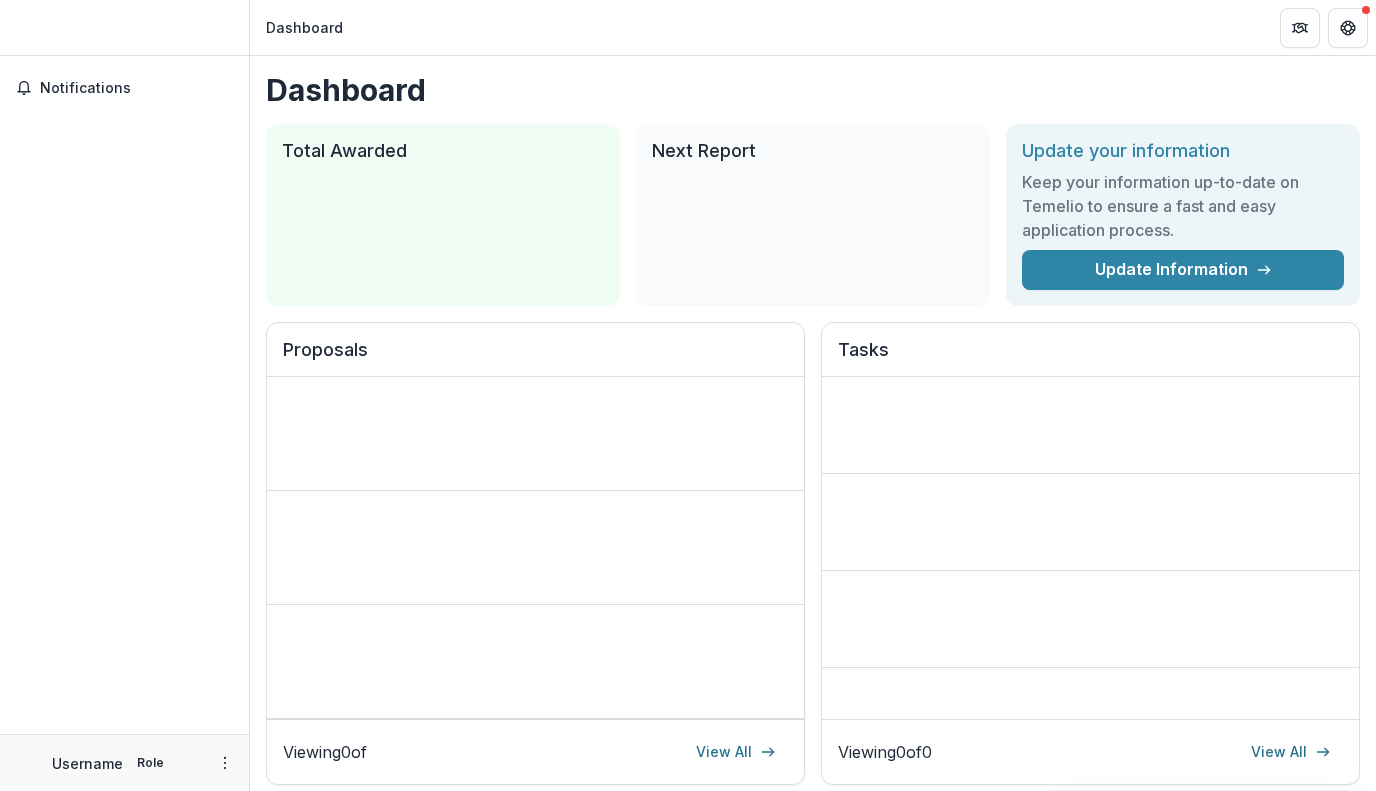 scroll, scrollTop: 0, scrollLeft: 0, axis: both 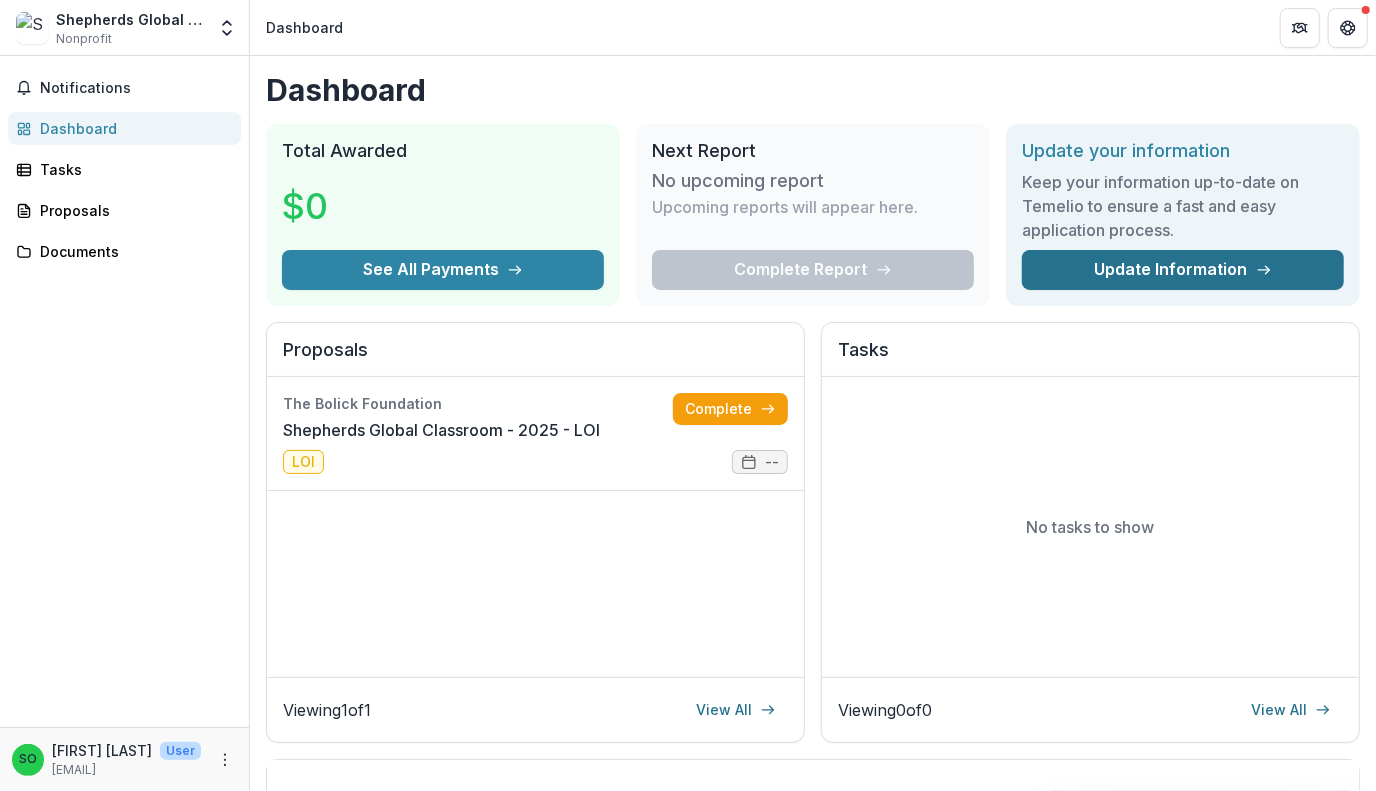 click on "Update Information" at bounding box center (1183, 270) 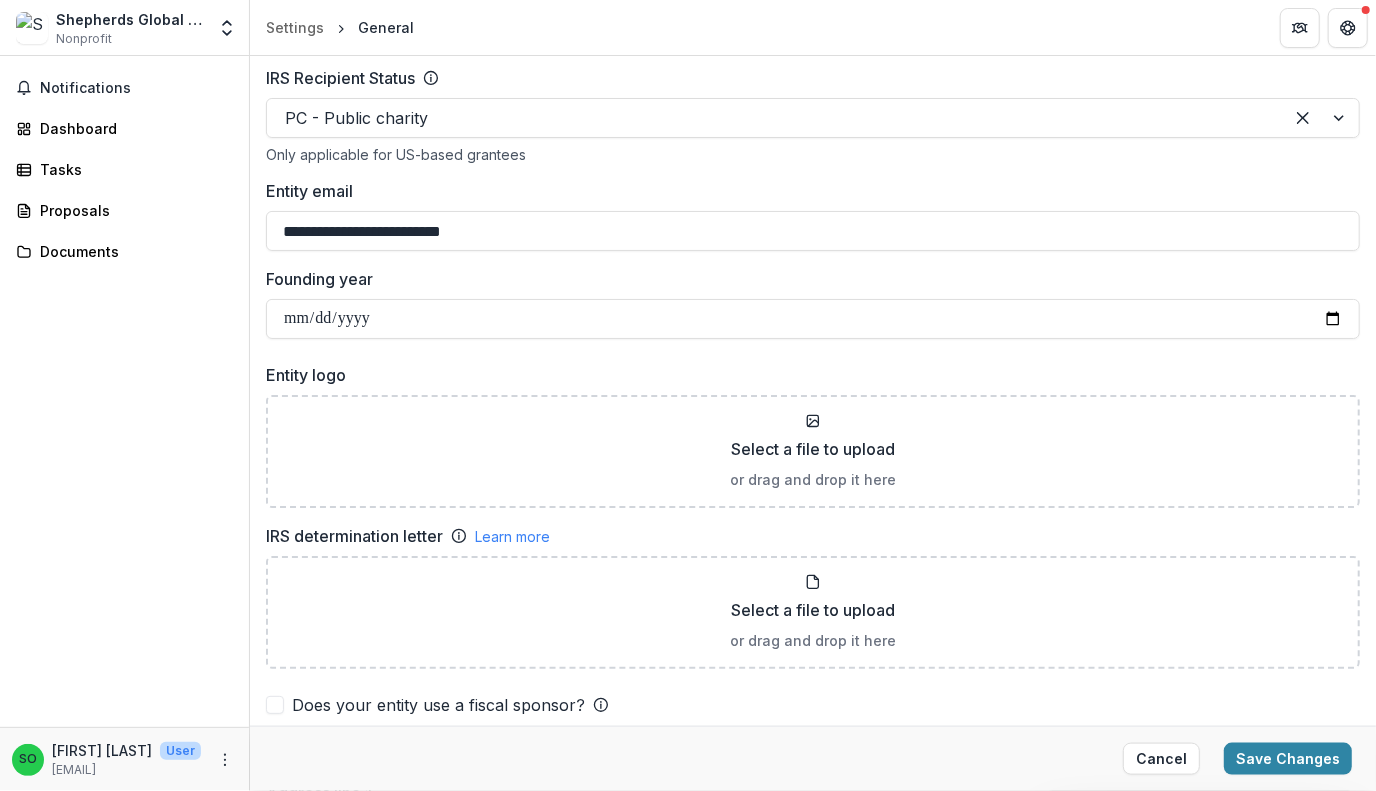 scroll, scrollTop: 1051, scrollLeft: 0, axis: vertical 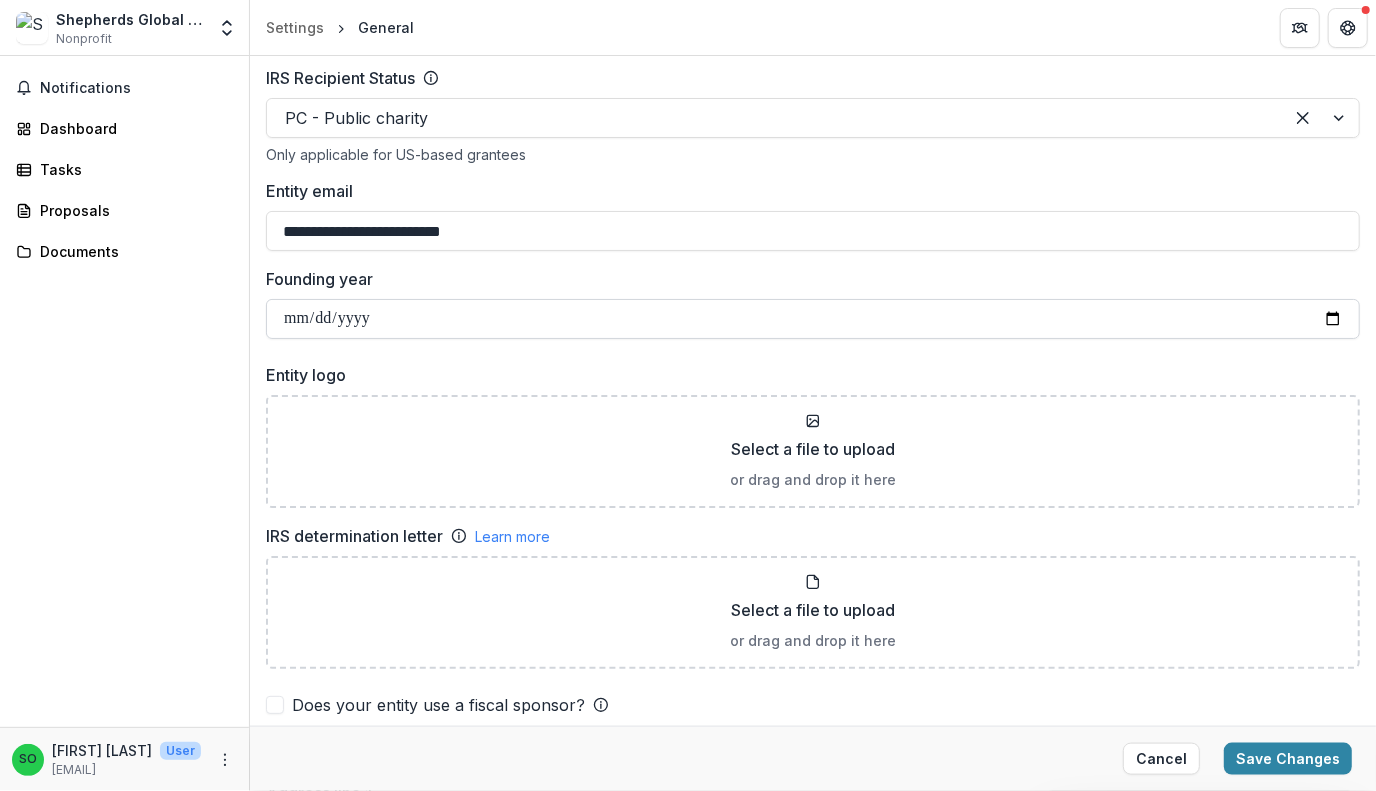 click on "Founding year" at bounding box center [813, 319] 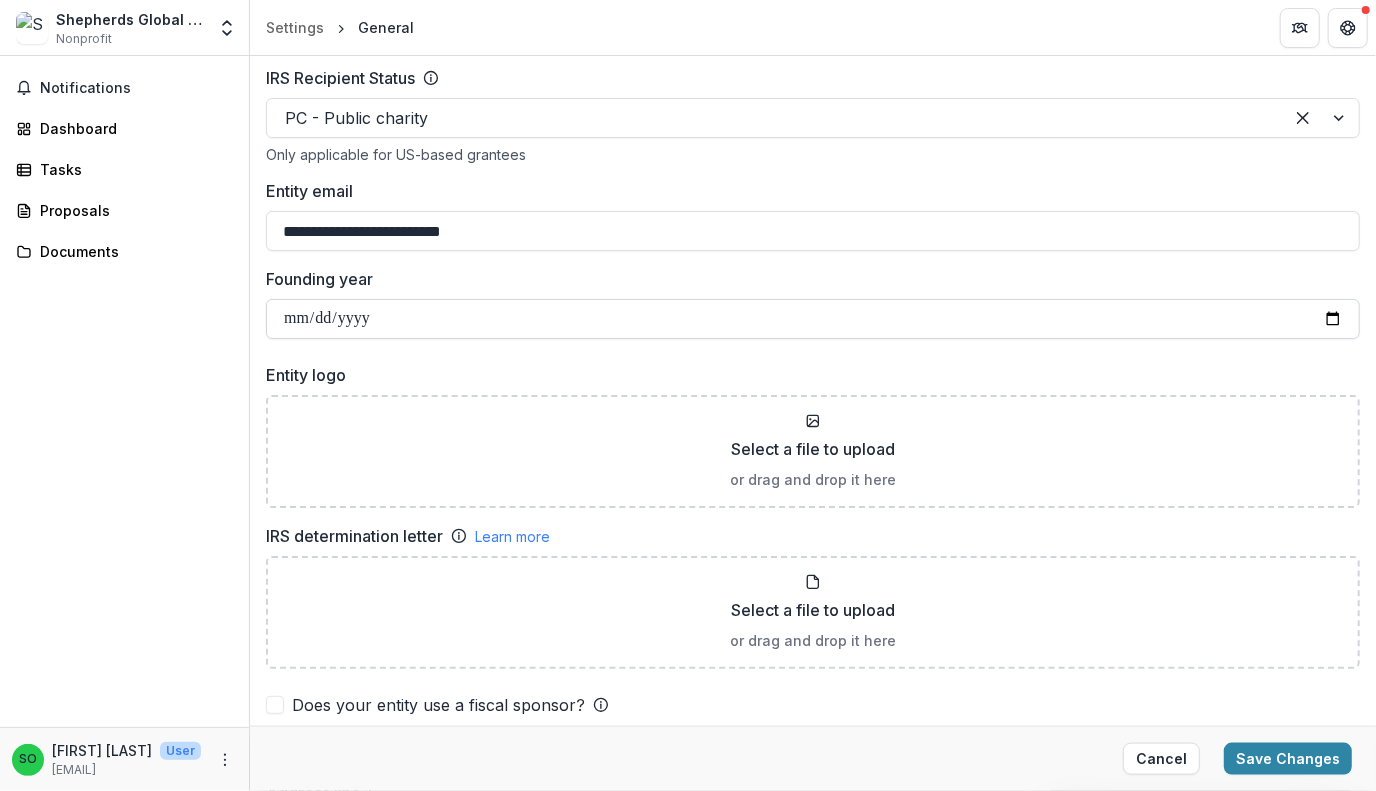 click on "**********" at bounding box center (813, 319) 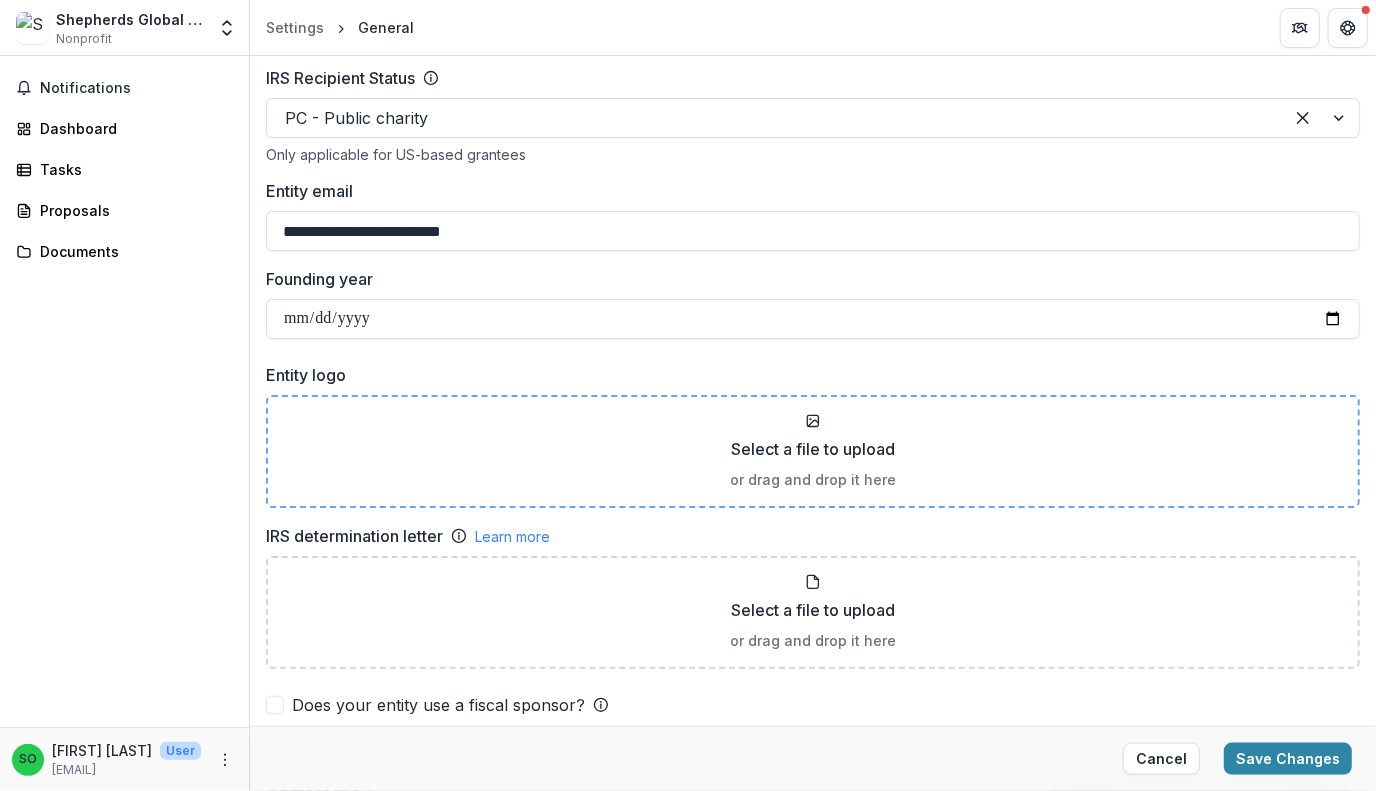 type on "**********" 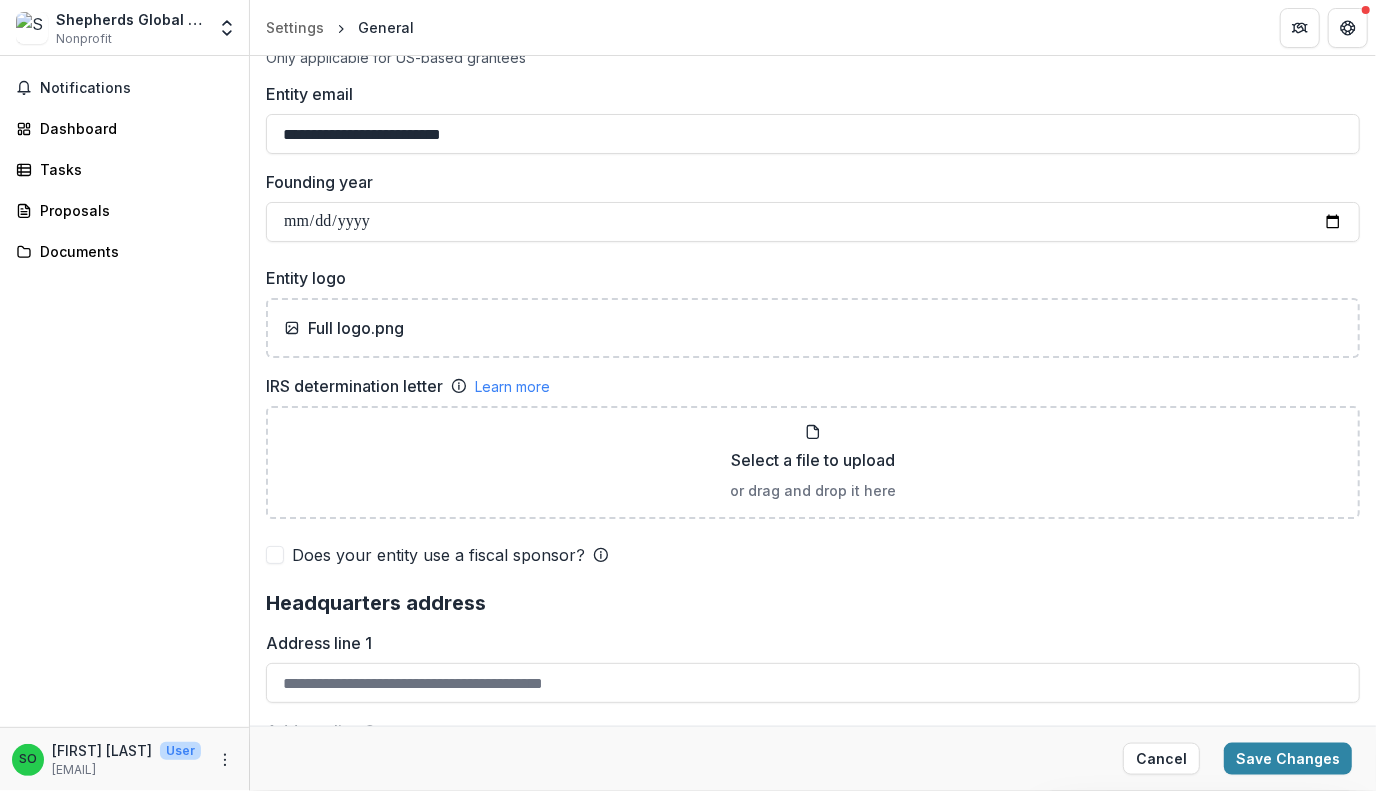 scroll, scrollTop: 1149, scrollLeft: 0, axis: vertical 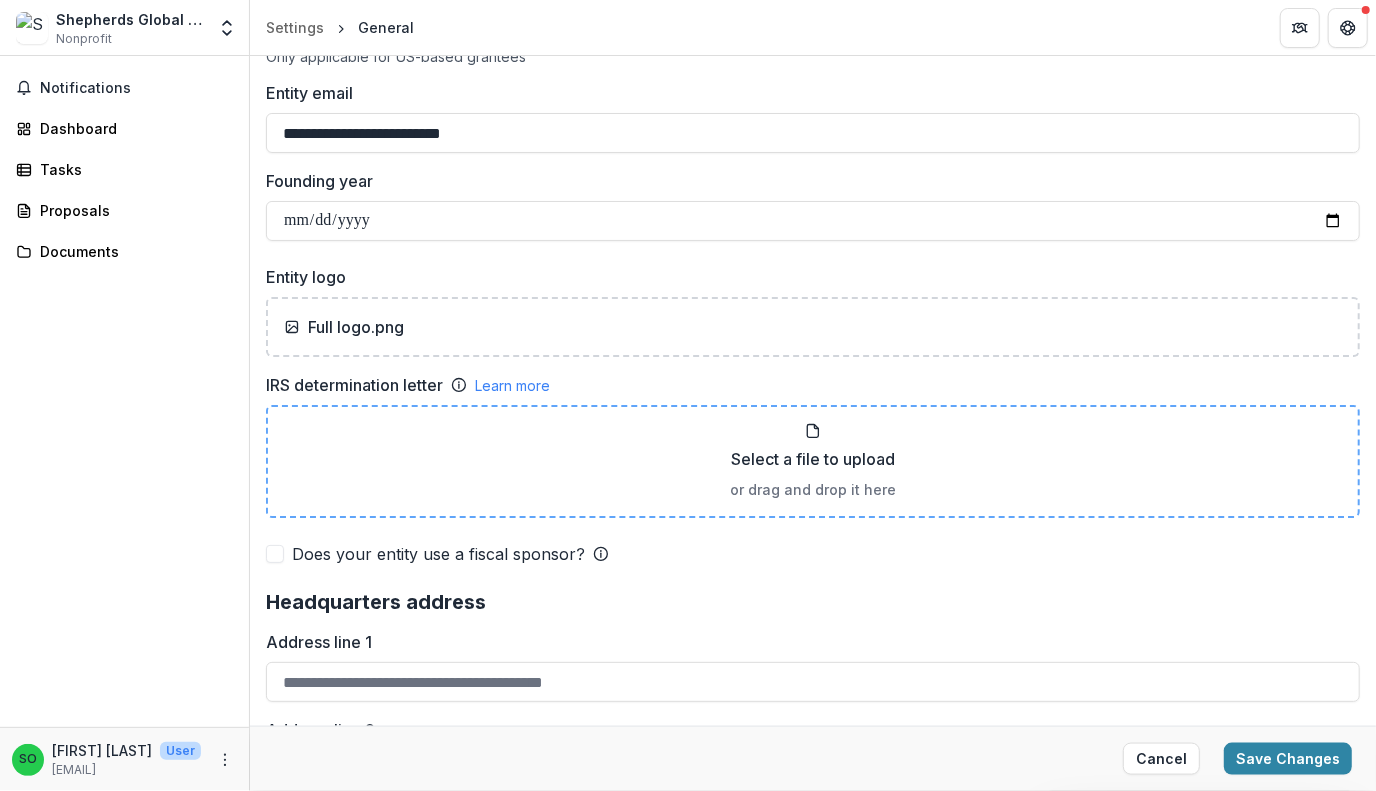 click on "Select a file to upload" at bounding box center [813, 459] 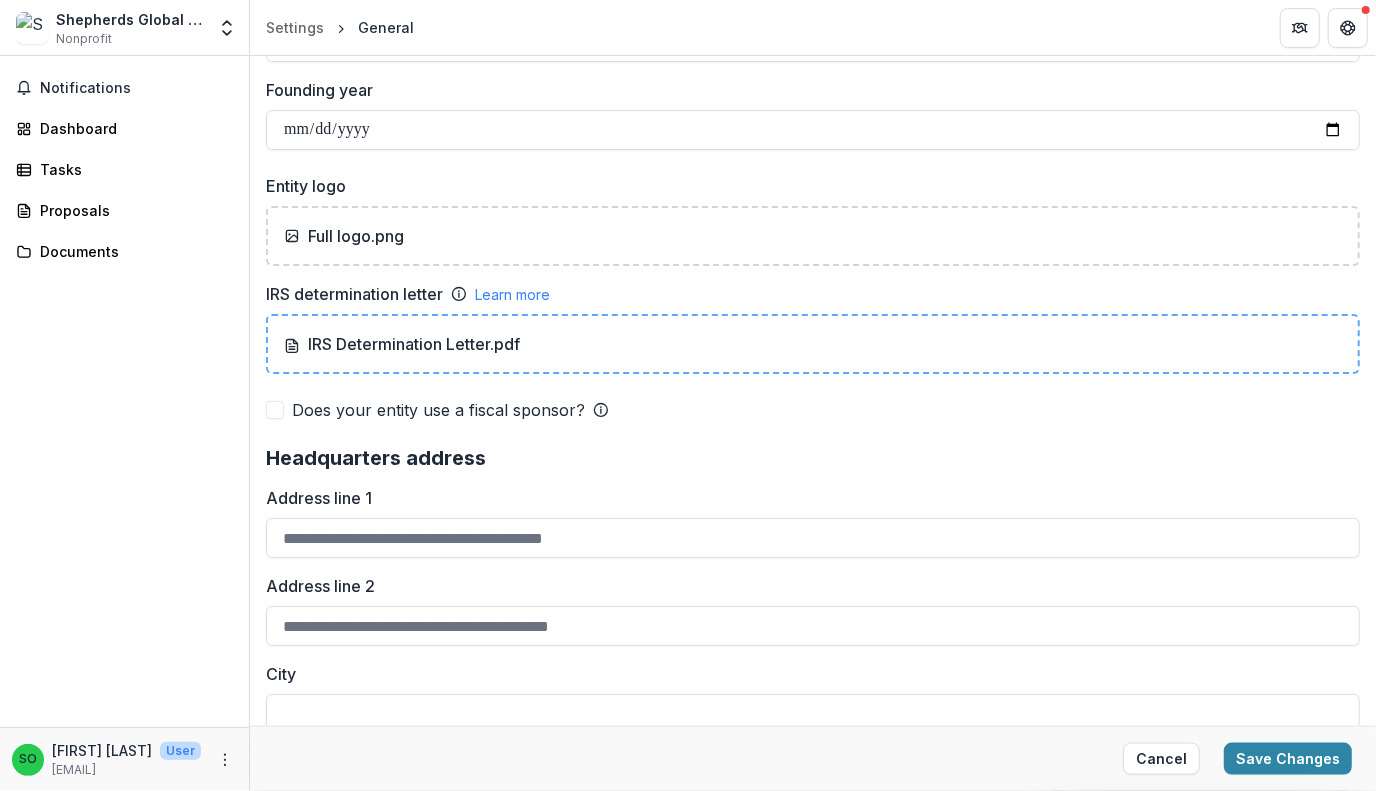 scroll, scrollTop: 1241, scrollLeft: 0, axis: vertical 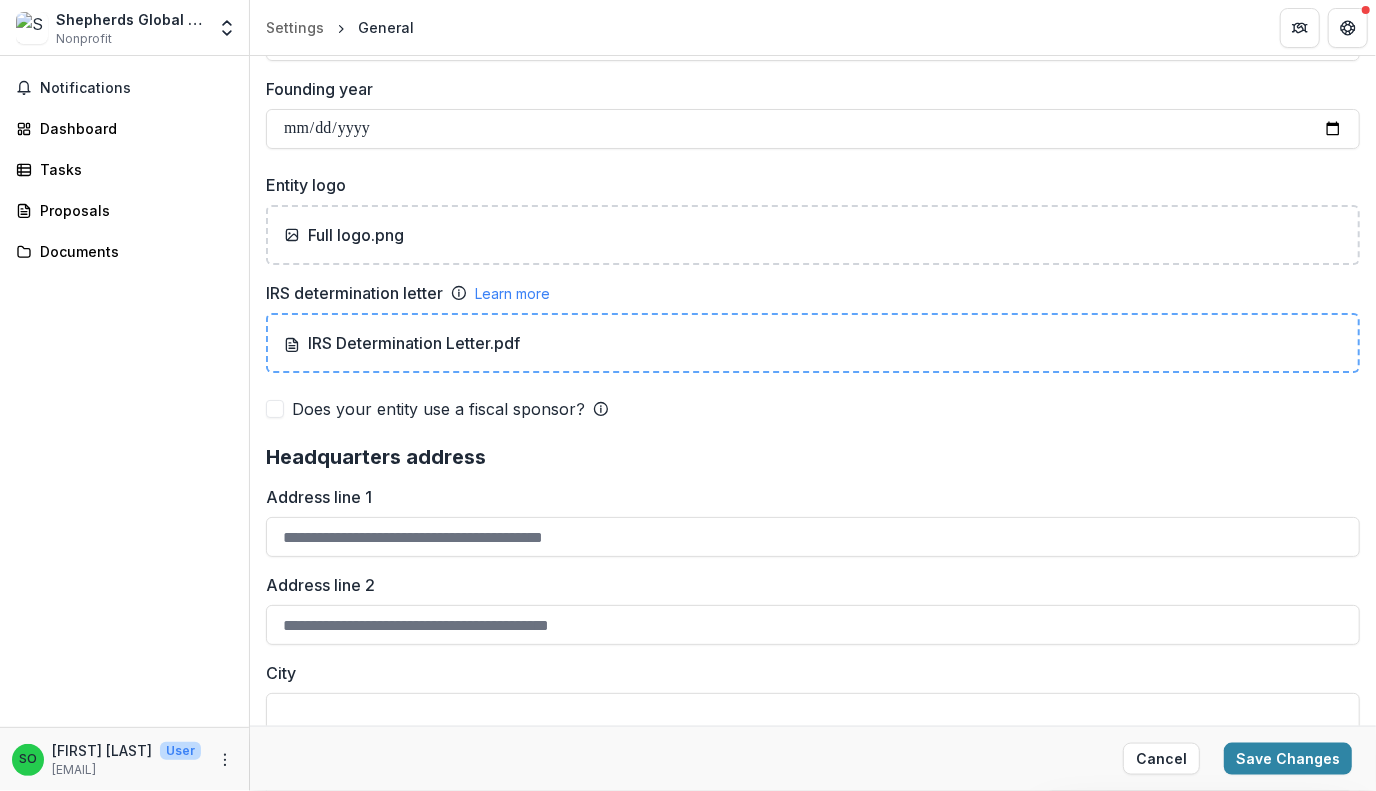 click on "Does your entity use a fiscal sponsor?" at bounding box center [438, 409] 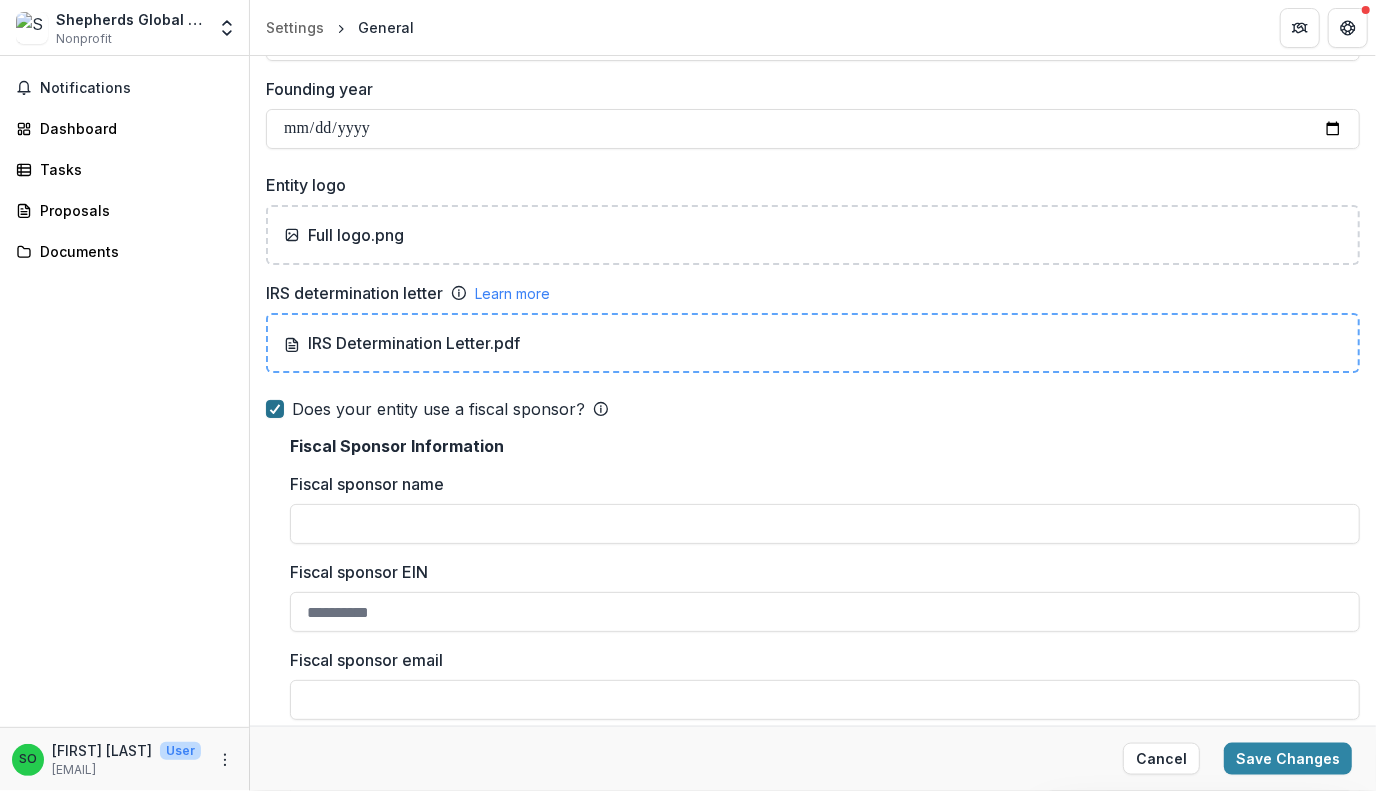 click 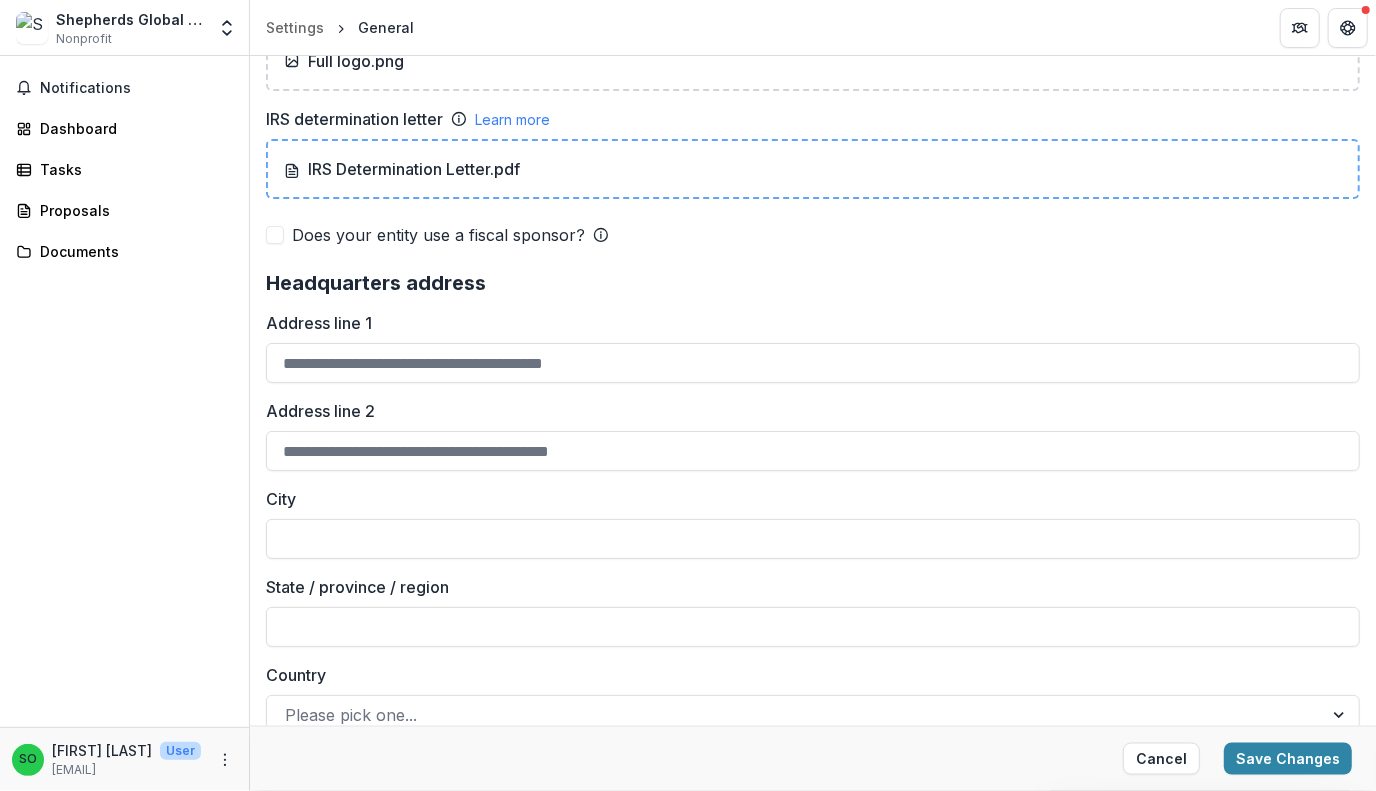 scroll, scrollTop: 1435, scrollLeft: 0, axis: vertical 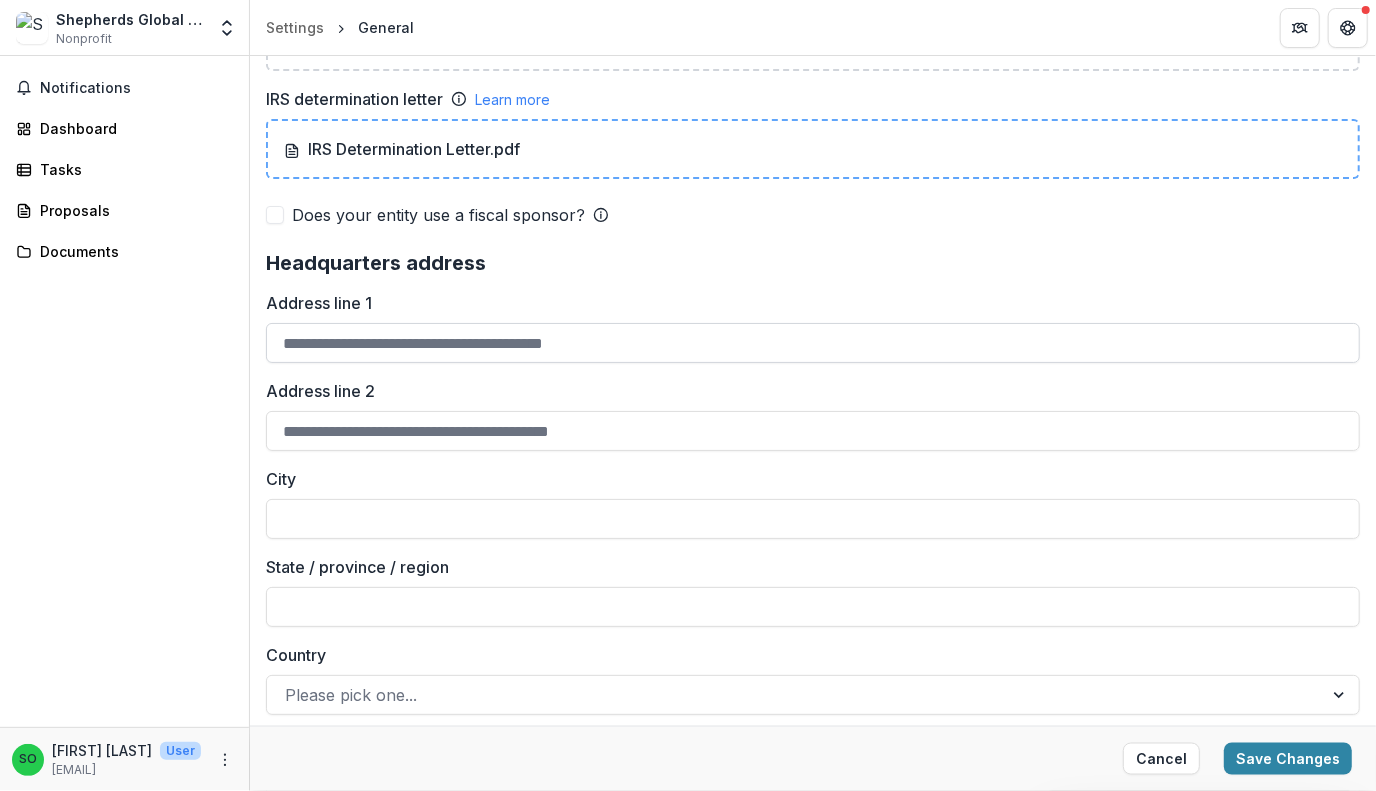 click on "Address line 1" at bounding box center (813, 343) 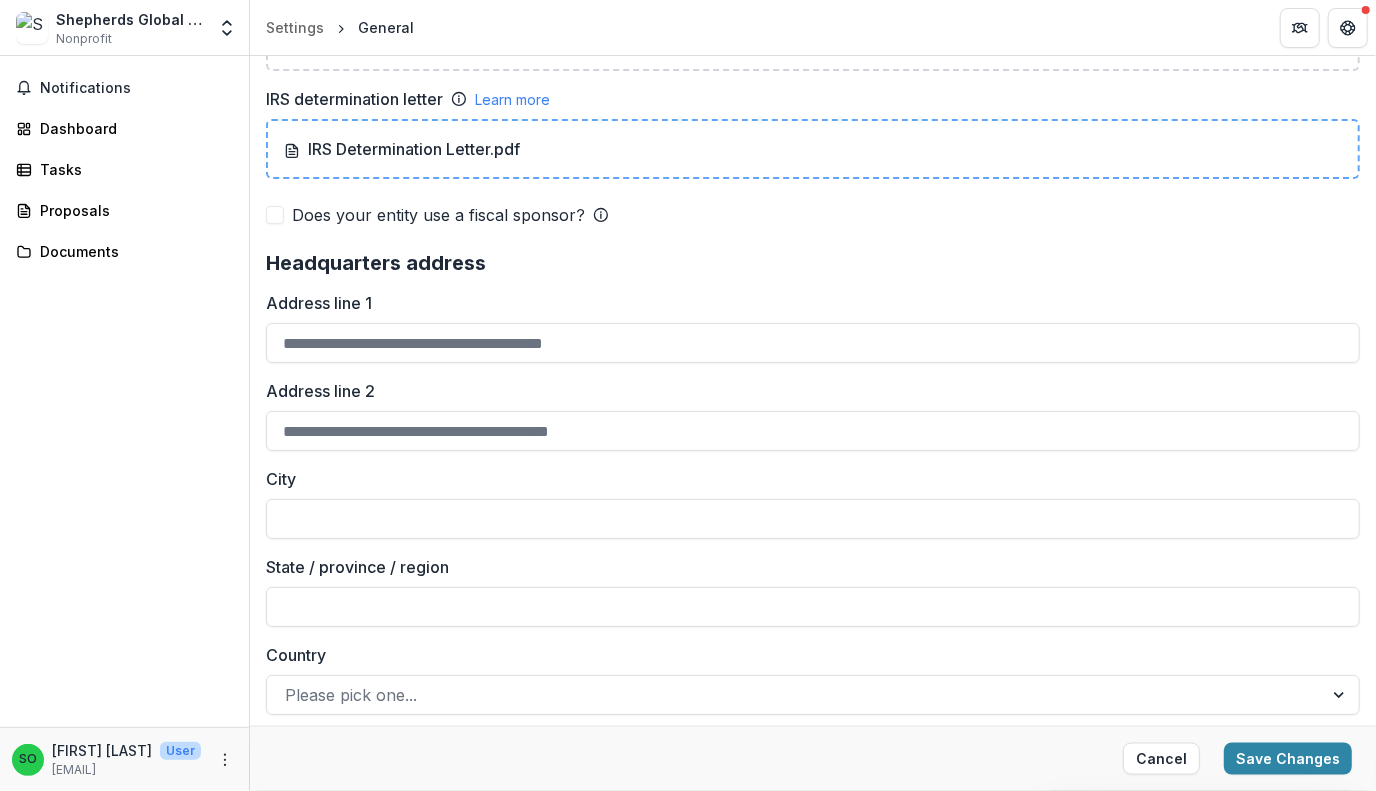 type on "**********" 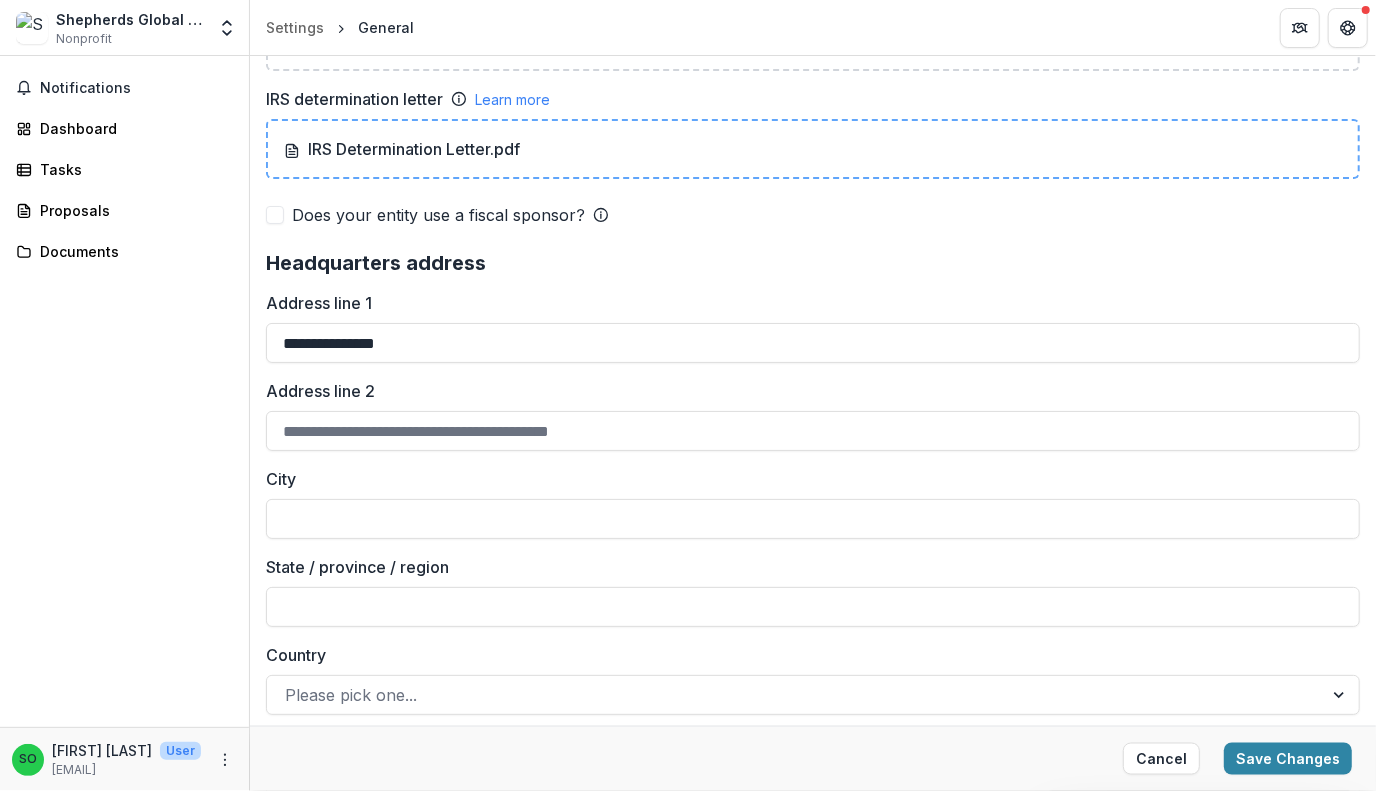 type on "**********" 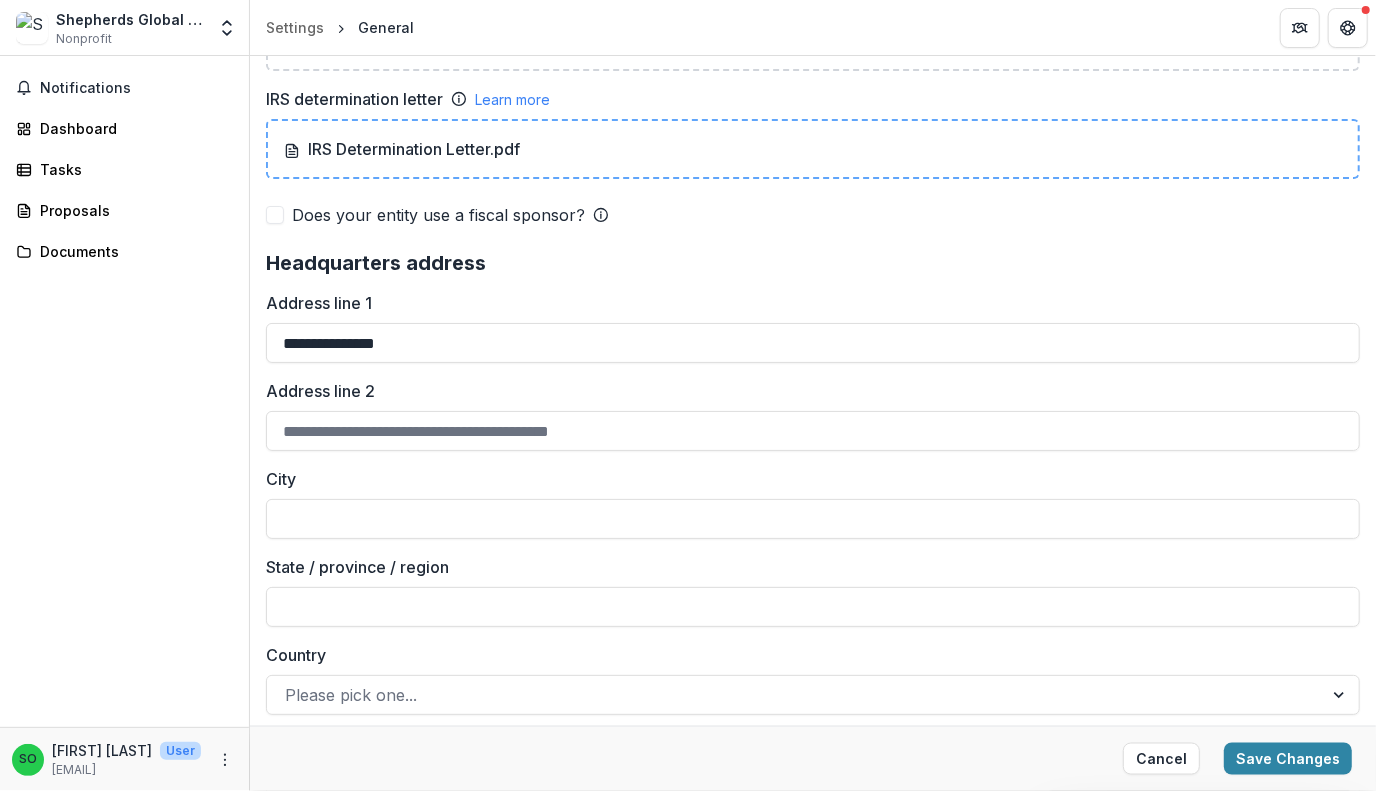 type on "**********" 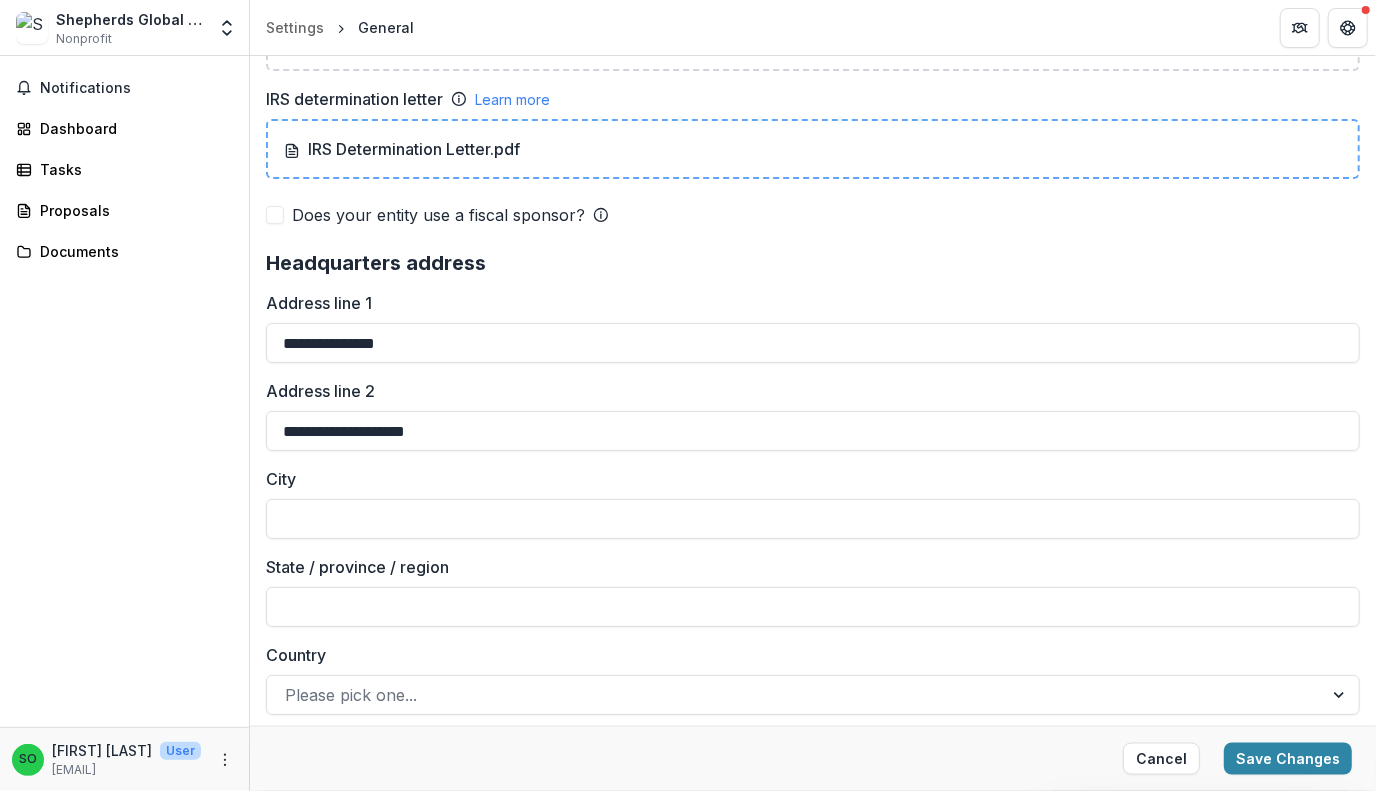 type on "**********" 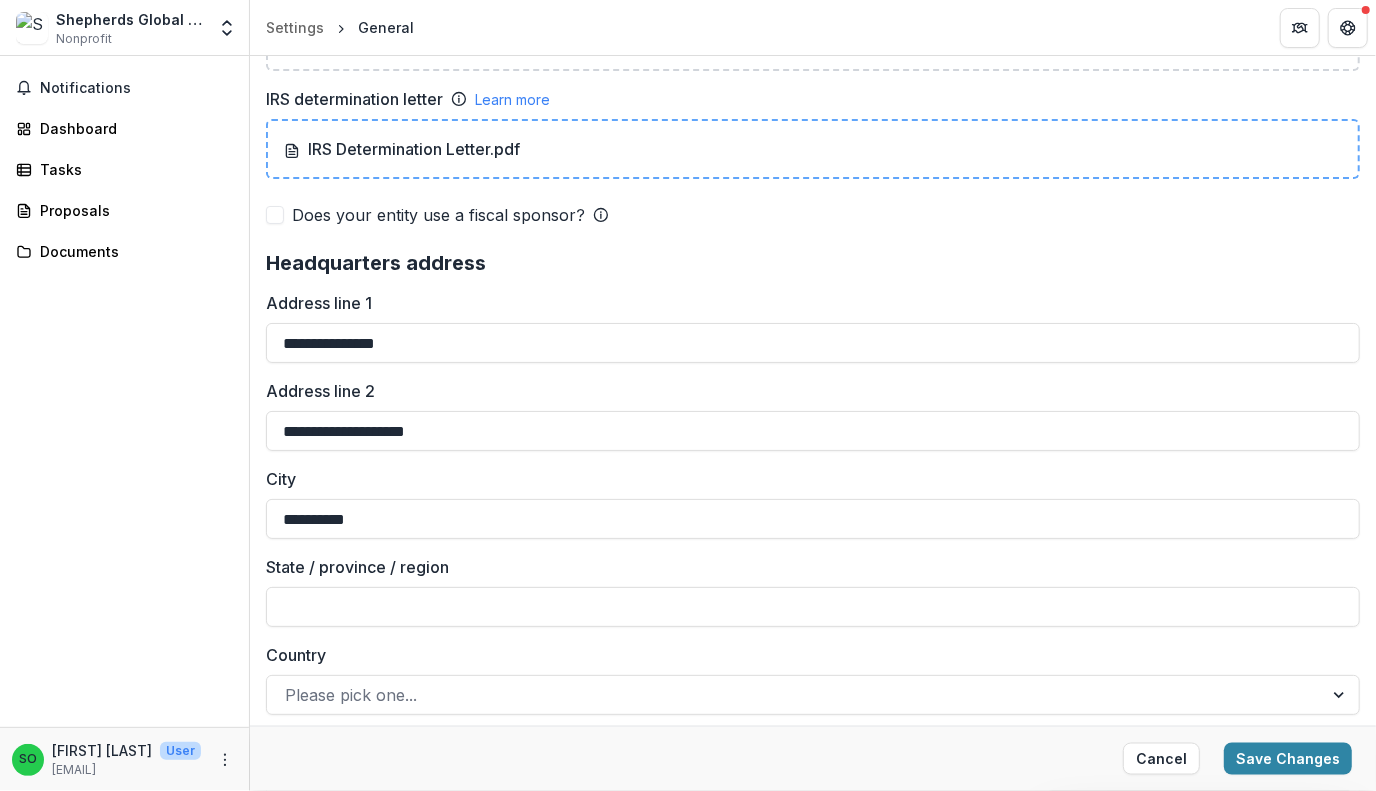 type on "****" 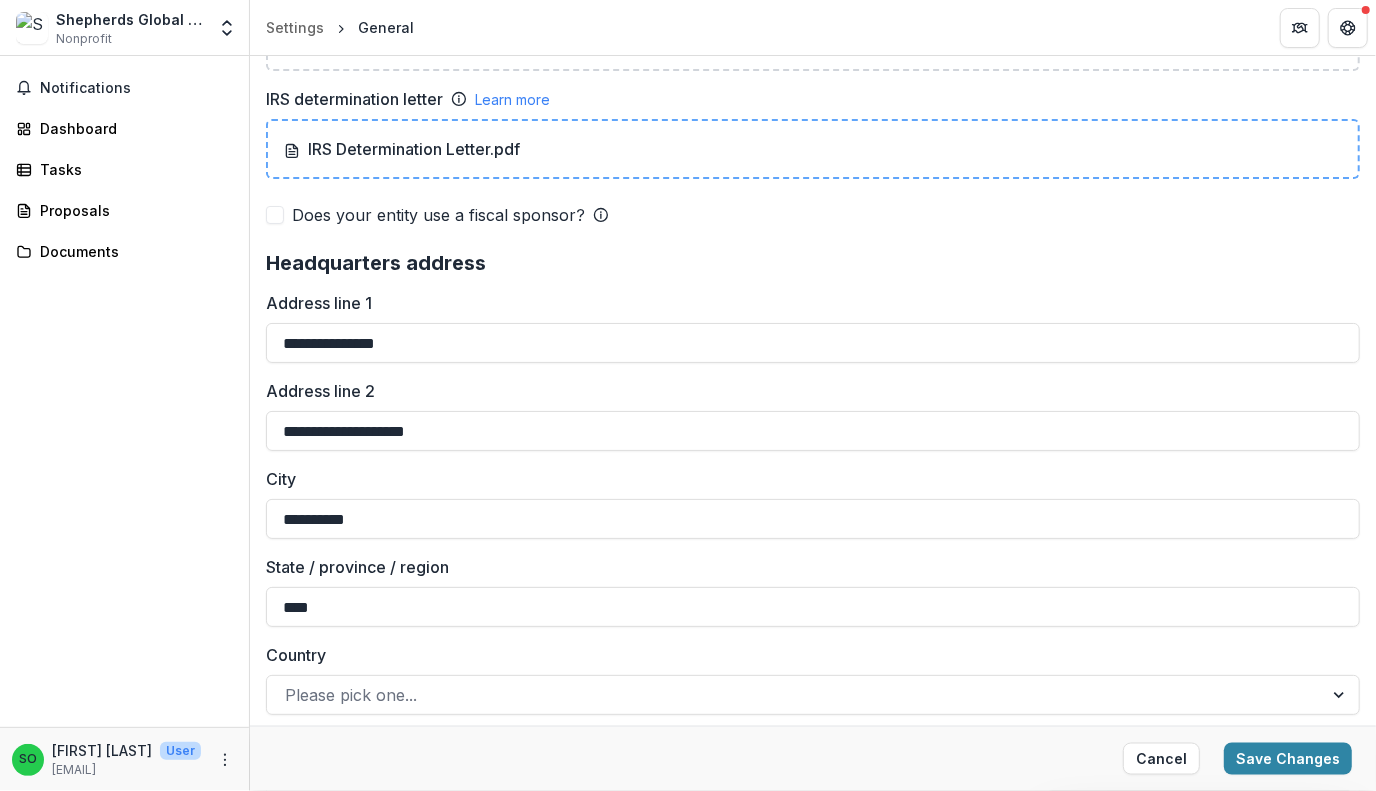 type on "**********" 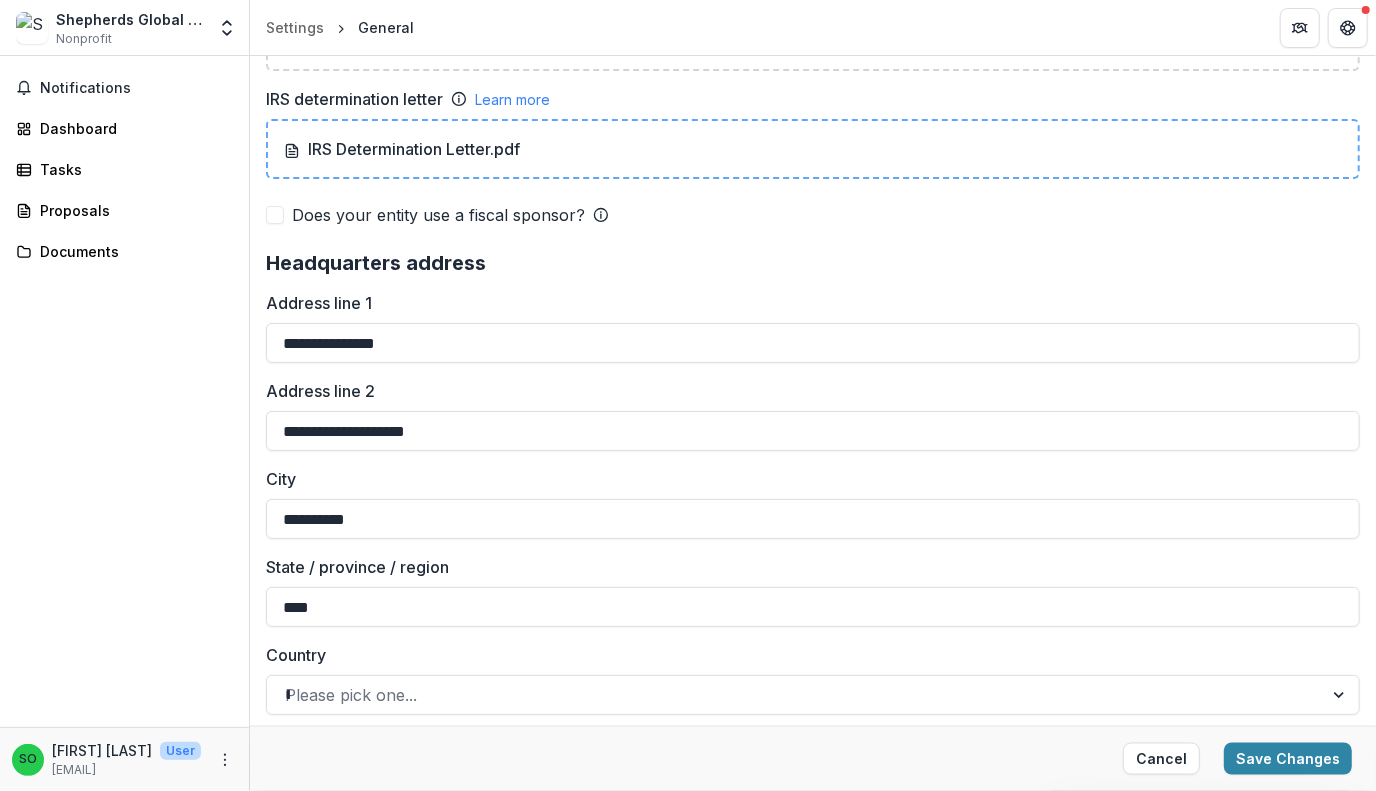 type on "*****" 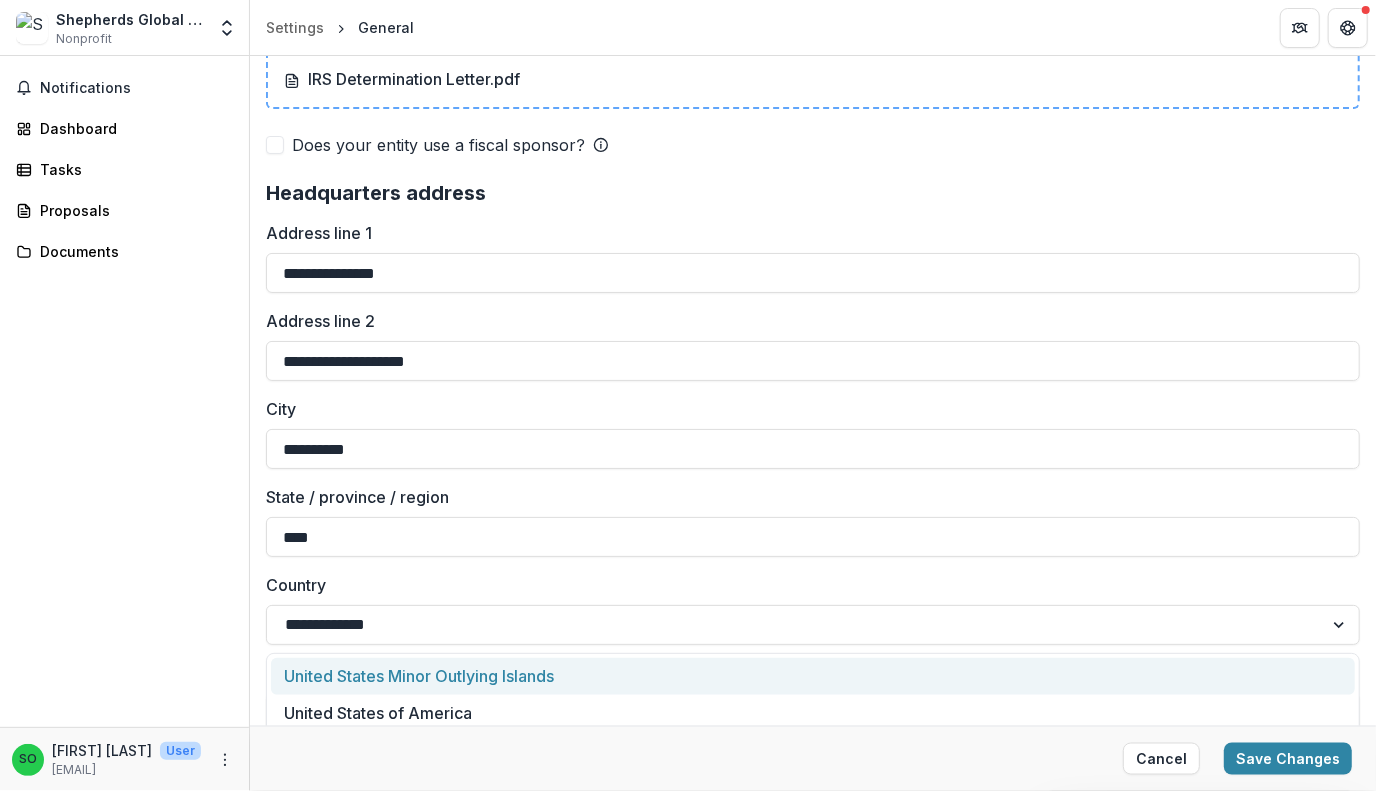 scroll, scrollTop: 1505, scrollLeft: 0, axis: vertical 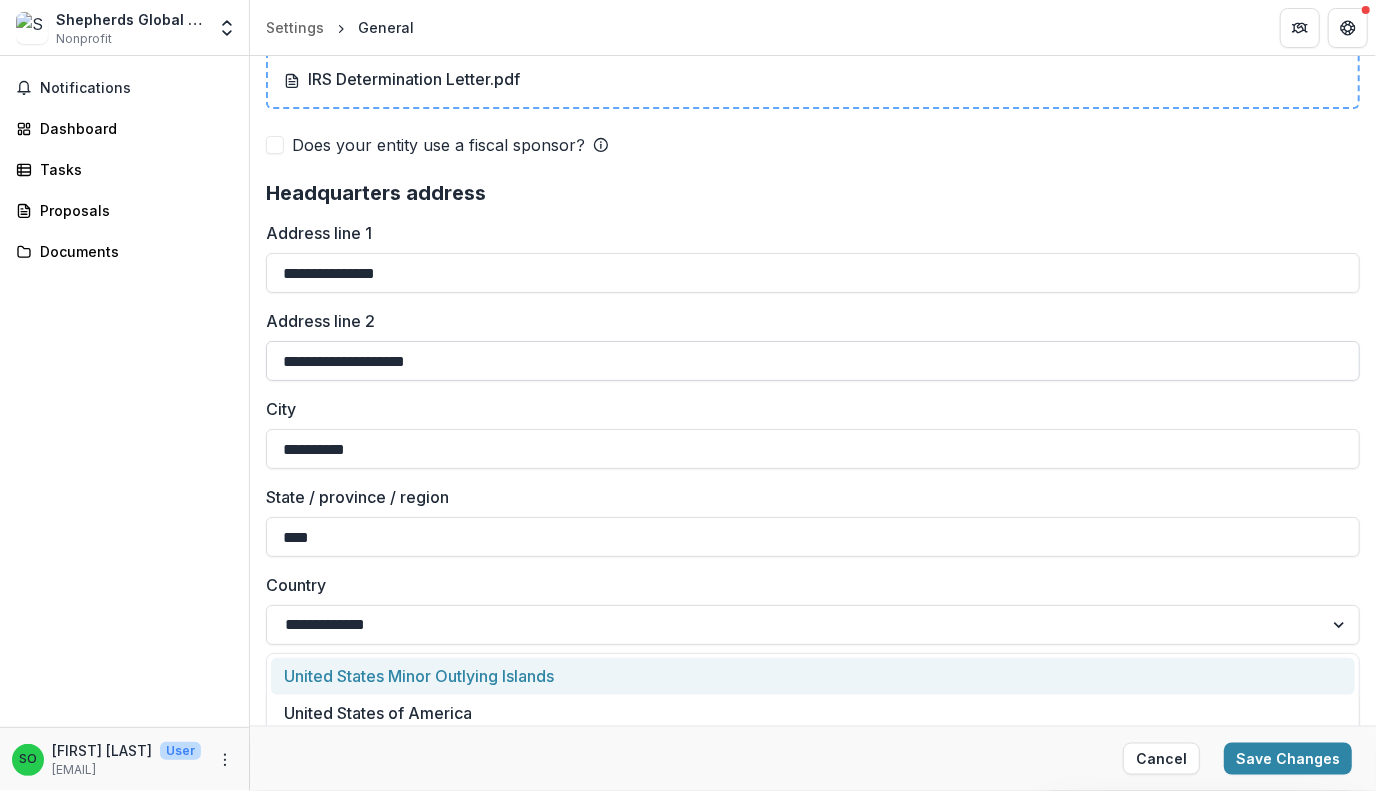 click on "**********" at bounding box center [813, 361] 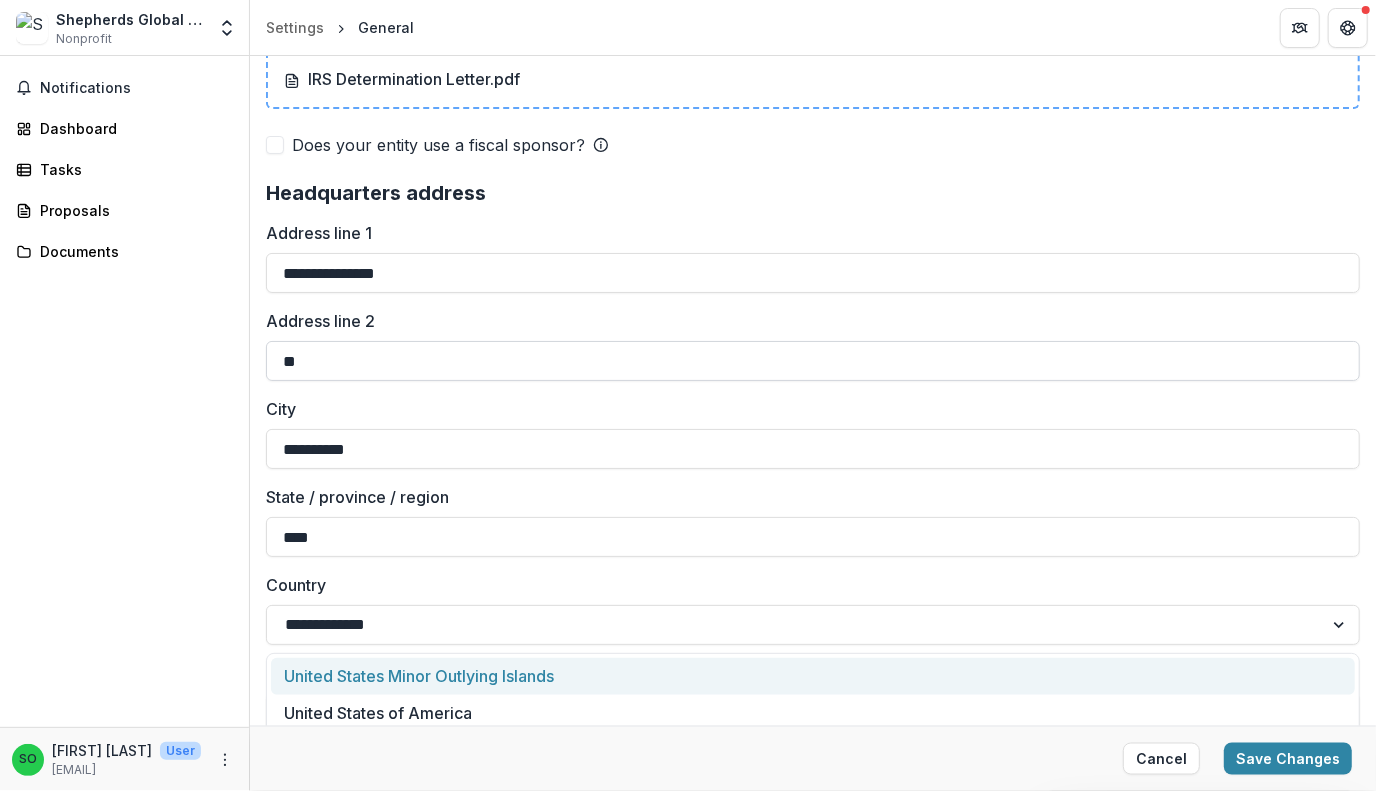 type on "*" 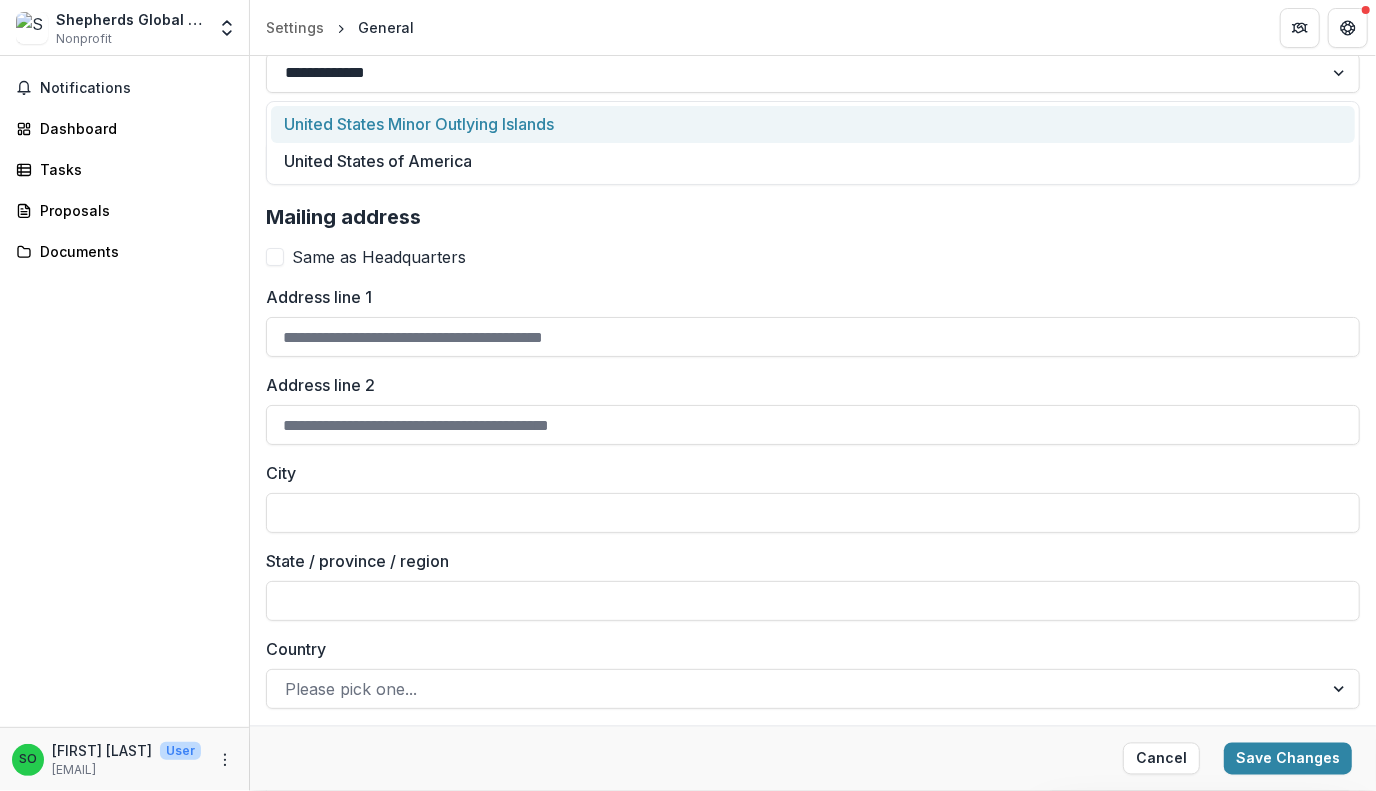 scroll, scrollTop: 2057, scrollLeft: 0, axis: vertical 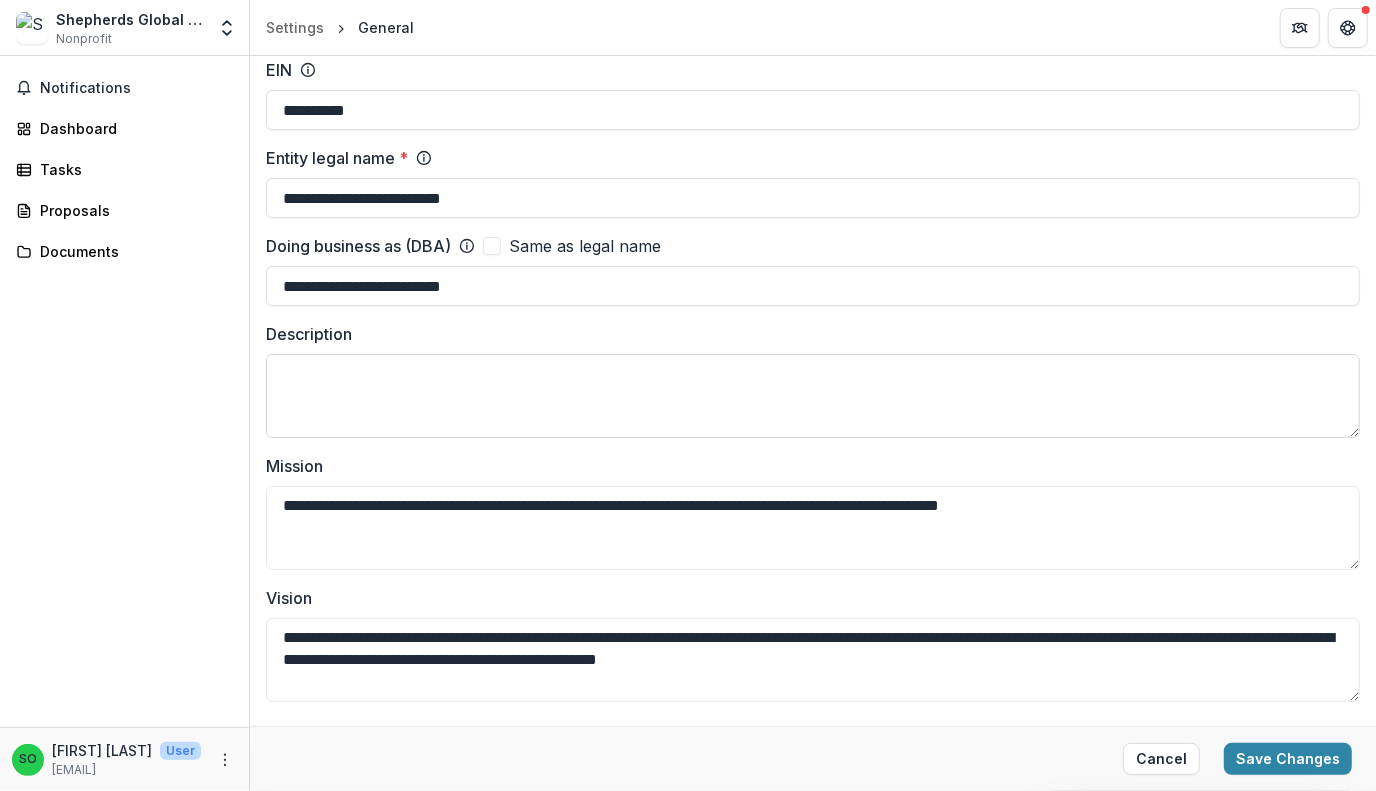 click on "Description" at bounding box center (813, 396) 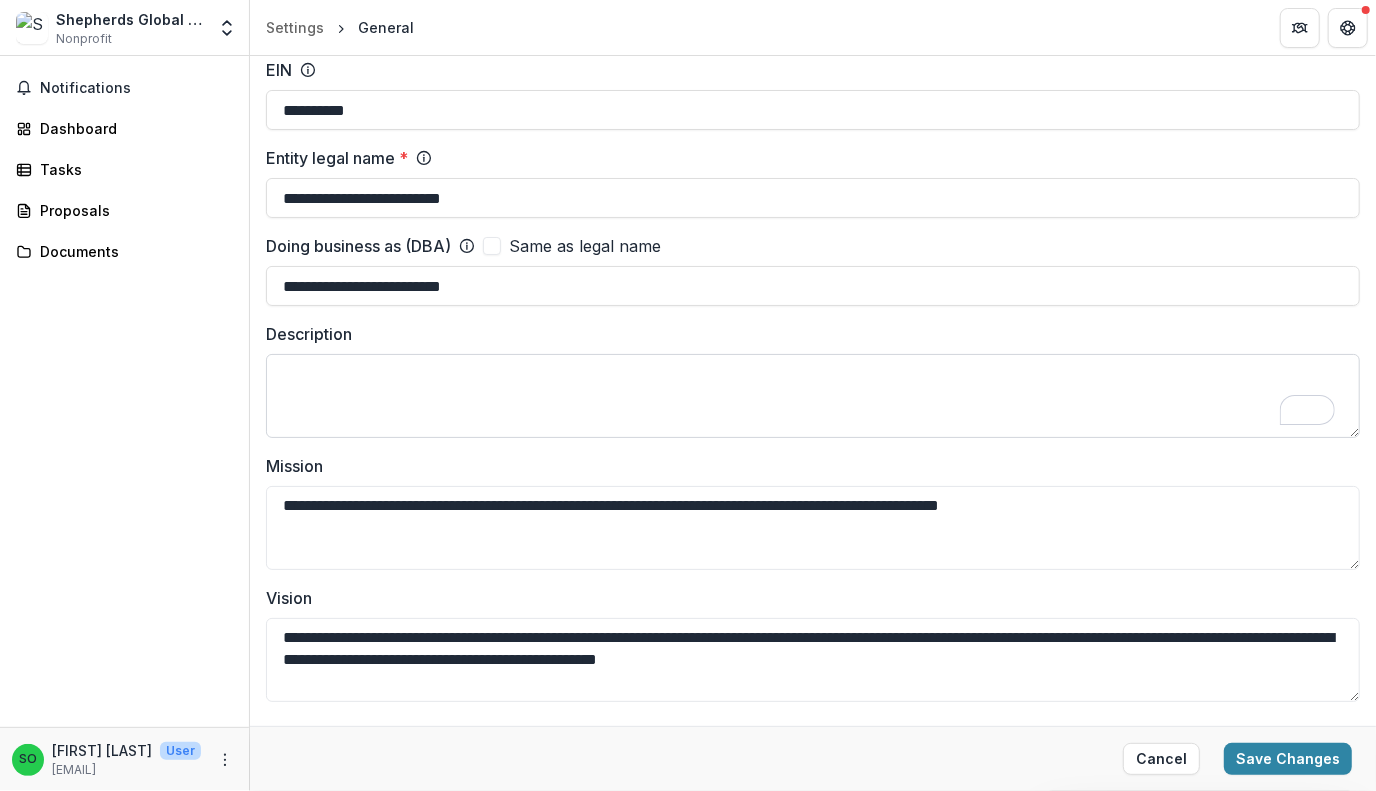 click on "Description" at bounding box center (813, 396) 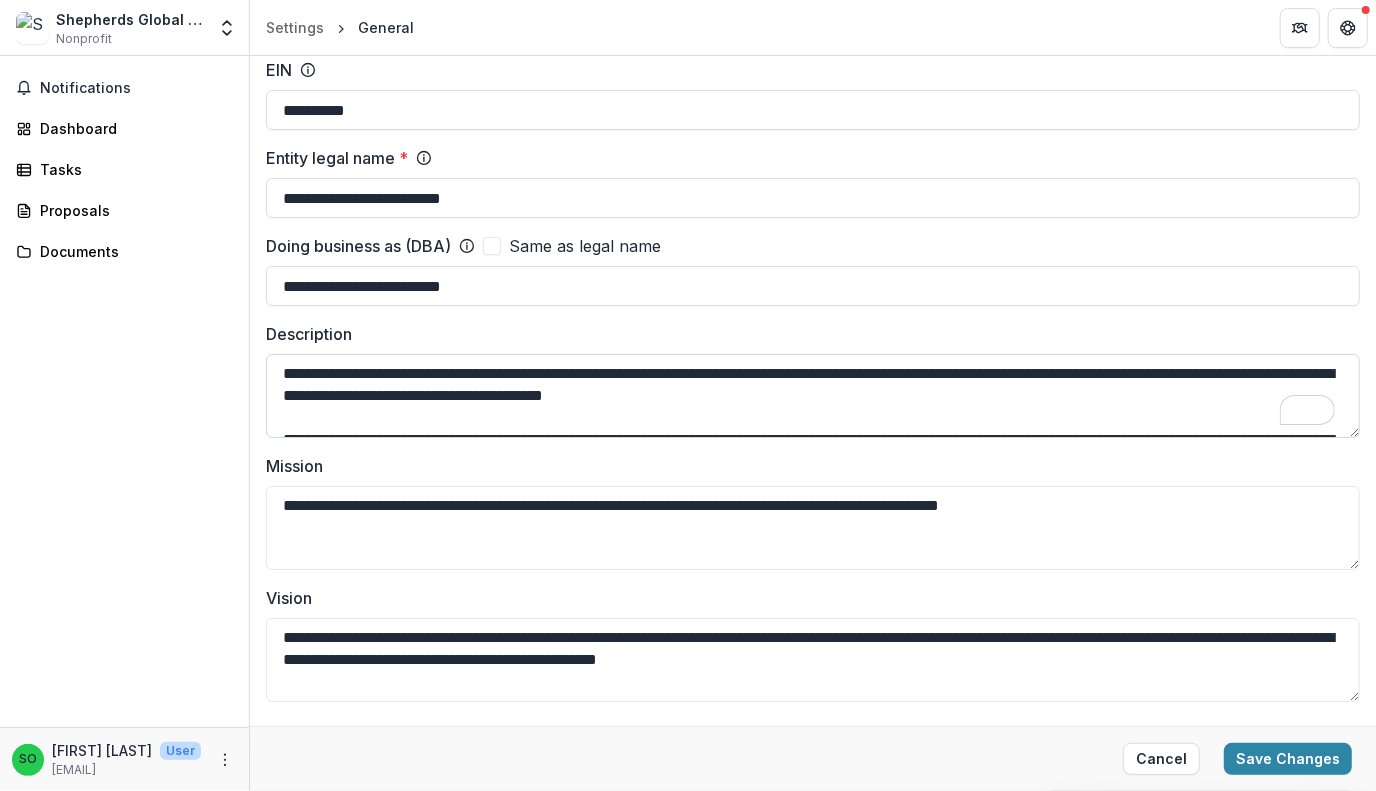scroll, scrollTop: 122, scrollLeft: 0, axis: vertical 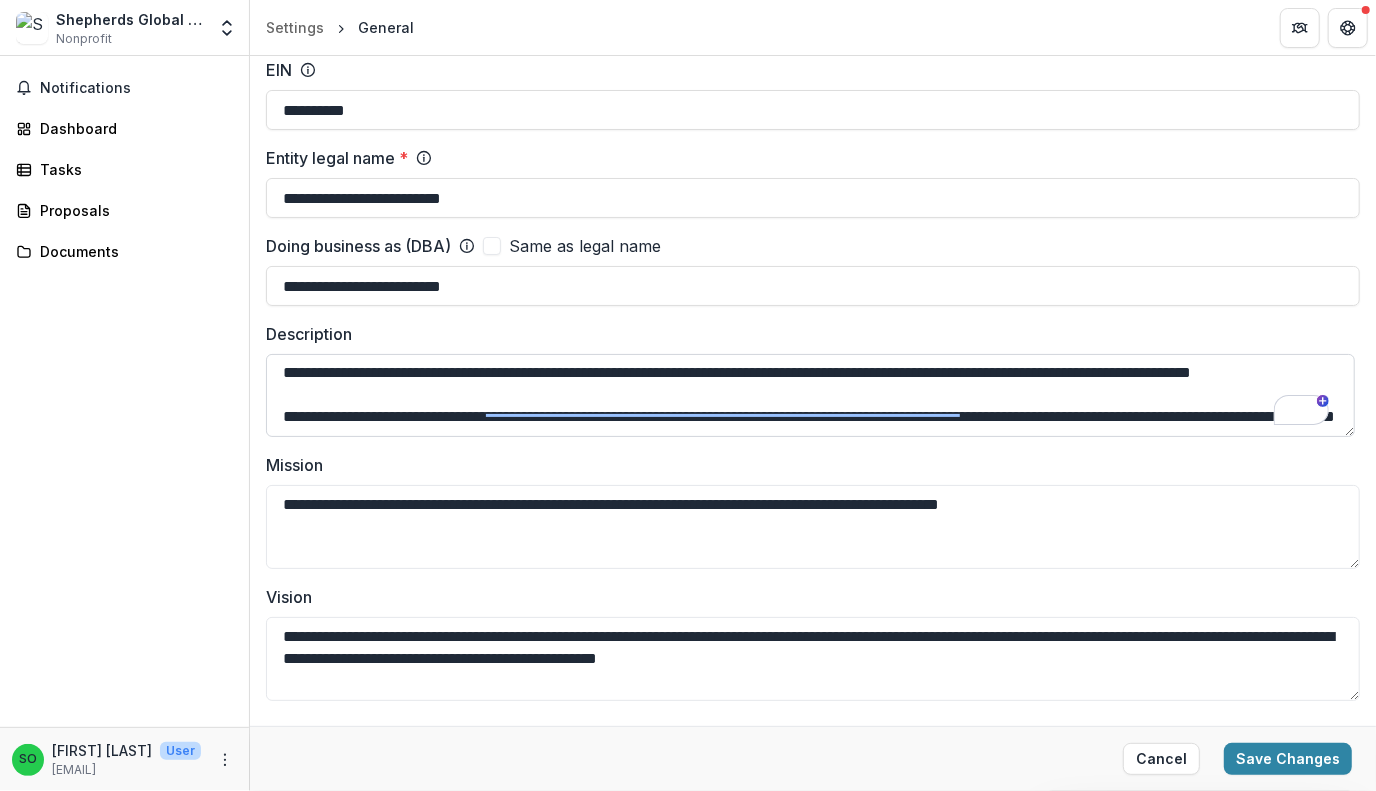 click on "**********" at bounding box center (810, 395) 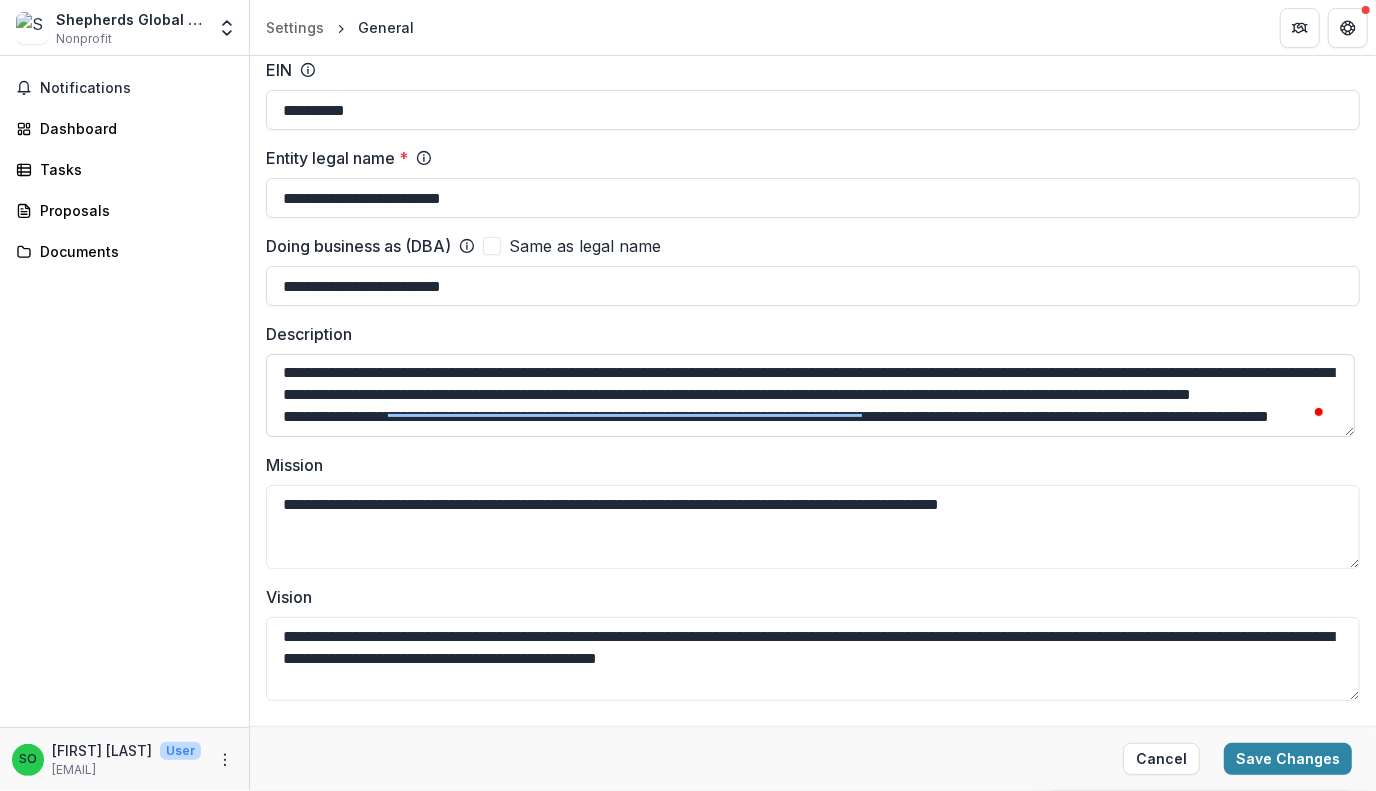 scroll, scrollTop: 110, scrollLeft: 0, axis: vertical 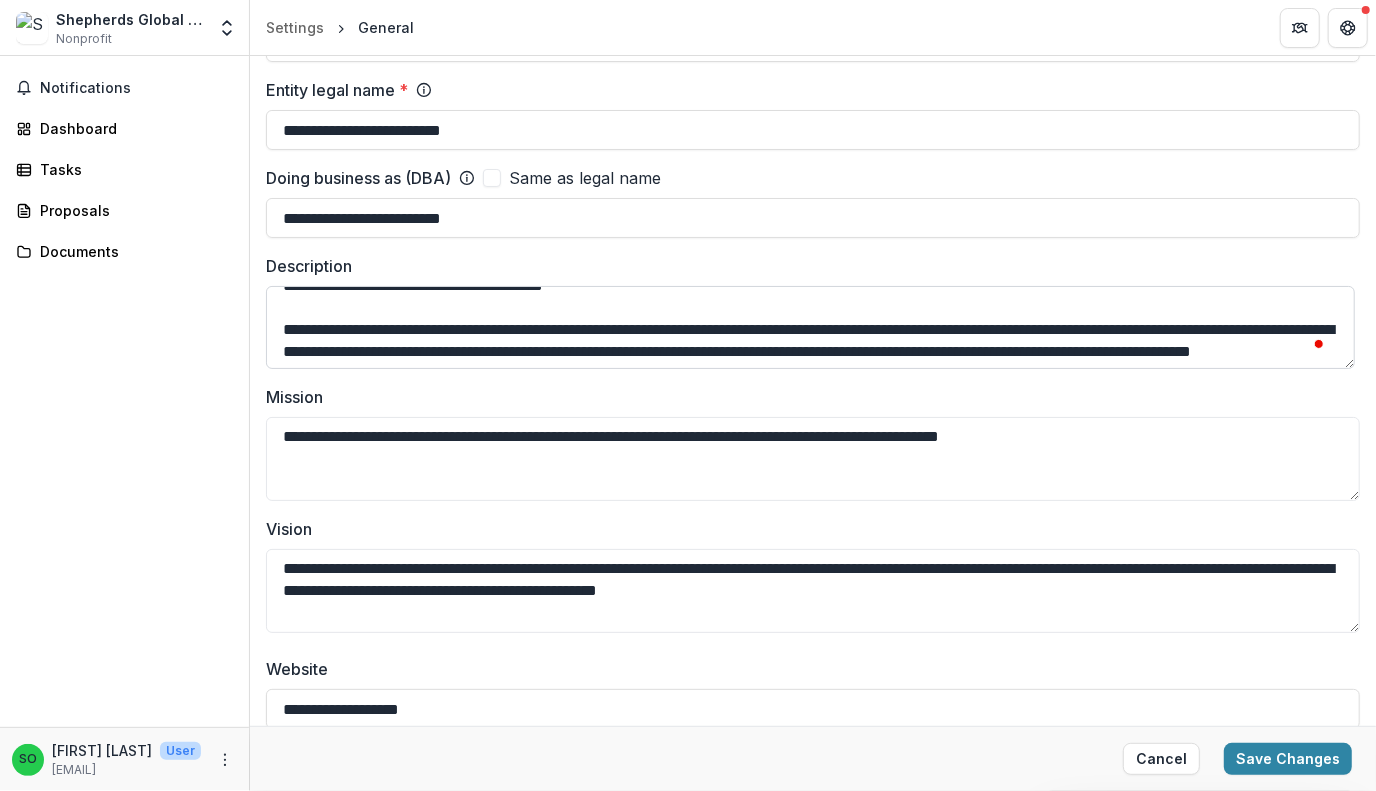 click on "**********" at bounding box center [810, 327] 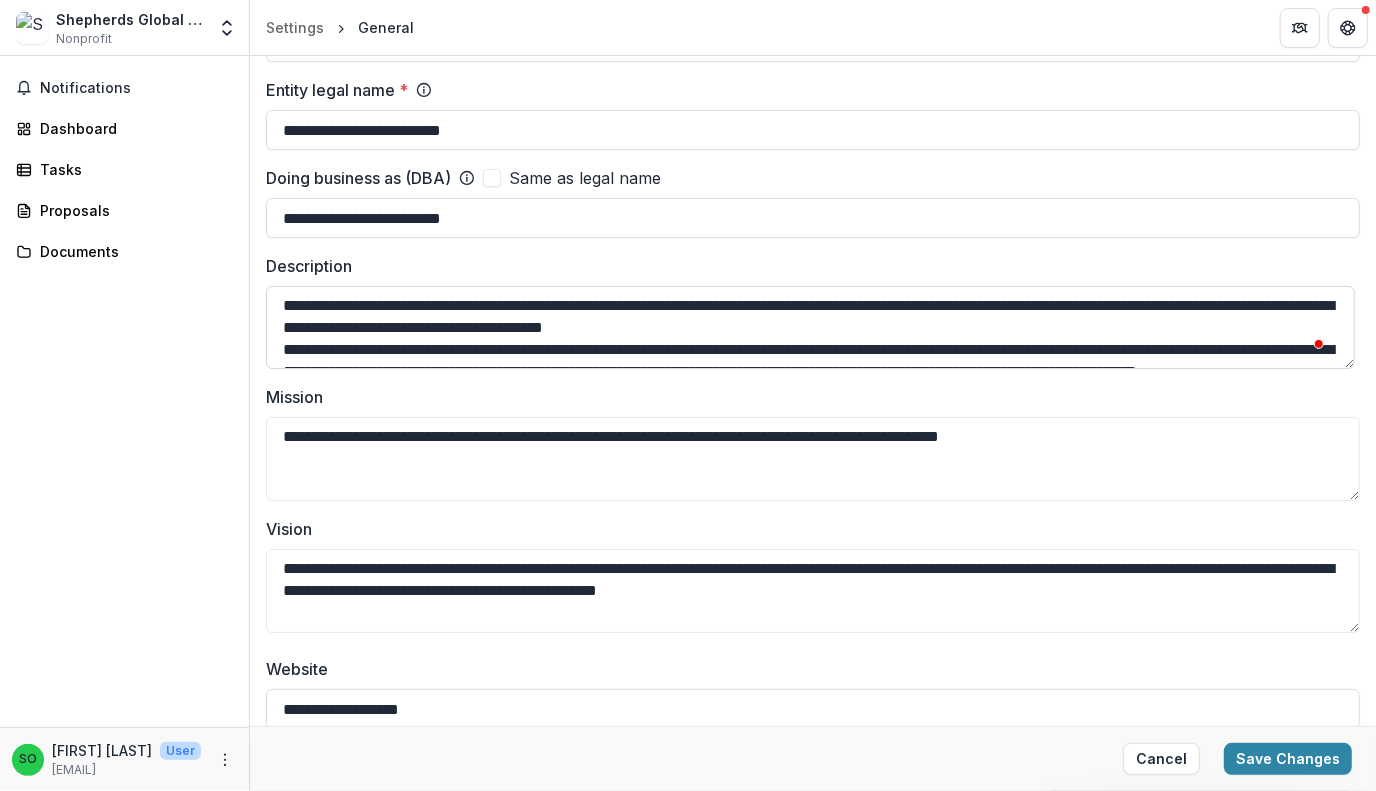 click on "**********" at bounding box center [810, 327] 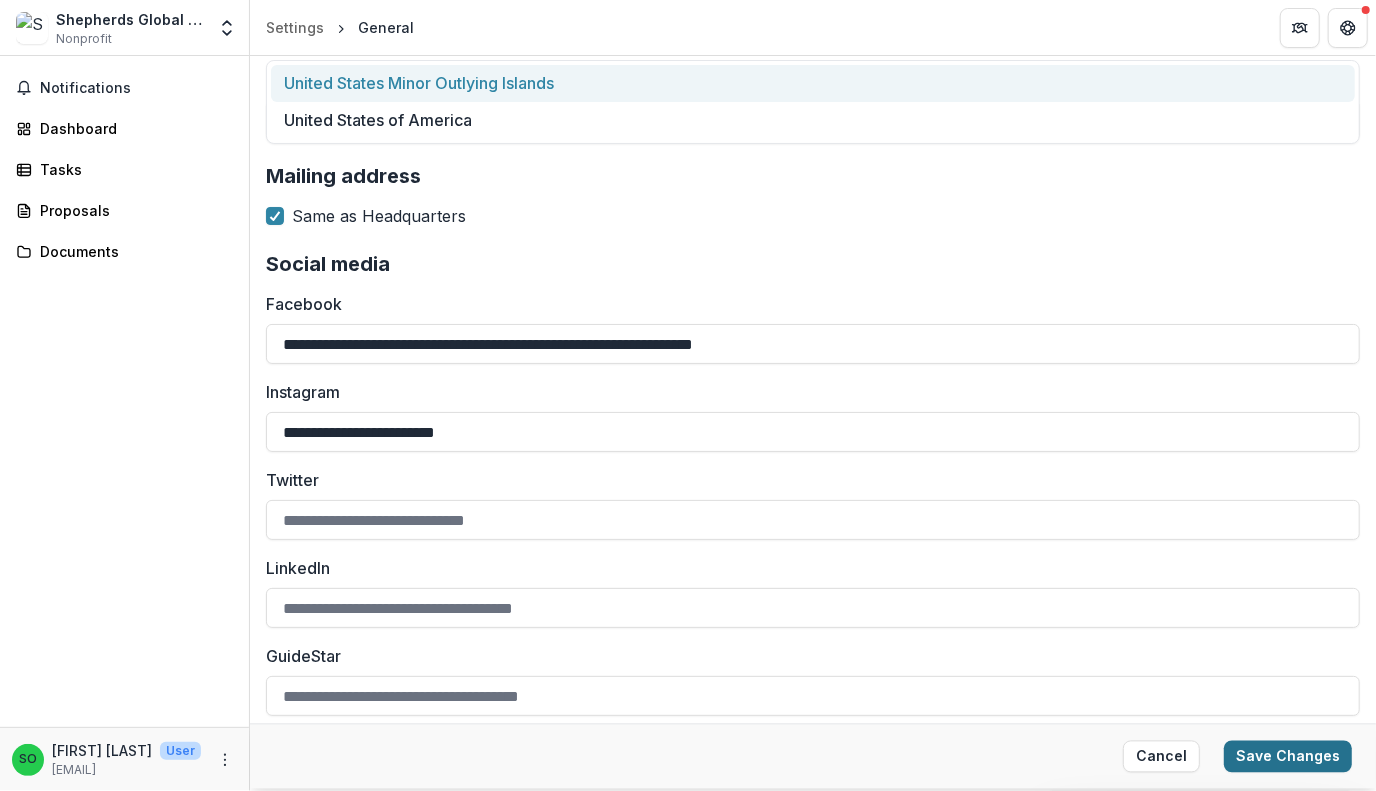 type on "**********" 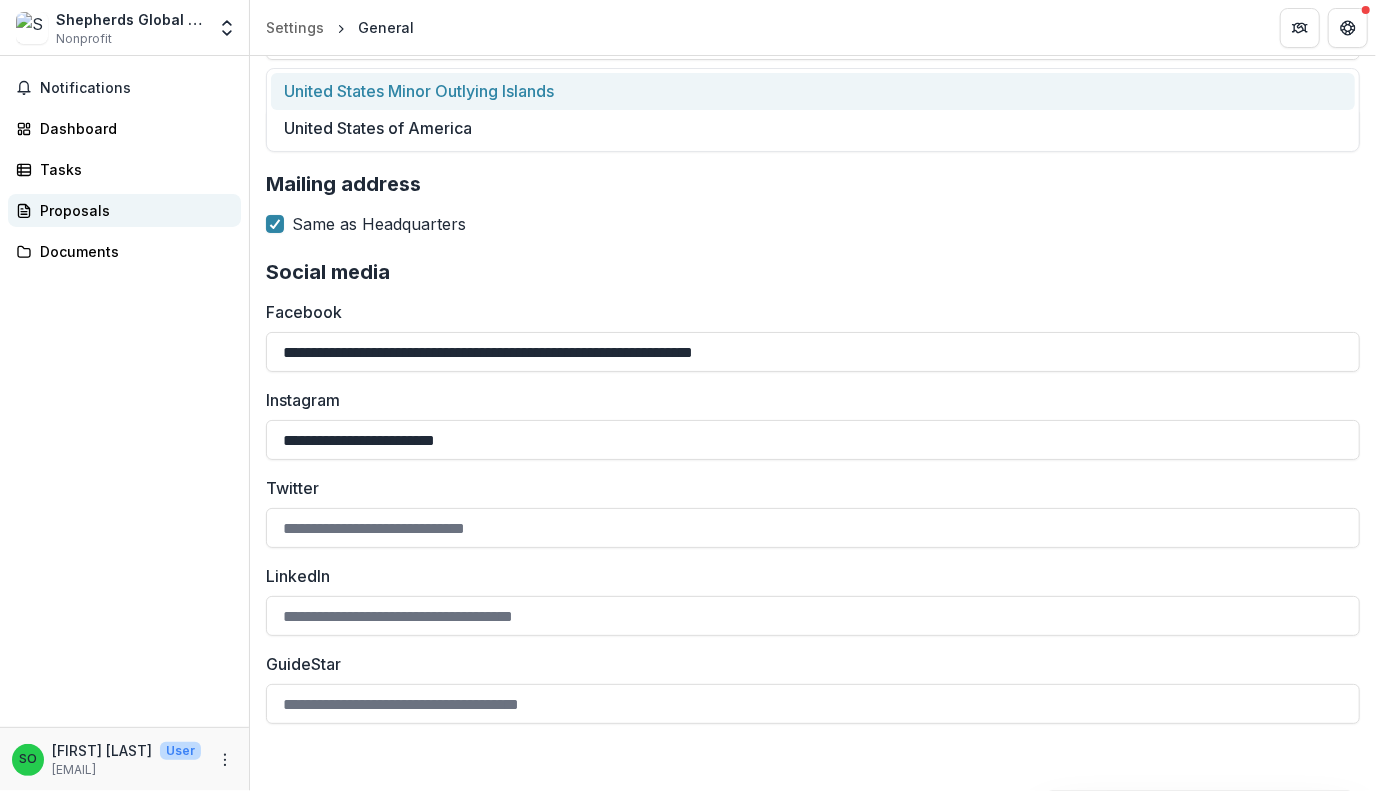 click on "Proposals" at bounding box center [132, 210] 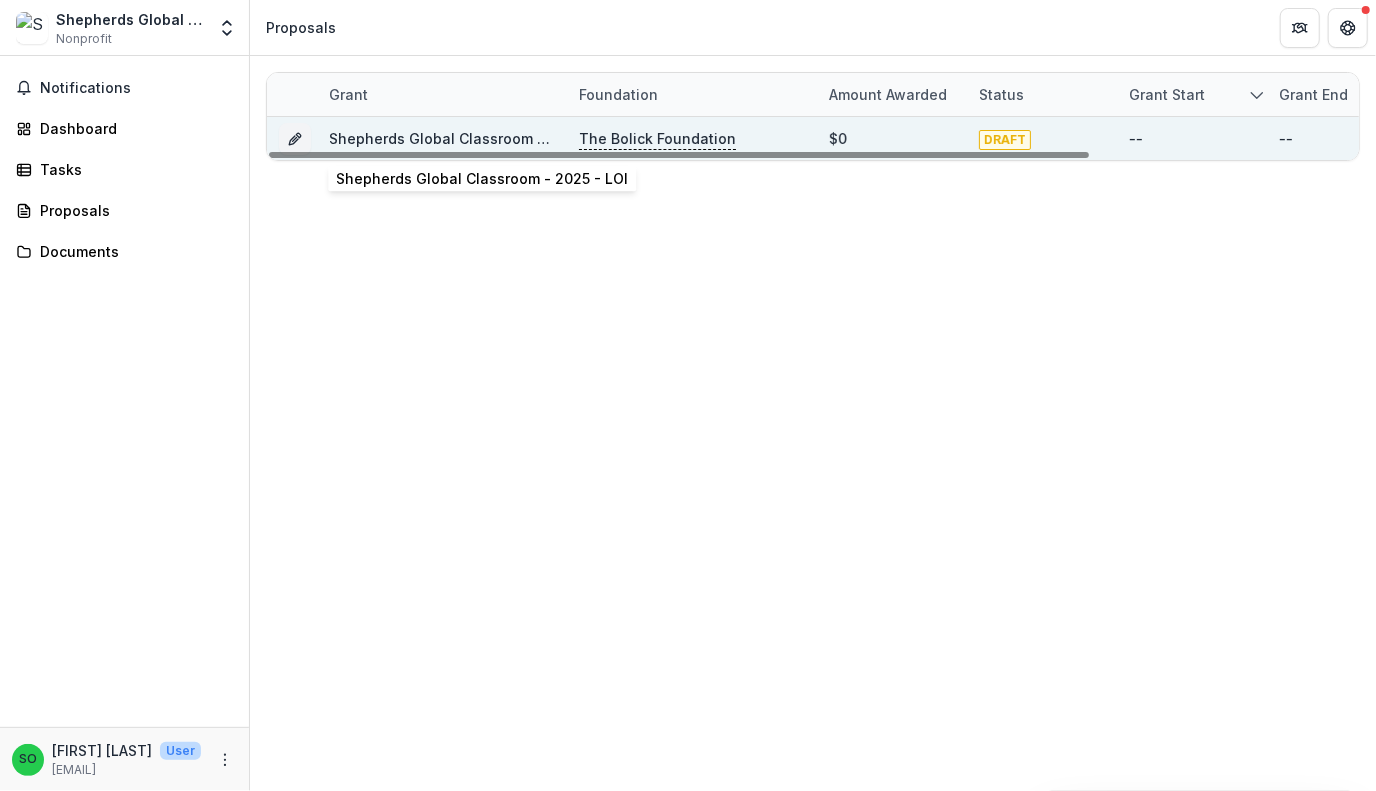 click on "Shepherds Global Classroom - 2025 - LOI" at bounding box center [475, 138] 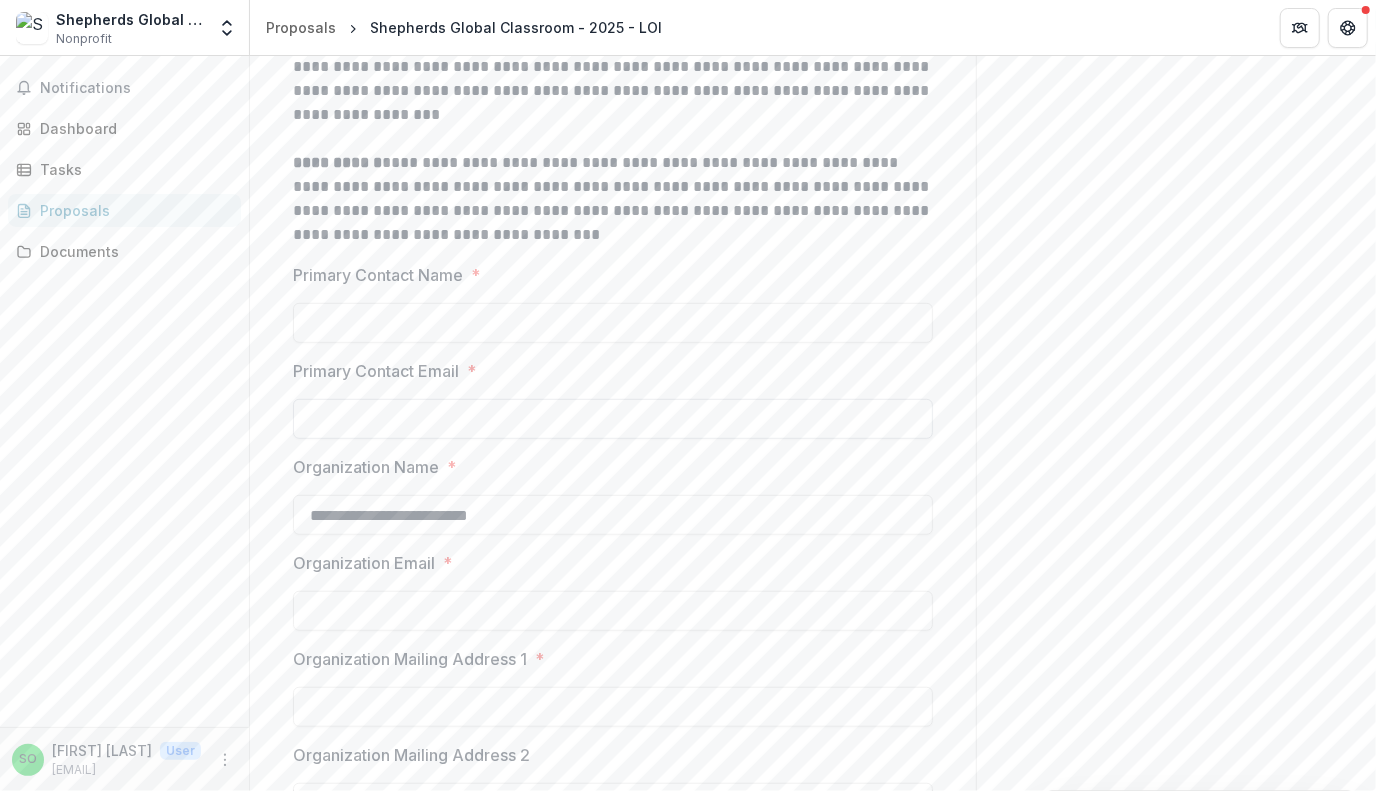 click on "Primary Contact Email *" at bounding box center [613, 419] 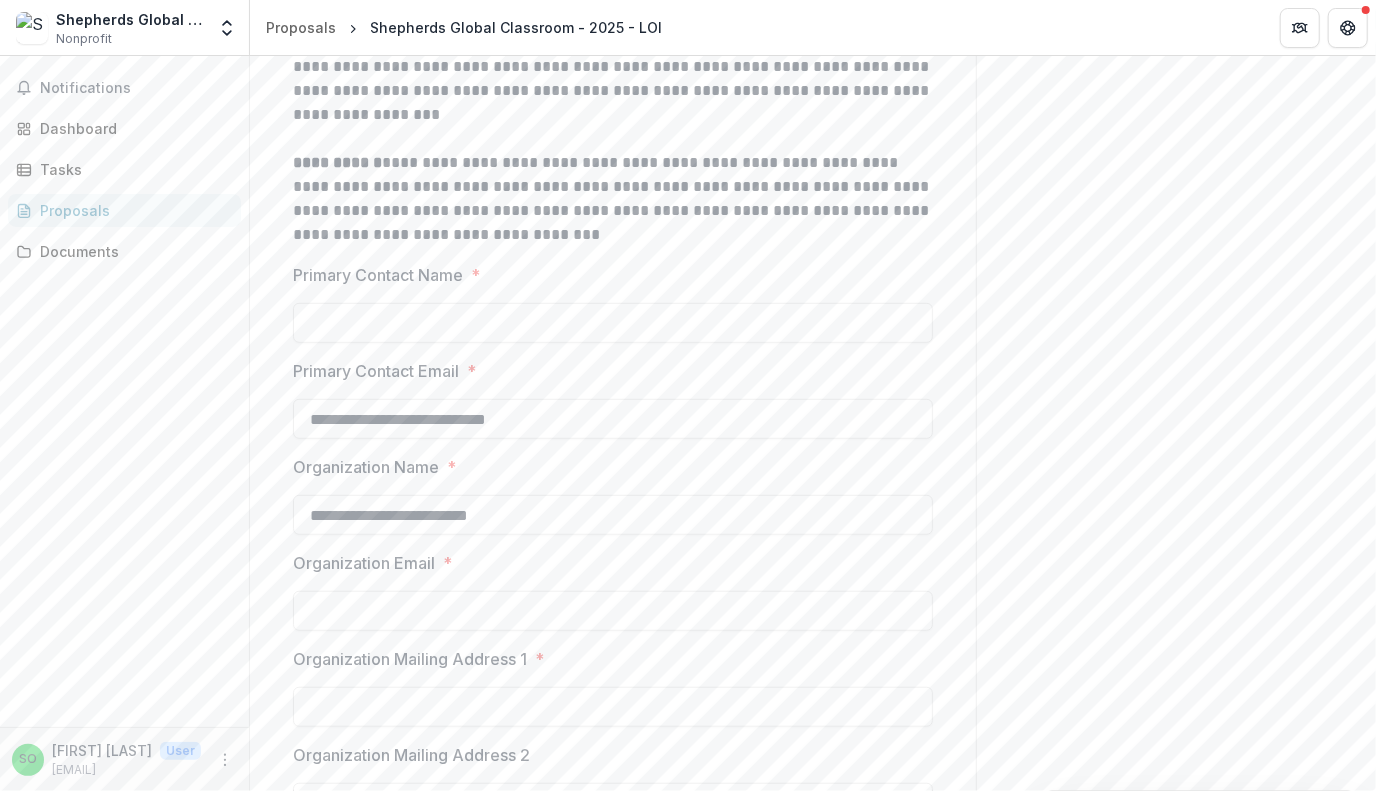 type on "**********" 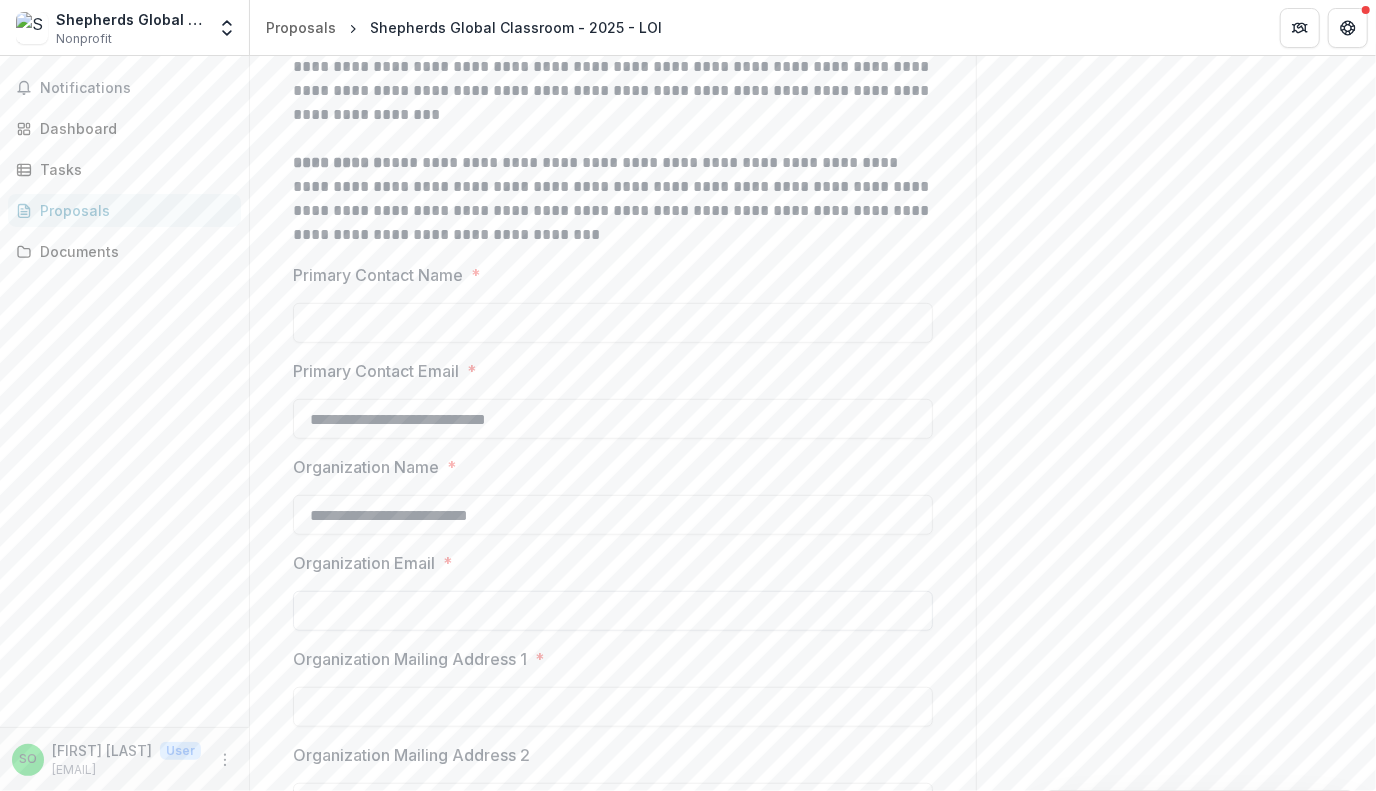 click on "Organization Email * [EMAIL]" at bounding box center (613, 611) 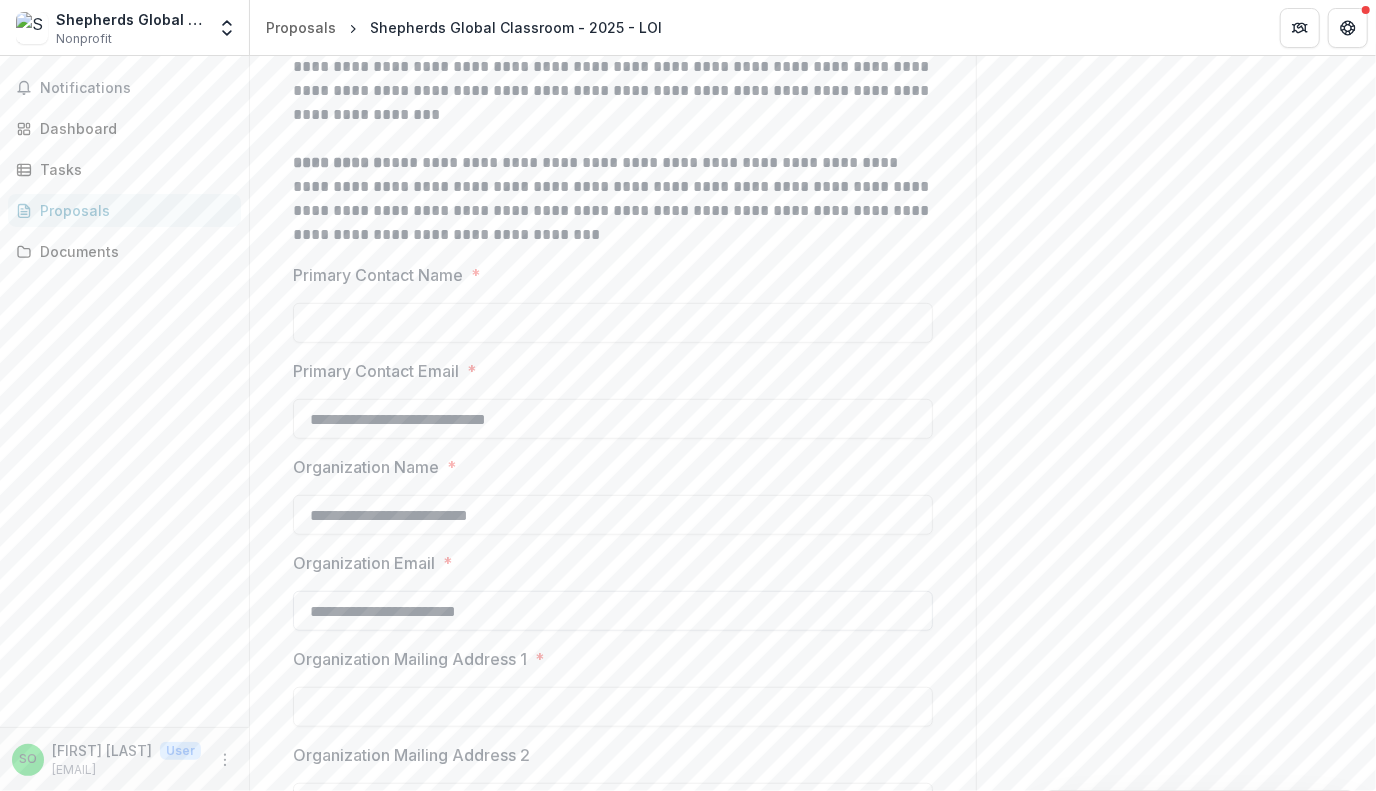 type on "**********" 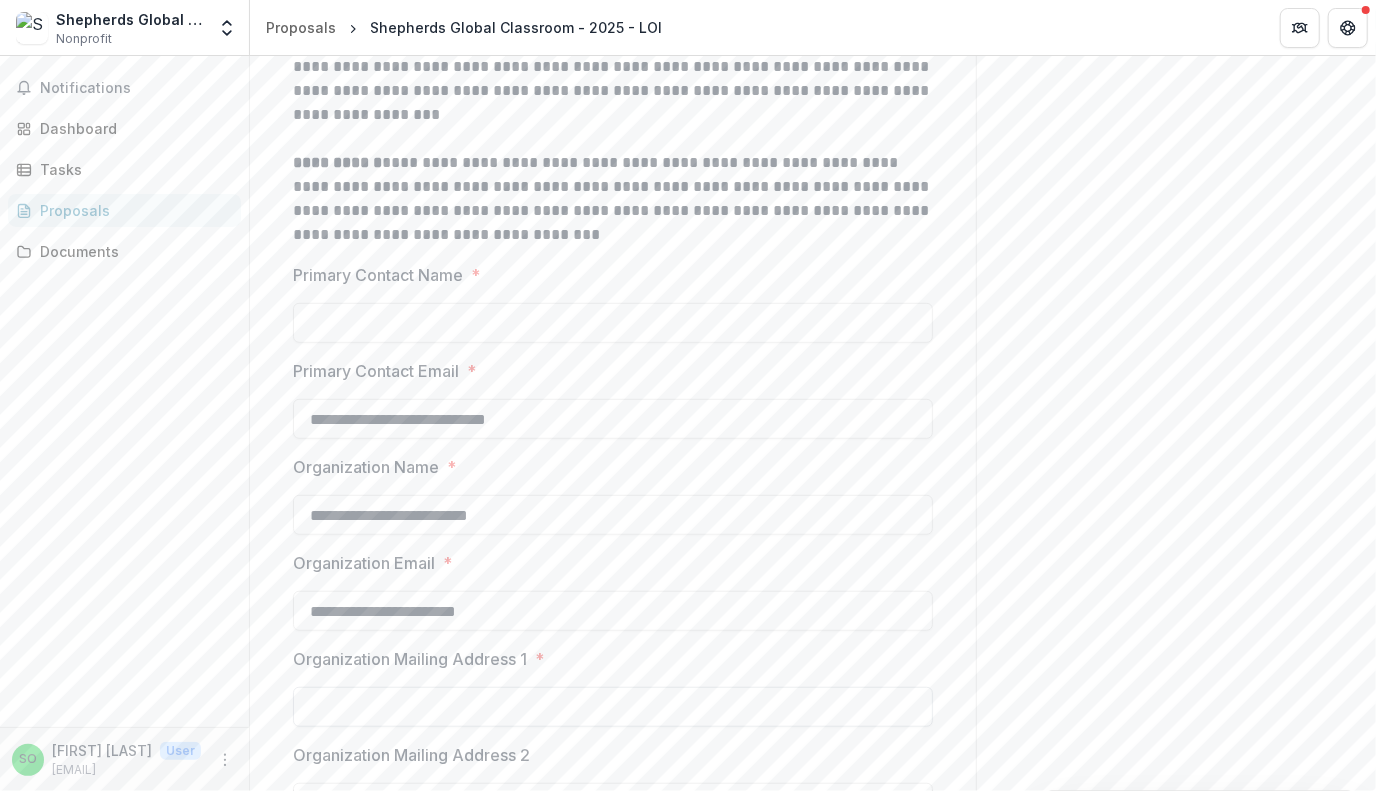 click on "Organization Mailing Address 1 *" at bounding box center [613, 707] 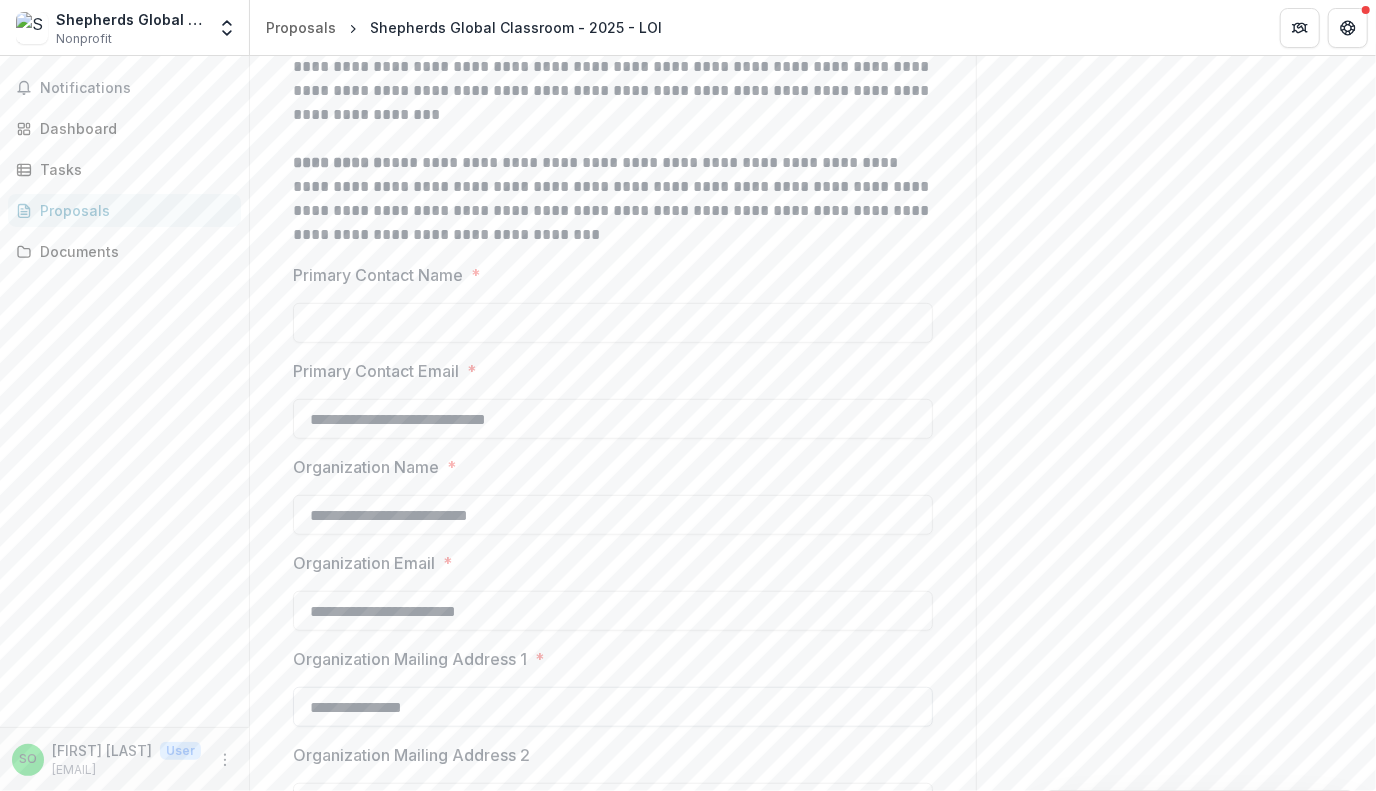 type on "**********" 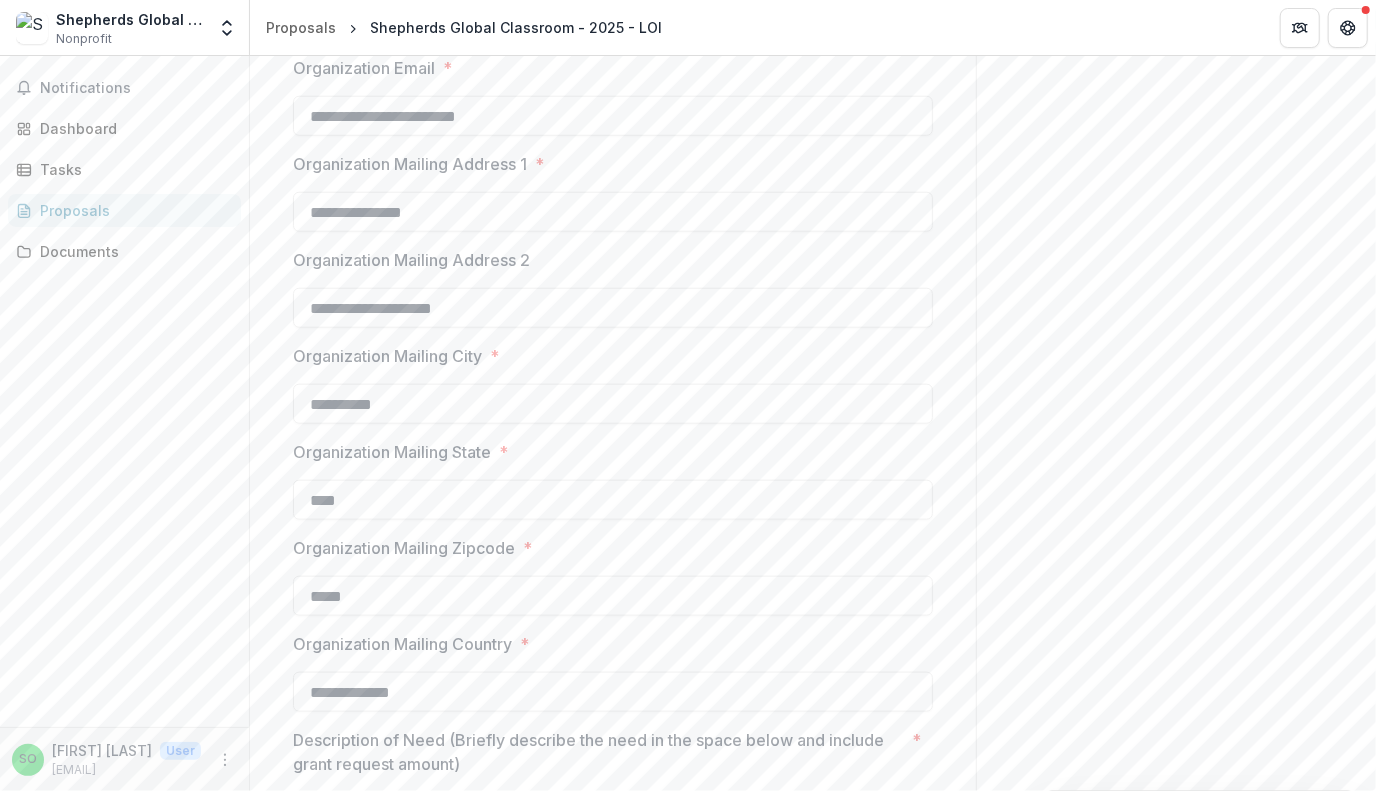 scroll, scrollTop: 1096, scrollLeft: 0, axis: vertical 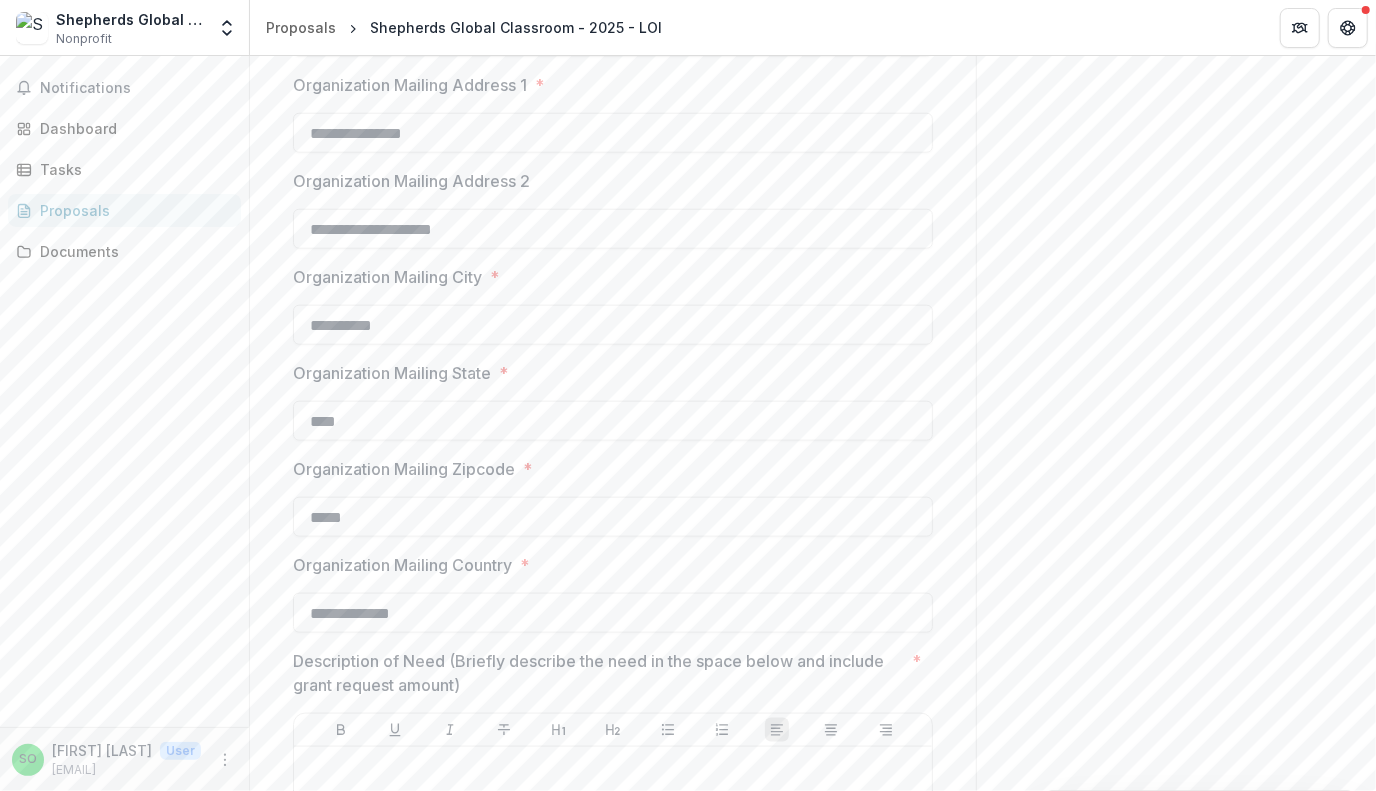 drag, startPoint x: 484, startPoint y: 216, endPoint x: 282, endPoint y: 207, distance: 202.2004 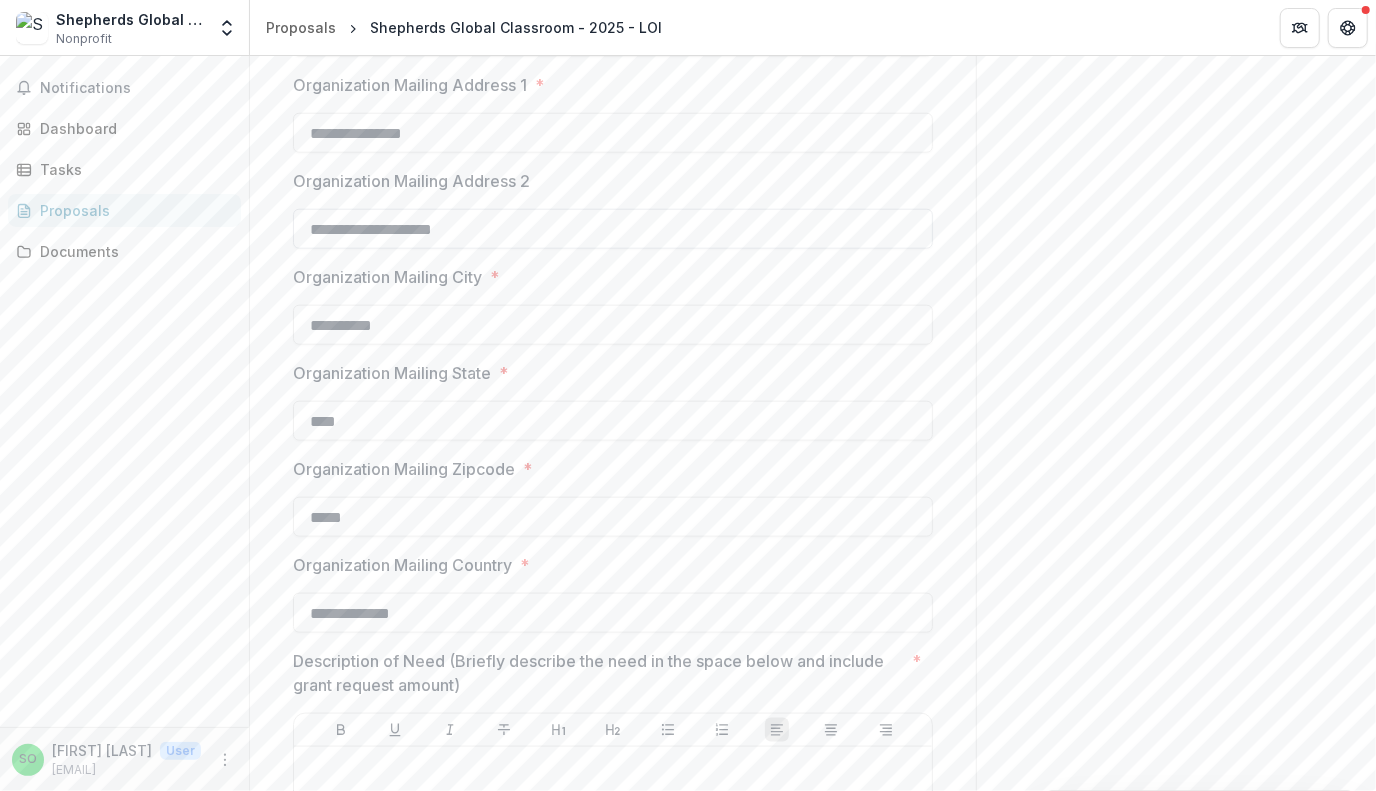drag, startPoint x: 282, startPoint y: 207, endPoint x: 602, endPoint y: 234, distance: 321.13705 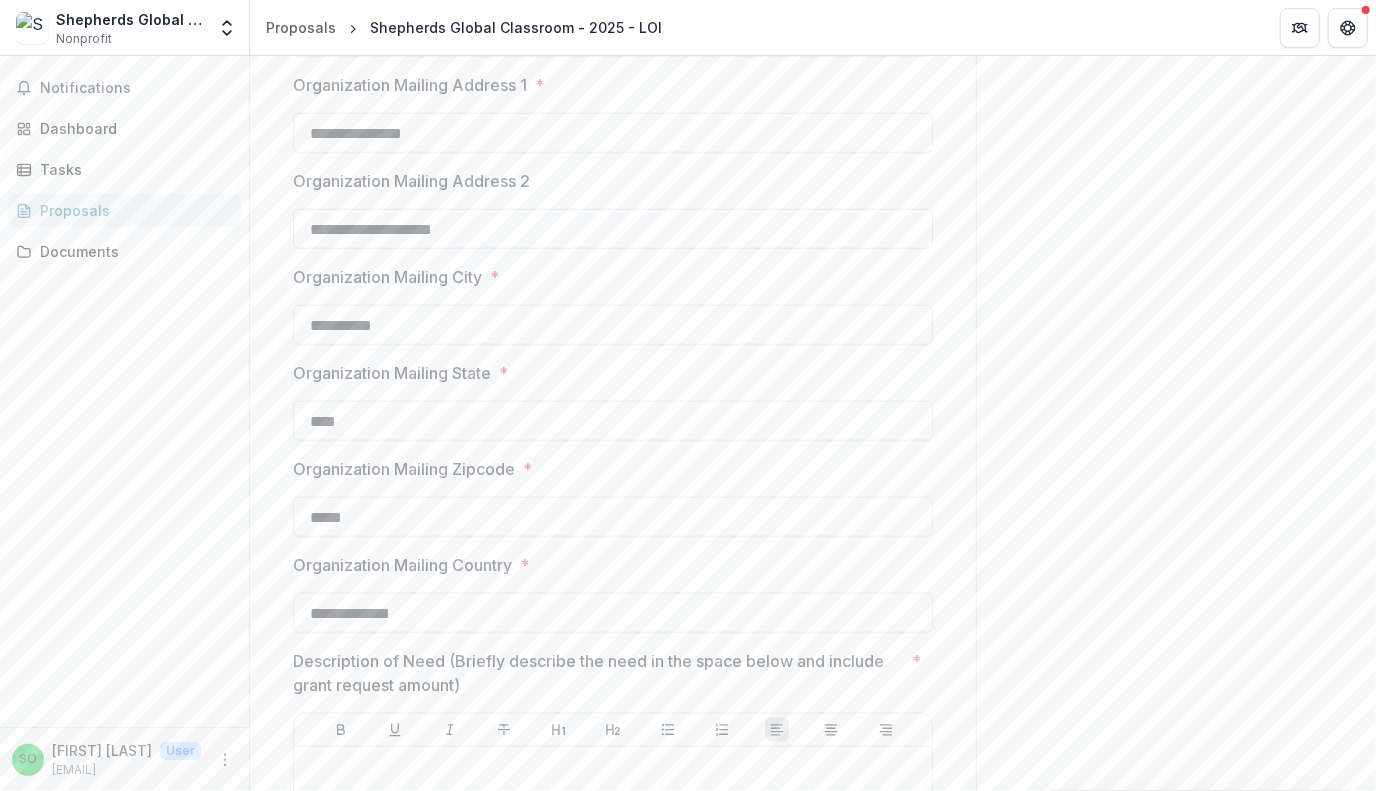 drag, startPoint x: 503, startPoint y: 227, endPoint x: 298, endPoint y: 224, distance: 205.02196 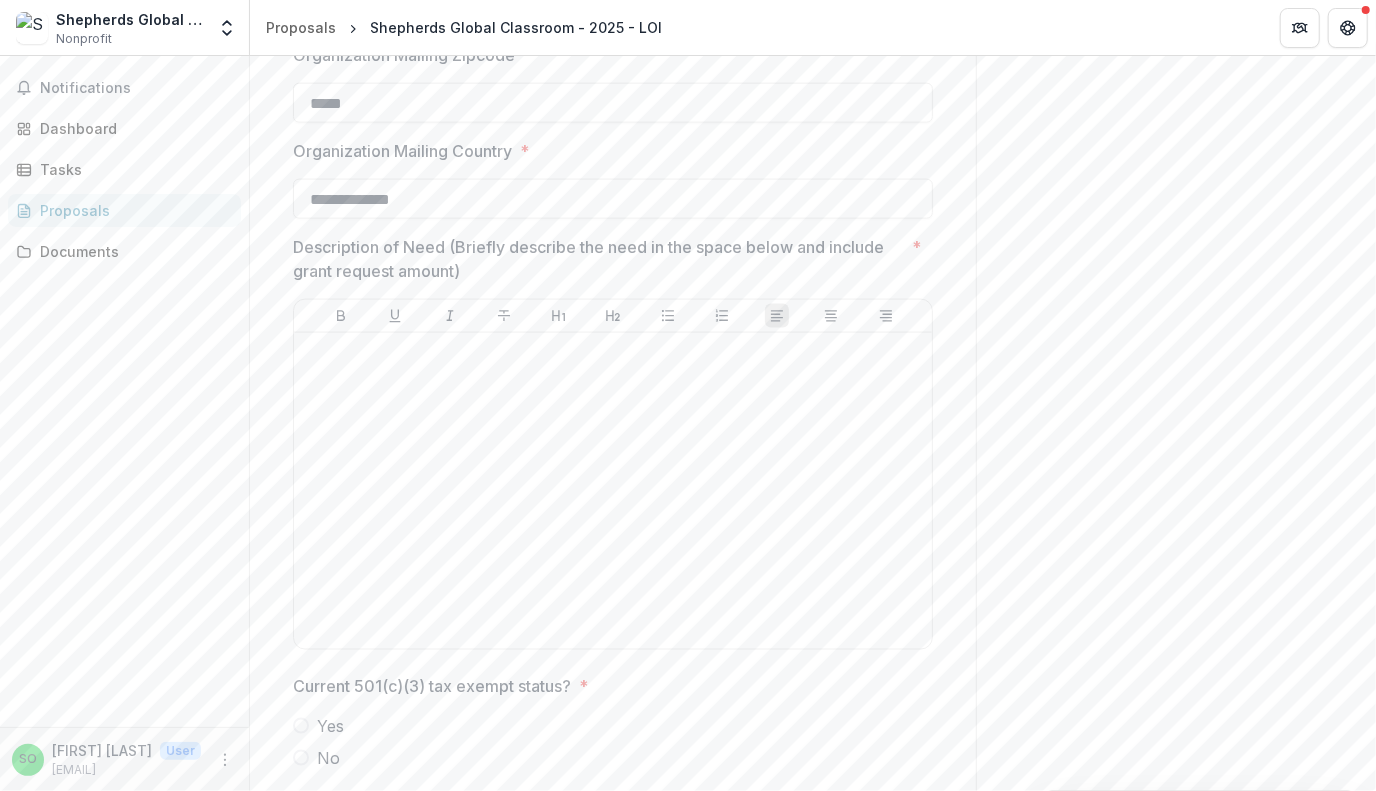 scroll, scrollTop: 1514, scrollLeft: 0, axis: vertical 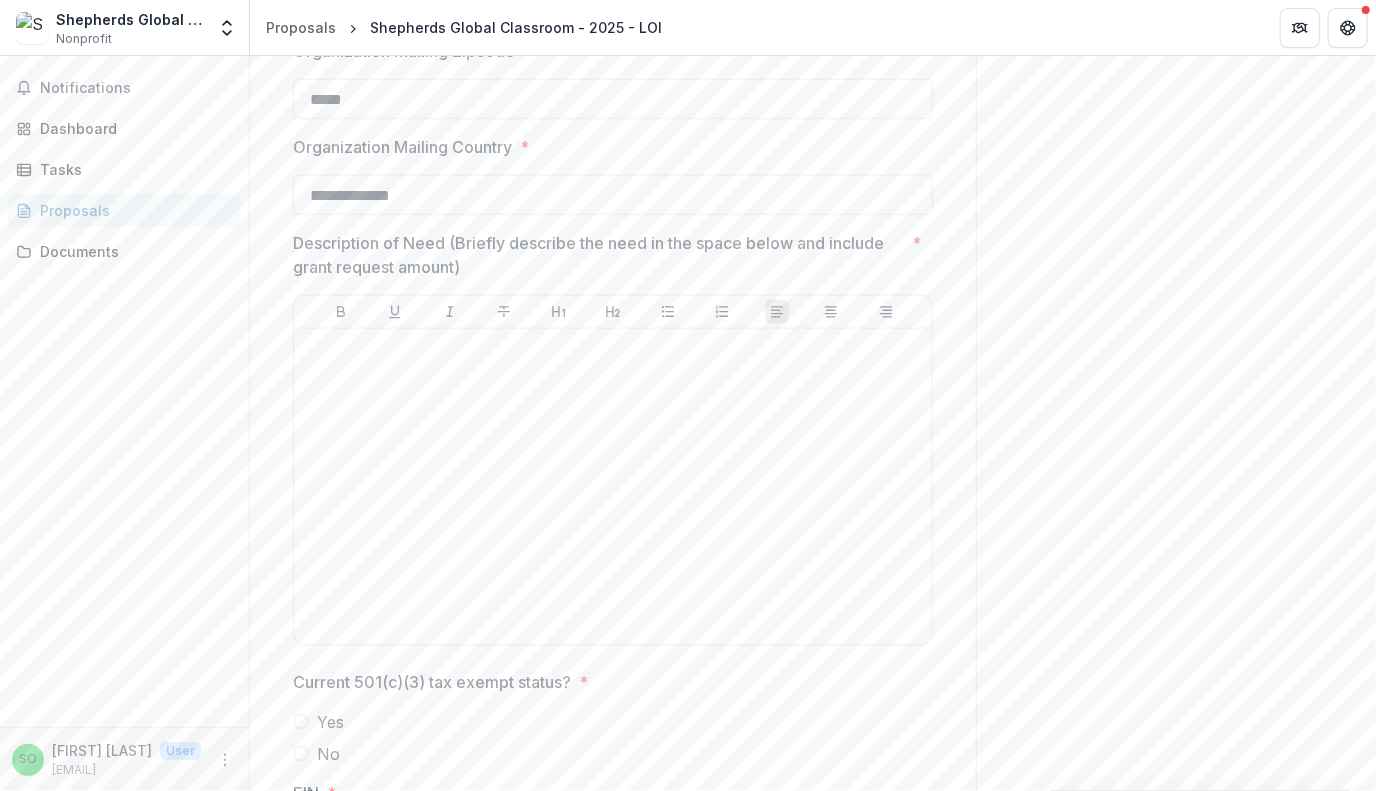 type 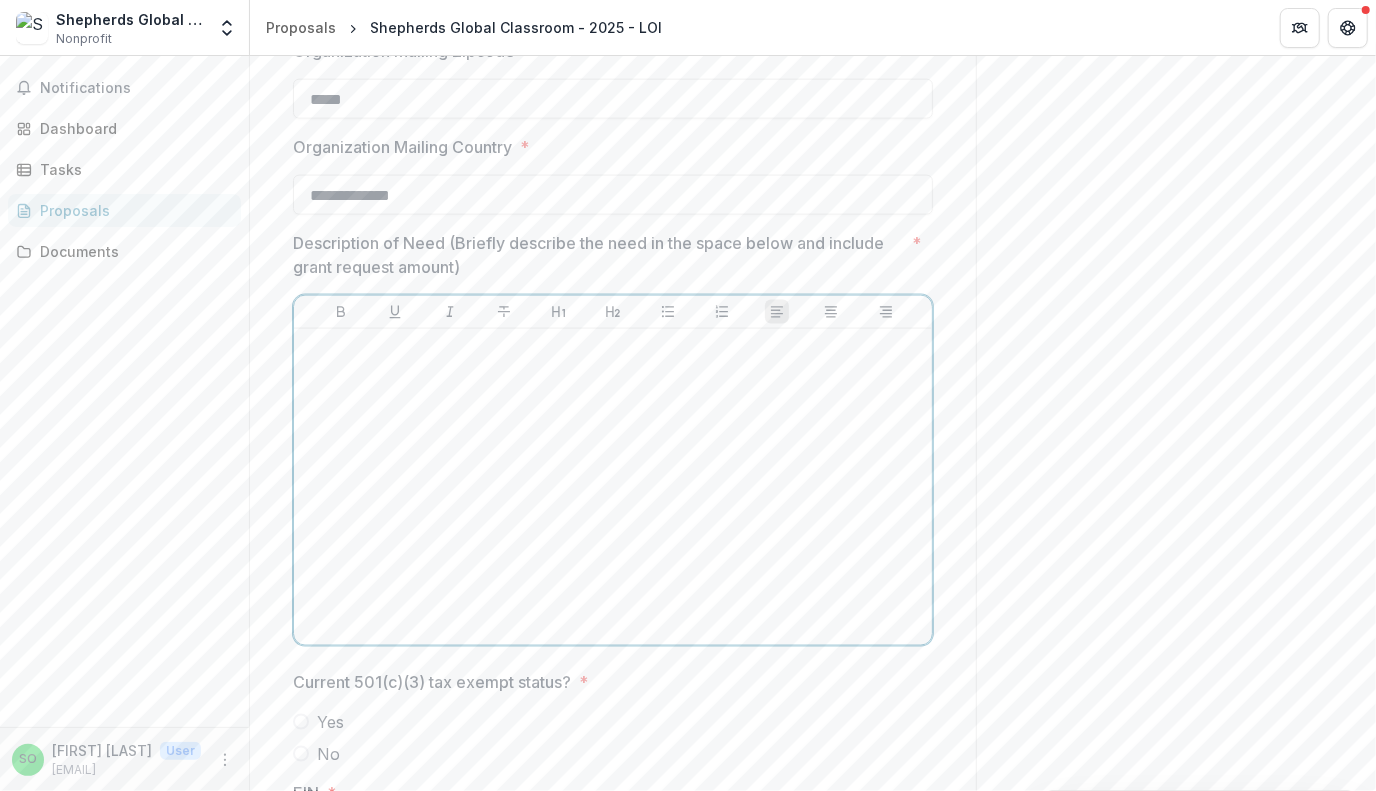 click at bounding box center (613, 487) 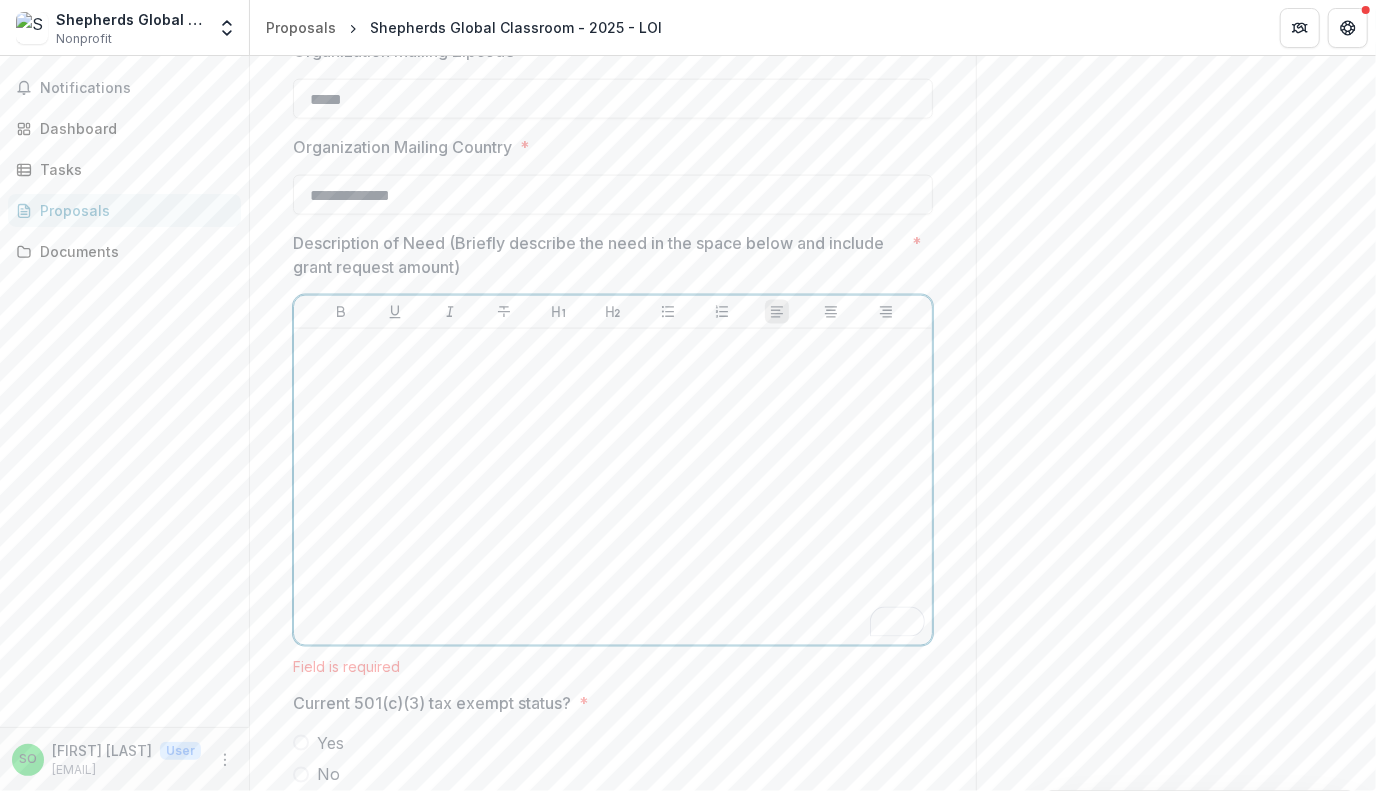 click at bounding box center [613, 348] 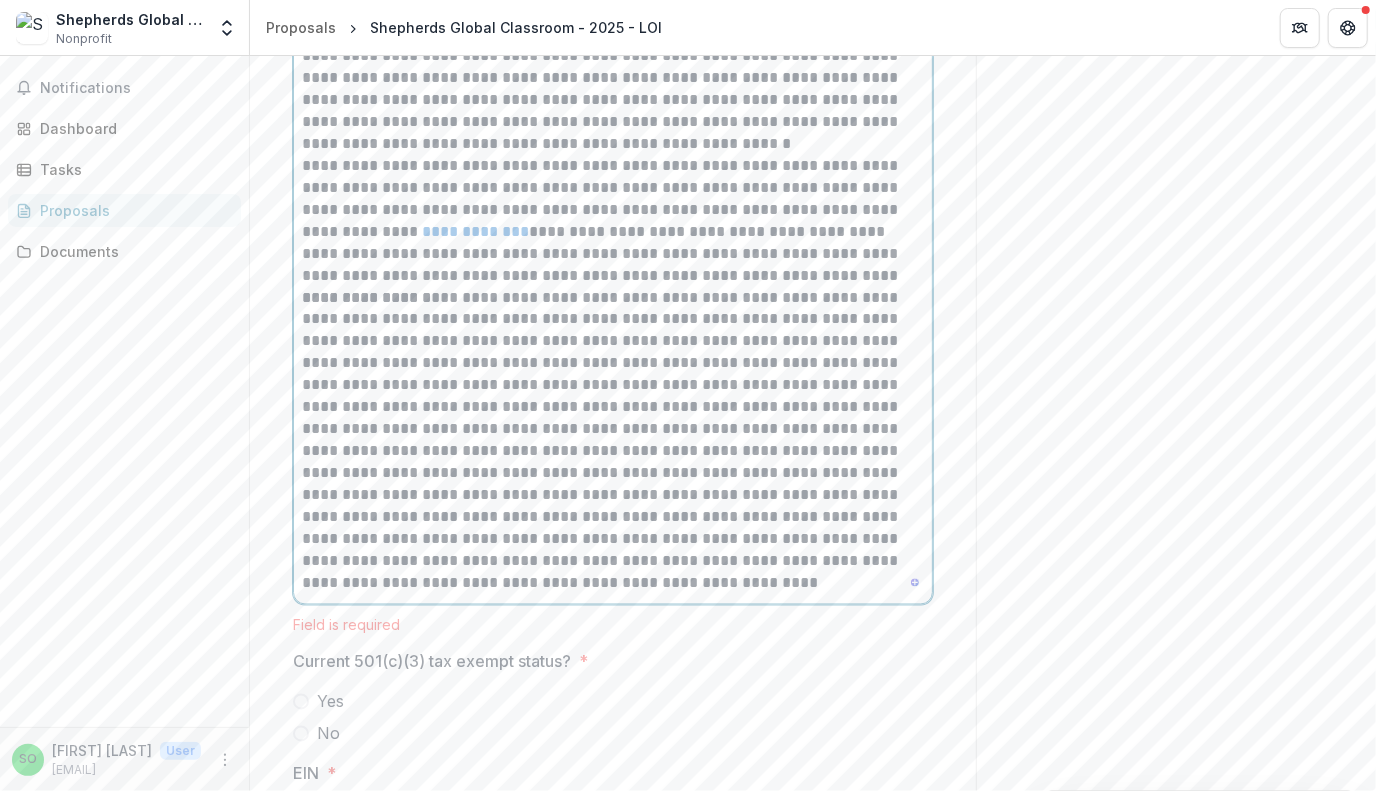 scroll, scrollTop: 2032, scrollLeft: 0, axis: vertical 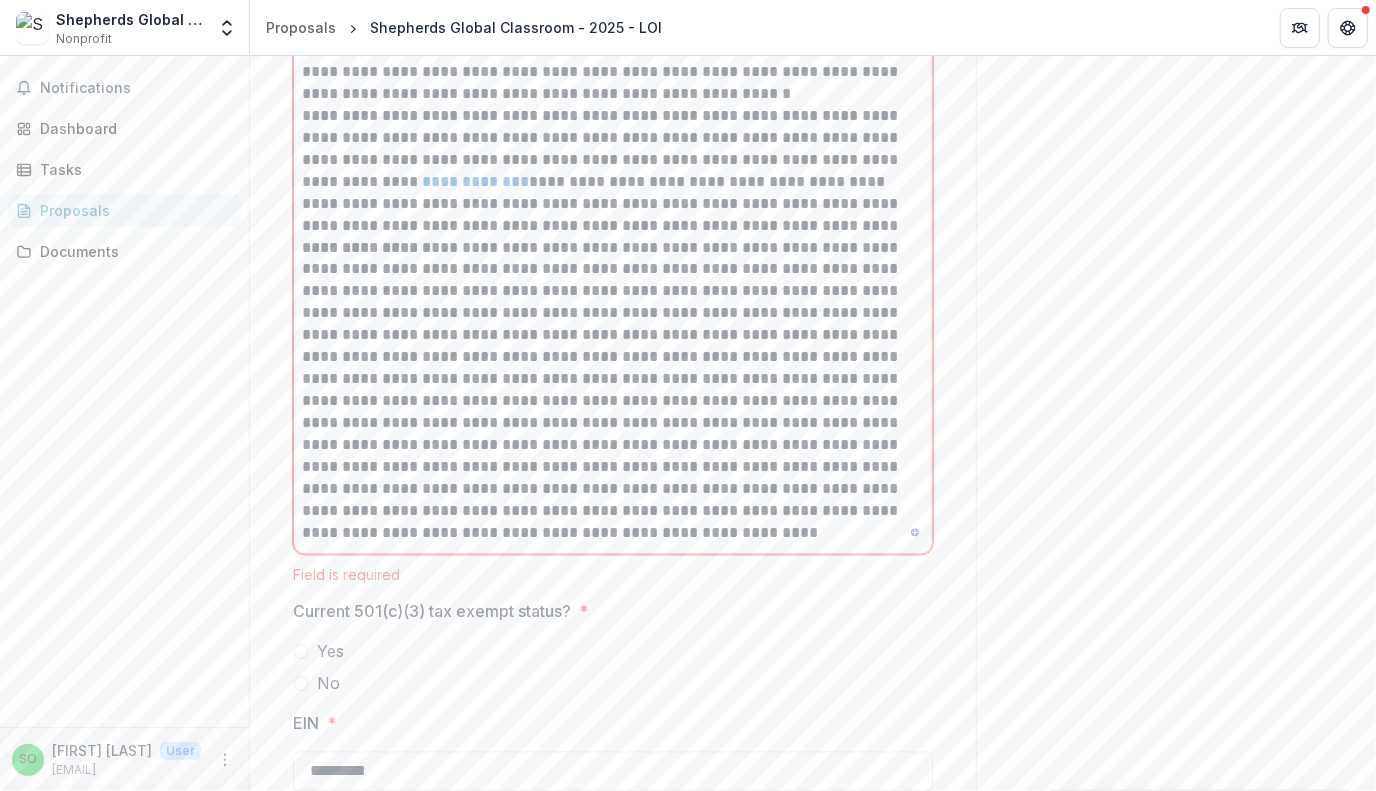 click on "Yes No" at bounding box center [613, 668] 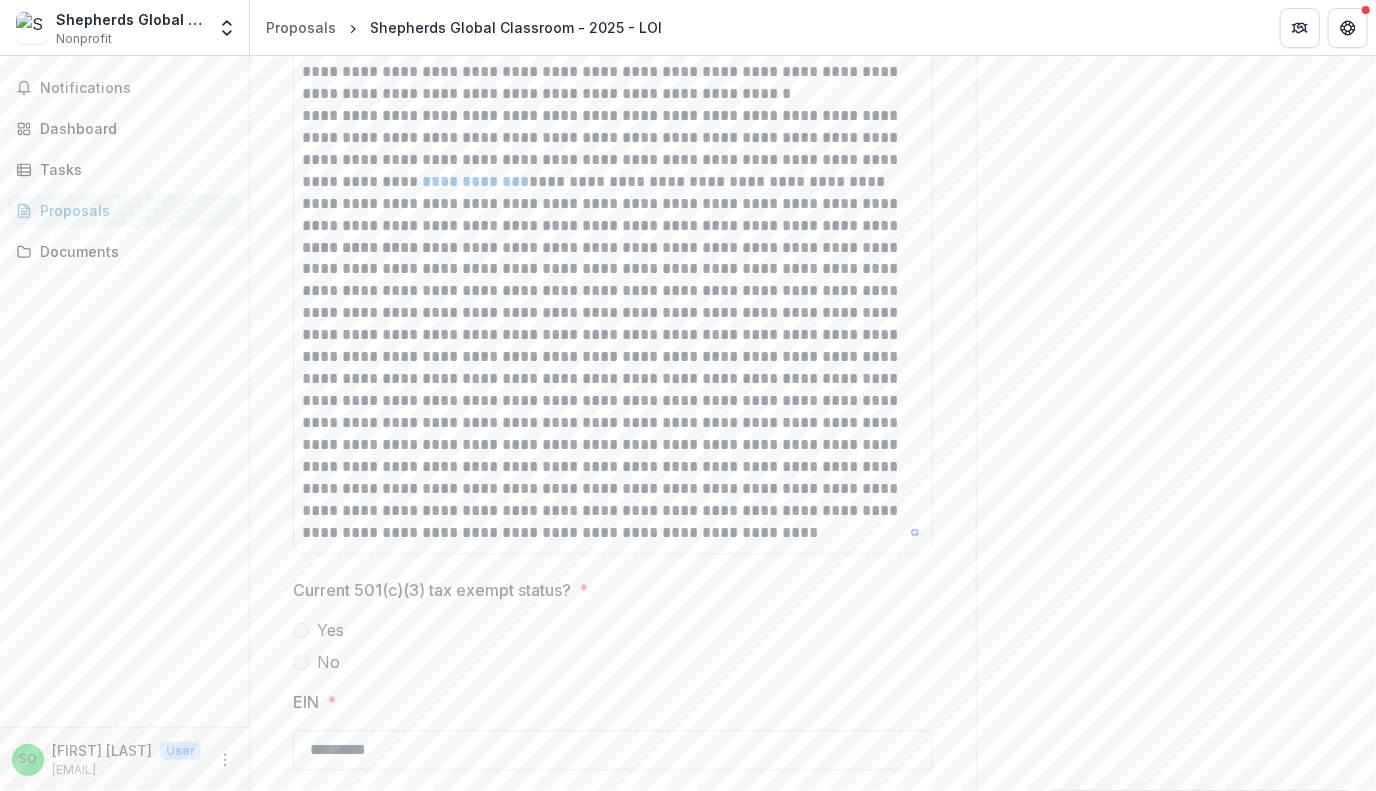 click at bounding box center (301, 631) 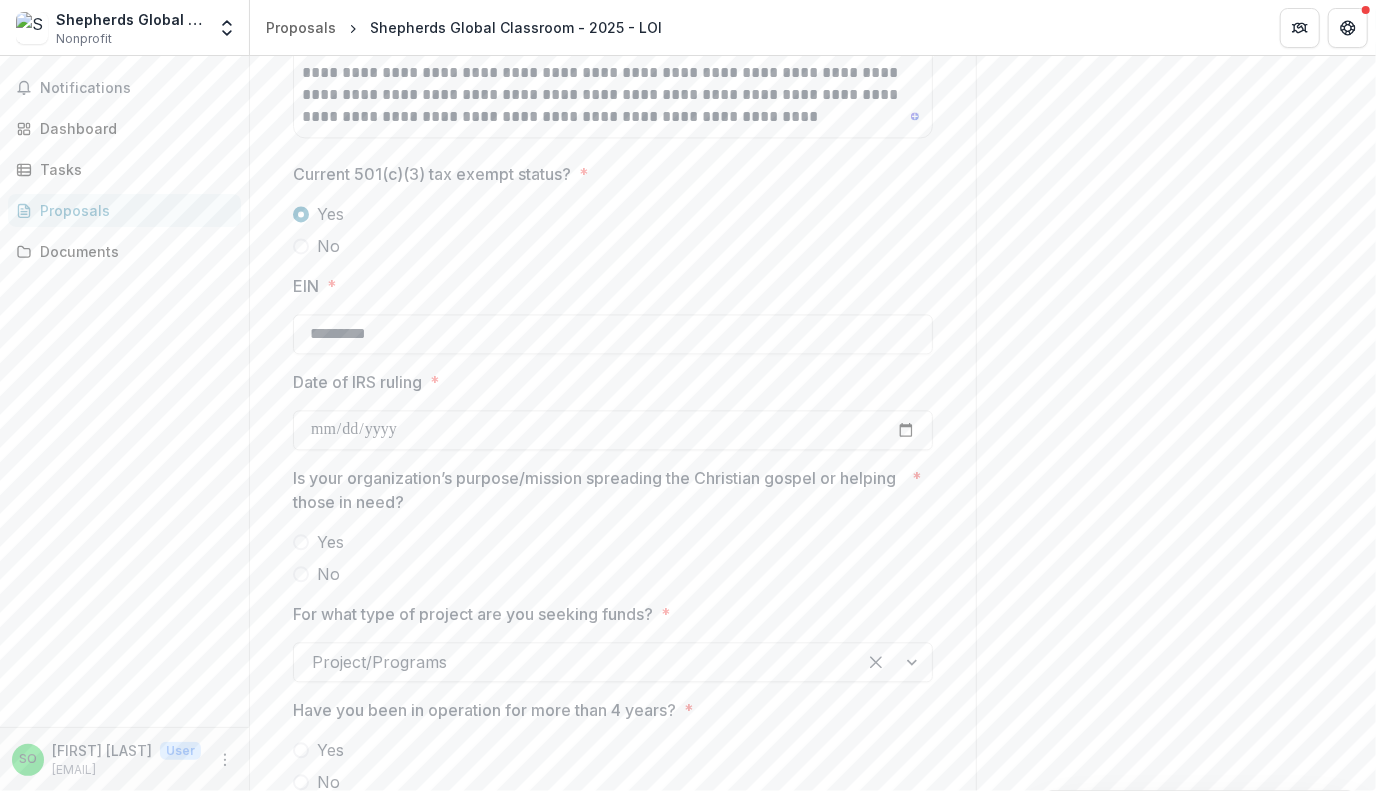 scroll, scrollTop: 2457, scrollLeft: 0, axis: vertical 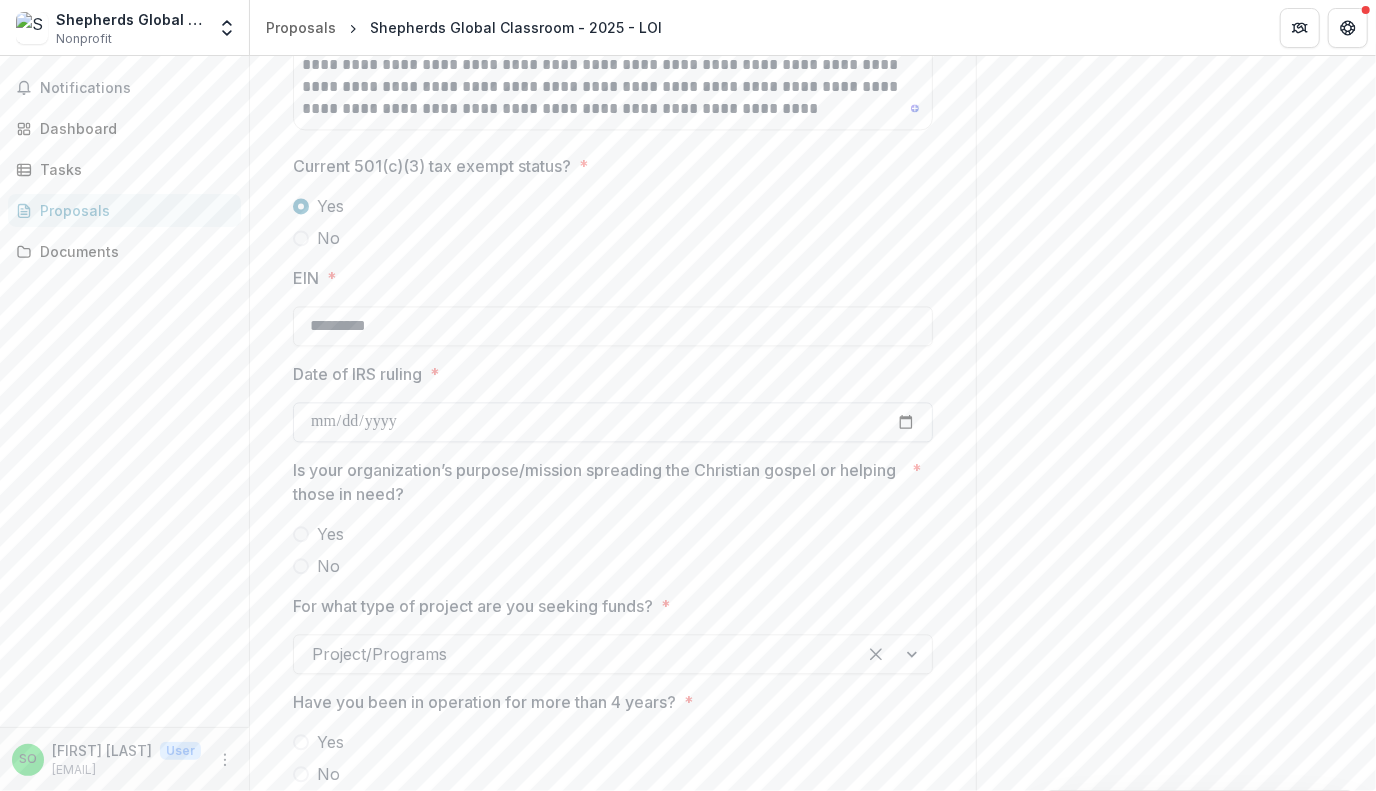 click on "Date of IRS ruling *" at bounding box center [613, 422] 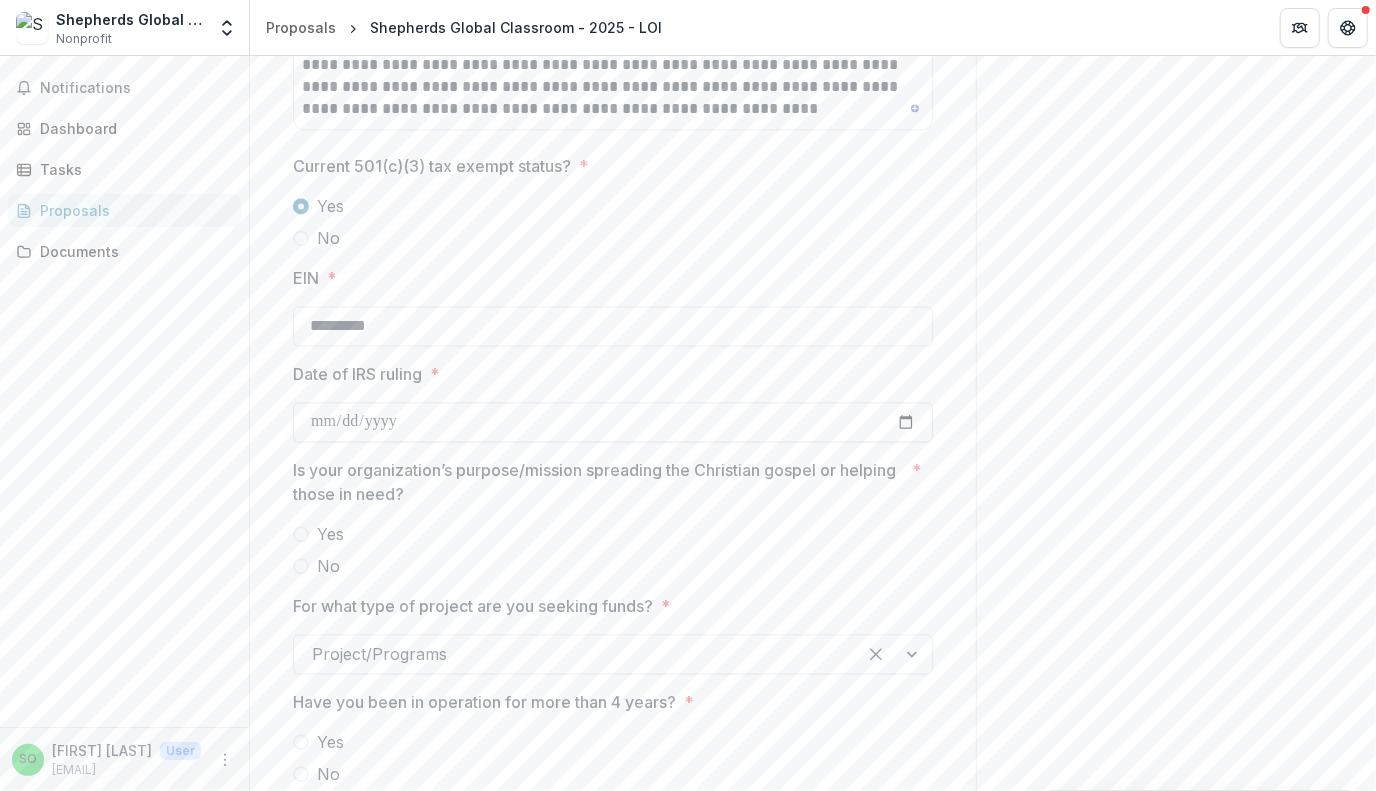 click on "Date of IRS ruling *" at bounding box center [613, 422] 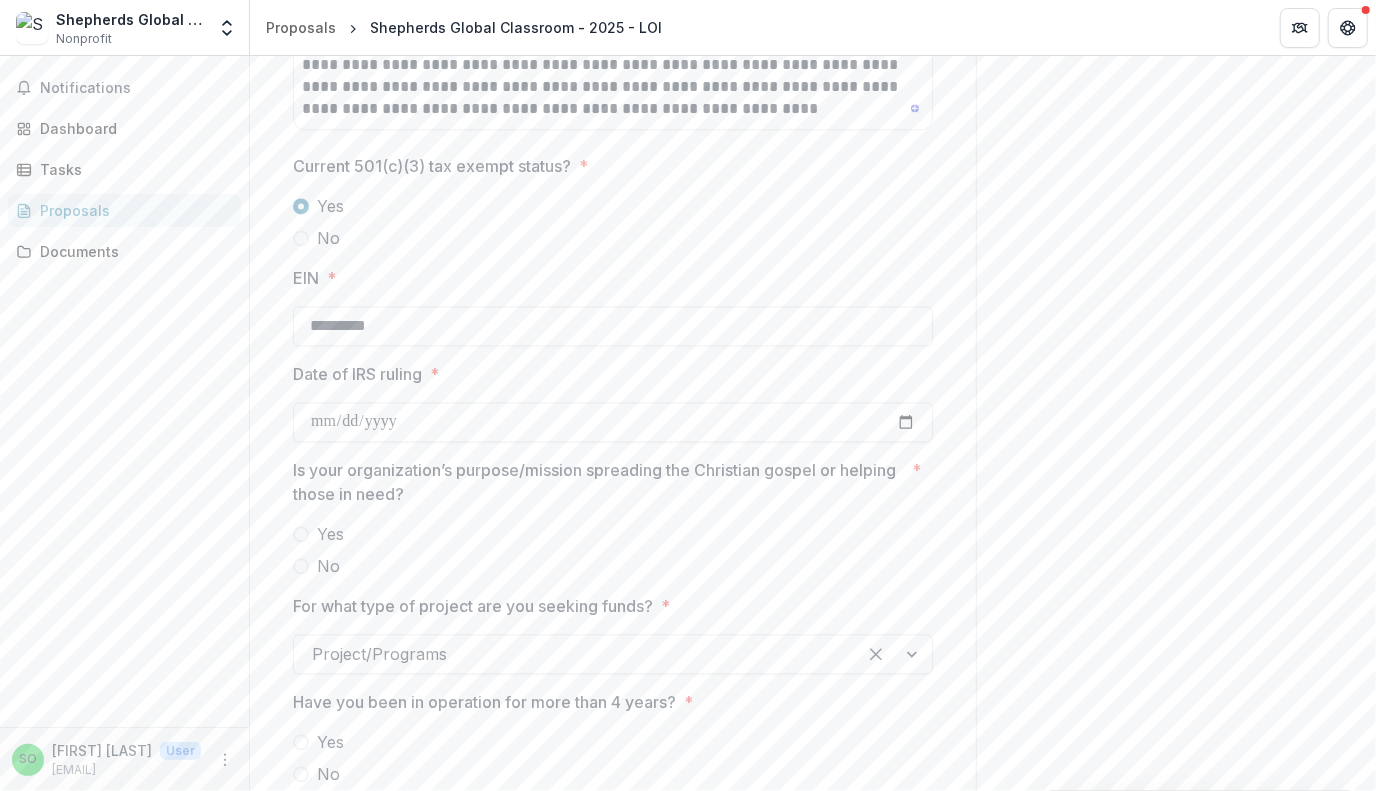 type on "**********" 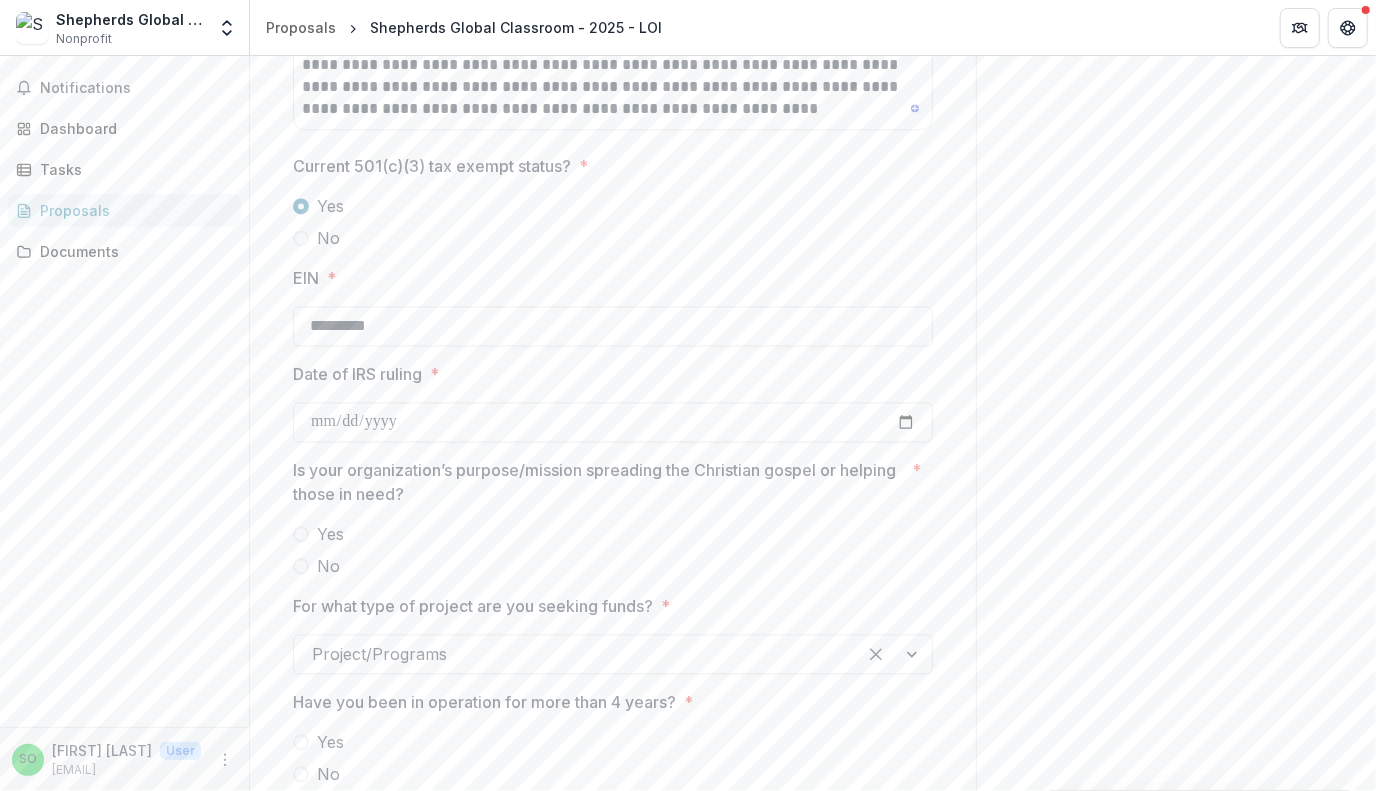 click at bounding box center (301, 534) 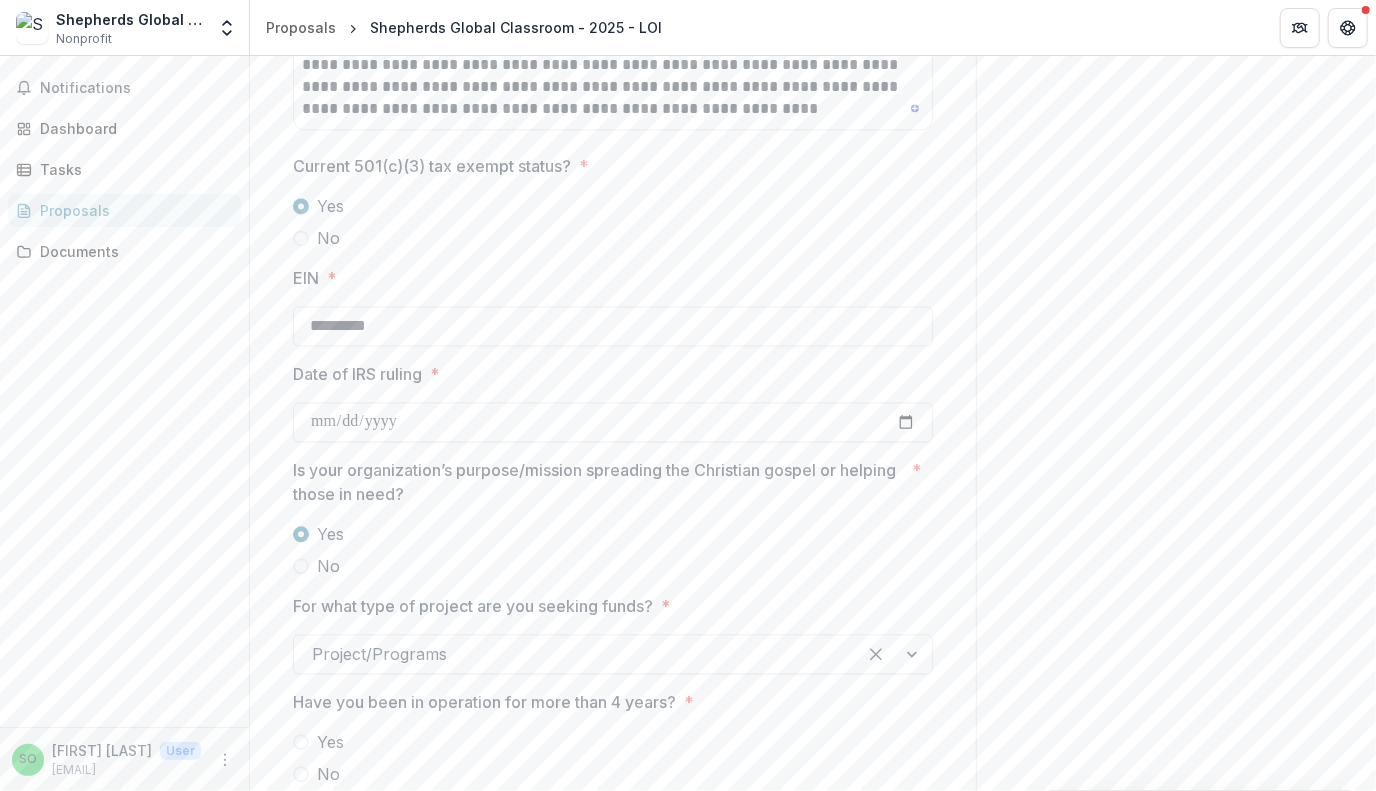 click at bounding box center (894, 654) 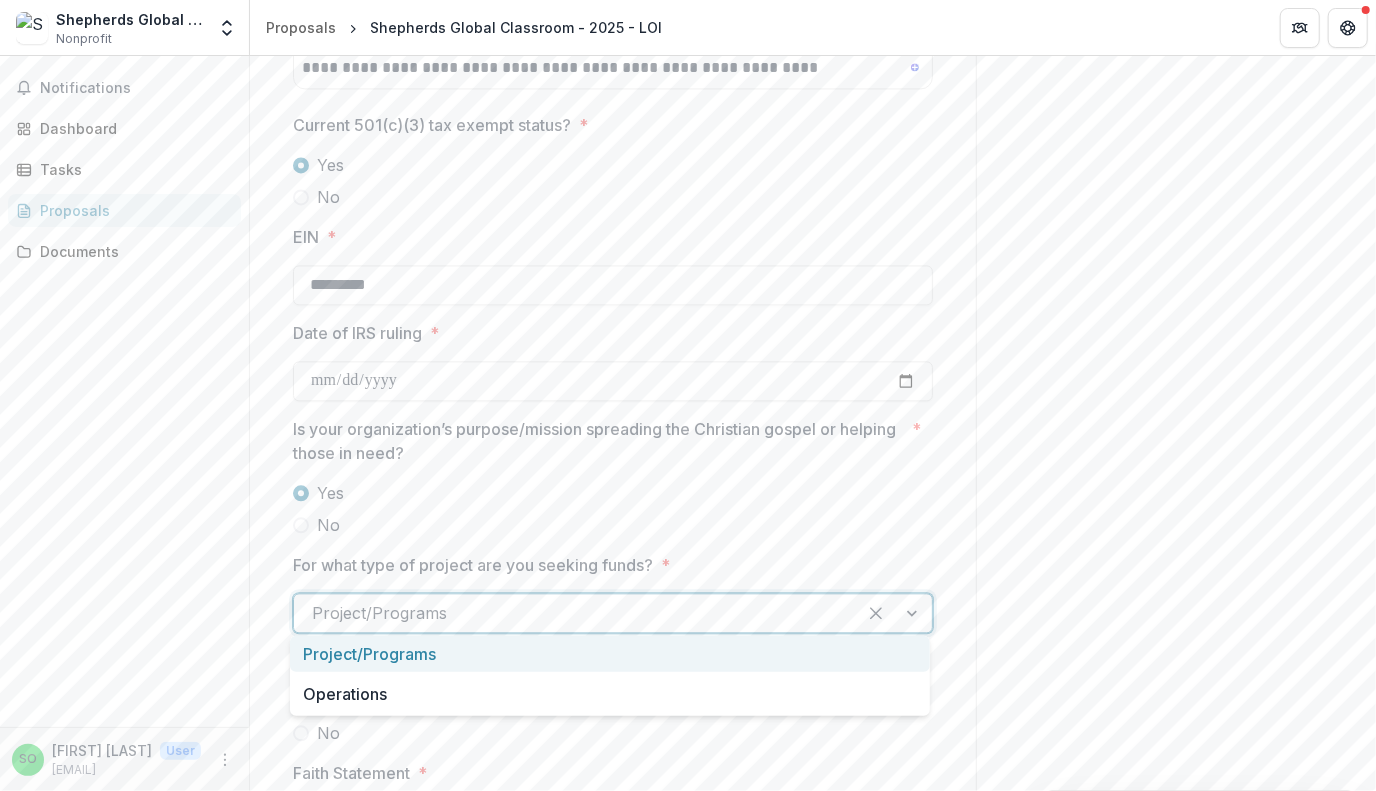 scroll, scrollTop: 2499, scrollLeft: 0, axis: vertical 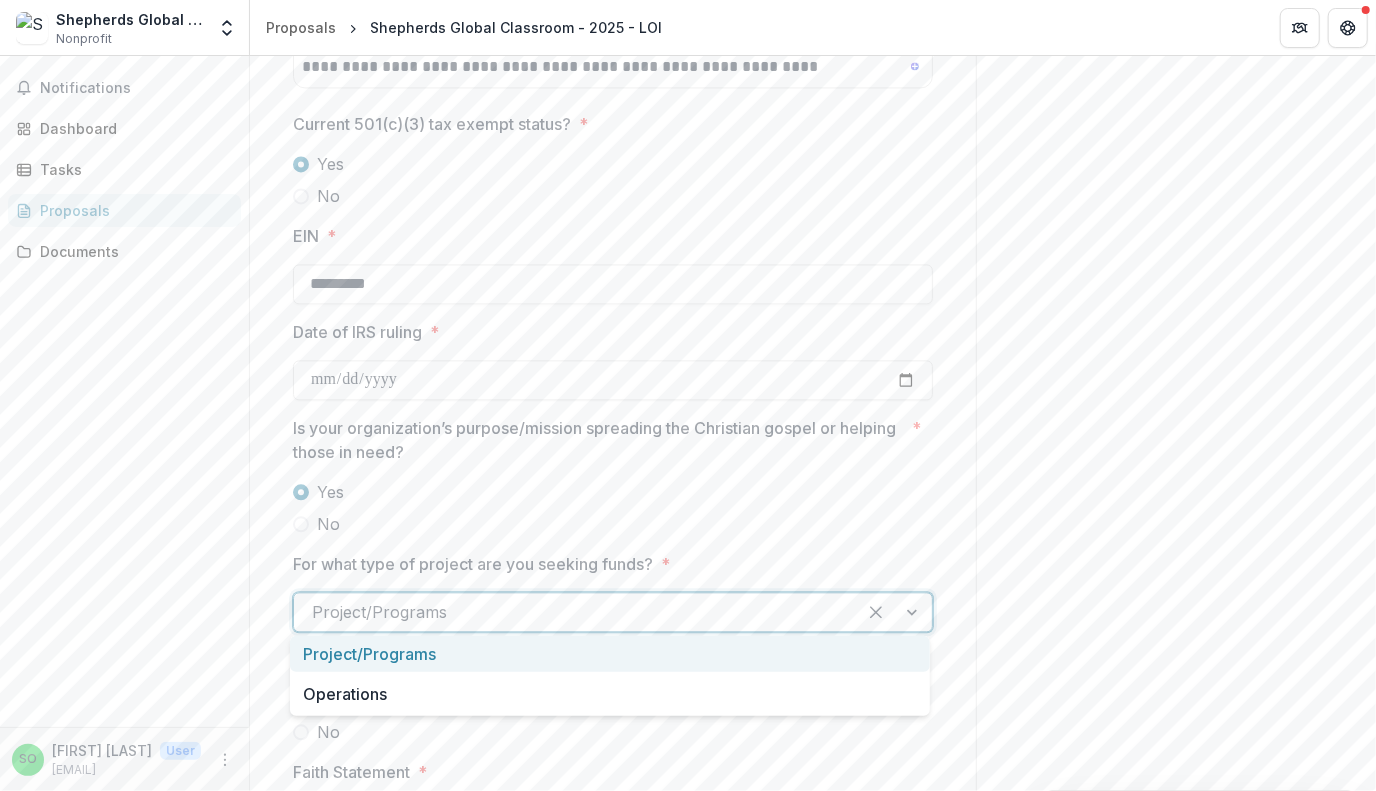 click on "Project/Programs" at bounding box center [610, 654] 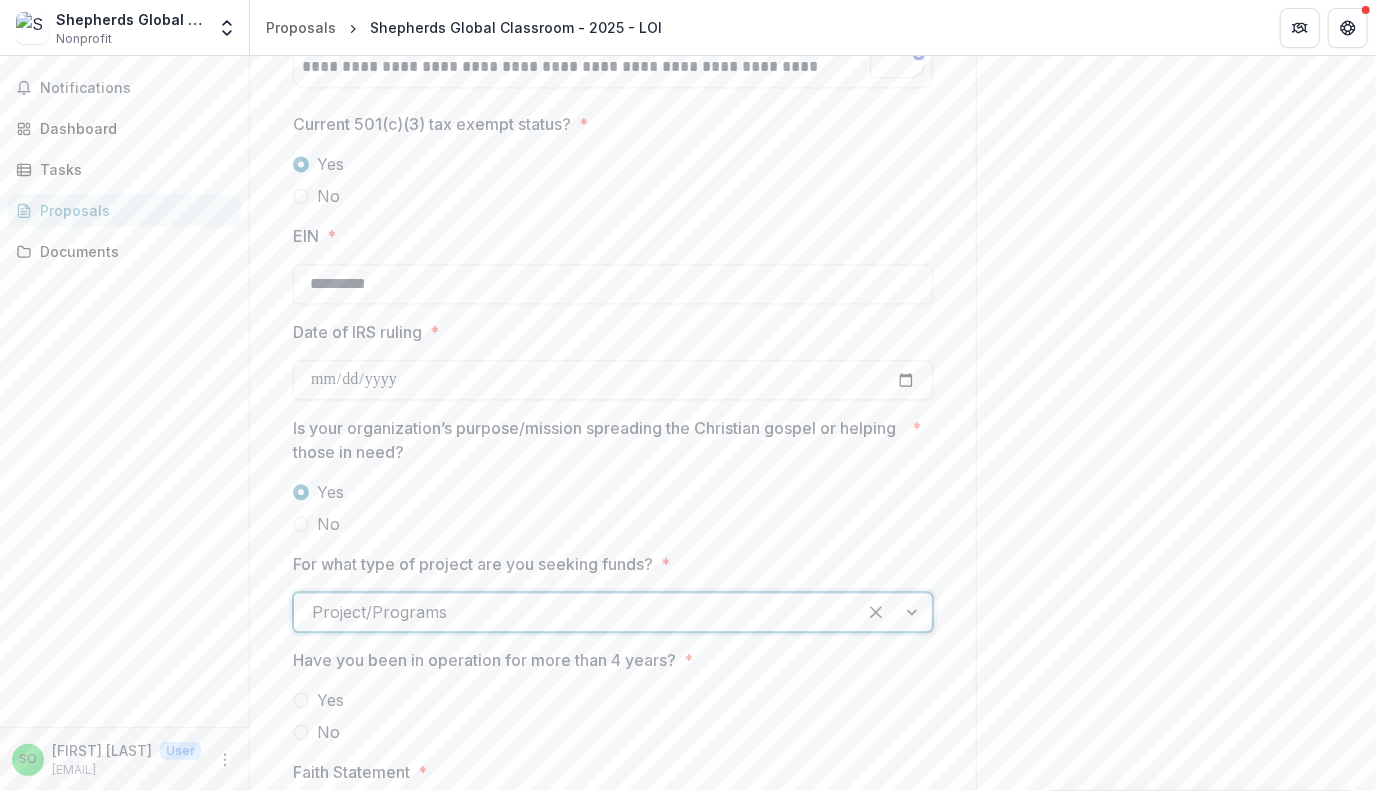 click at bounding box center (301, 700) 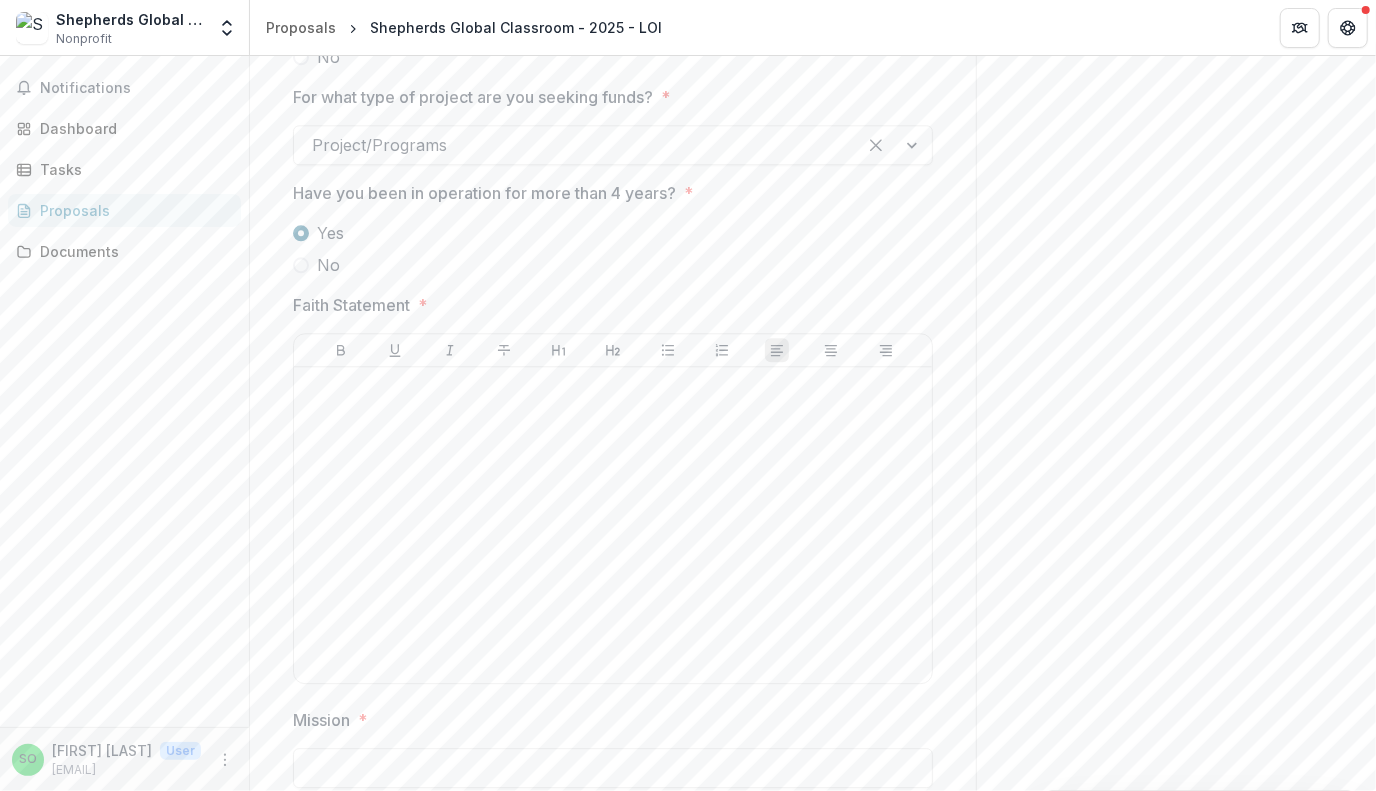 scroll, scrollTop: 3027, scrollLeft: 0, axis: vertical 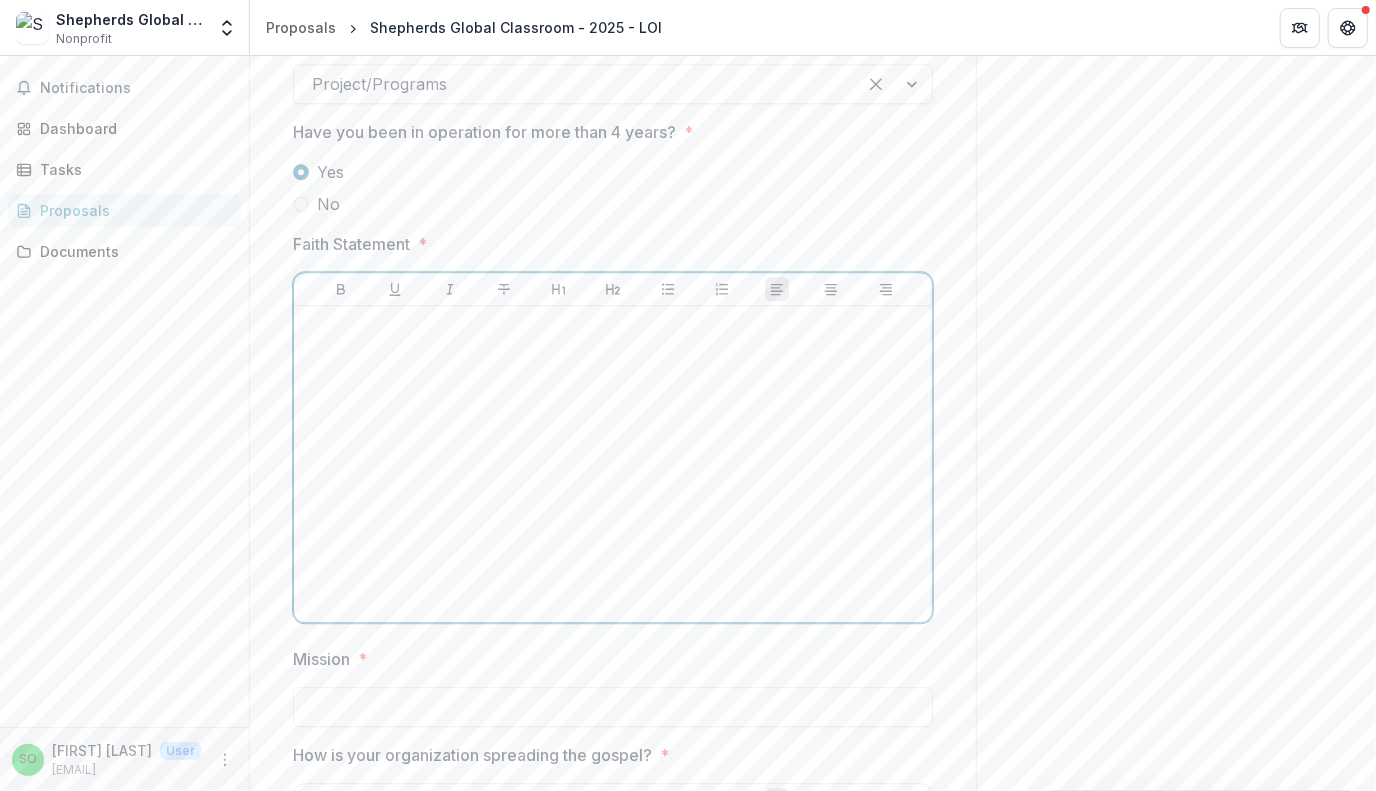 click at bounding box center [613, 464] 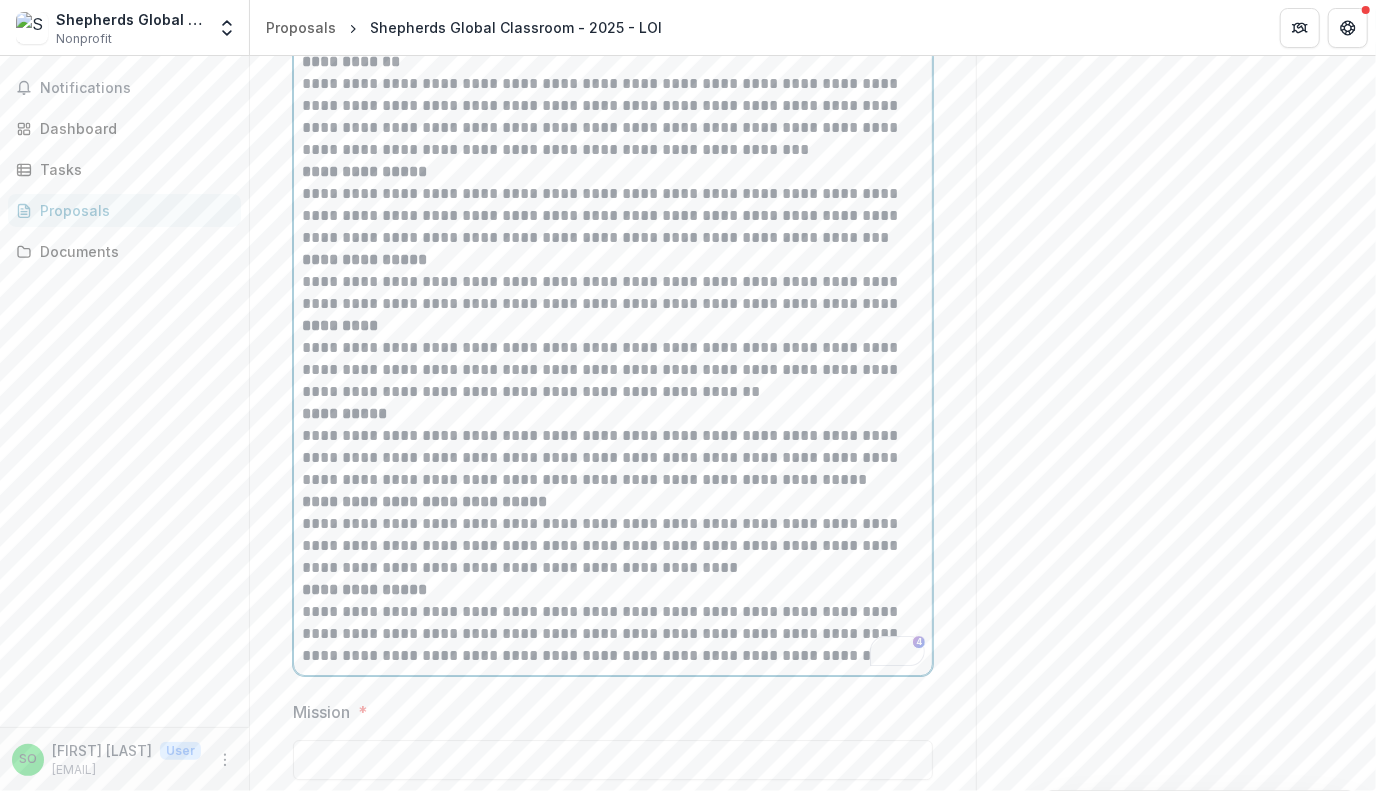 scroll, scrollTop: 3431, scrollLeft: 0, axis: vertical 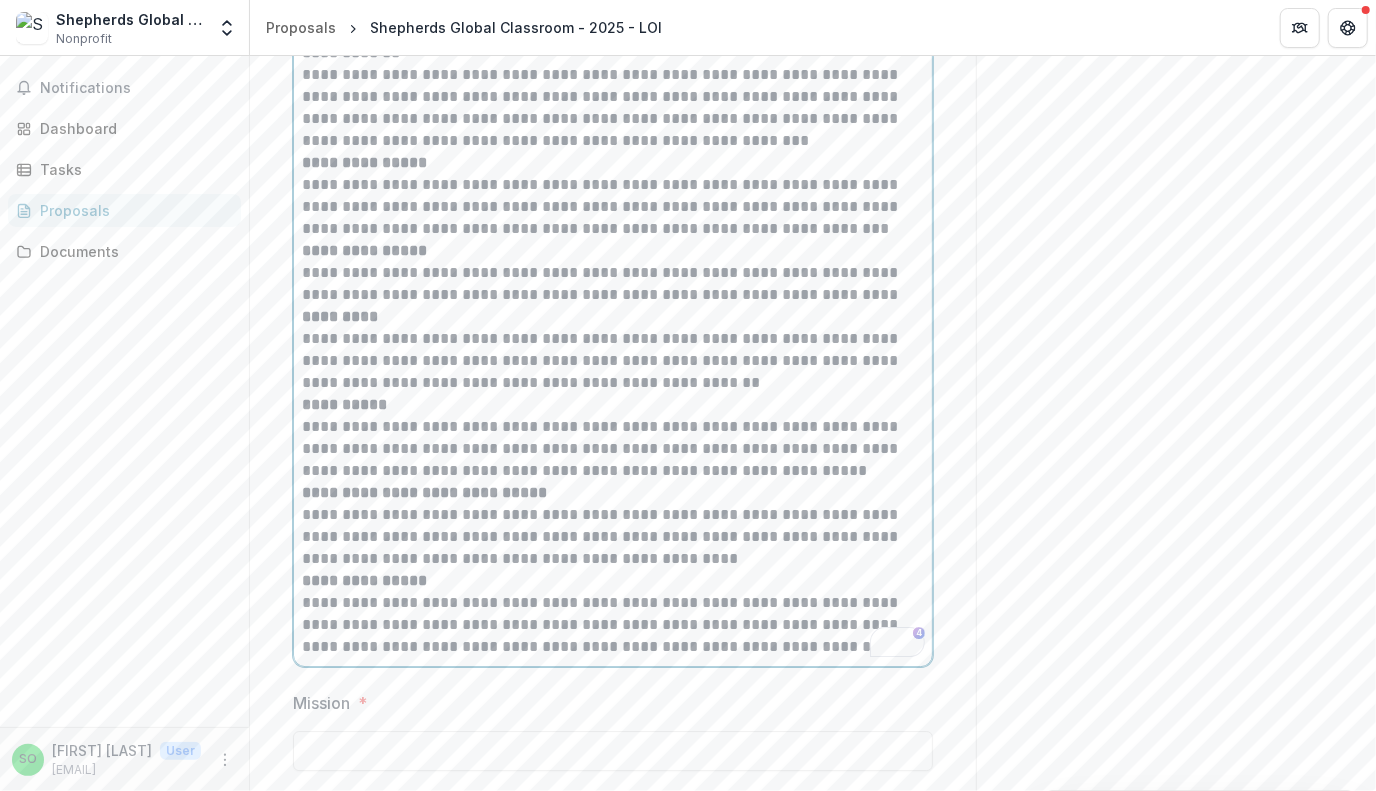 click on "**********" at bounding box center (613, 614) 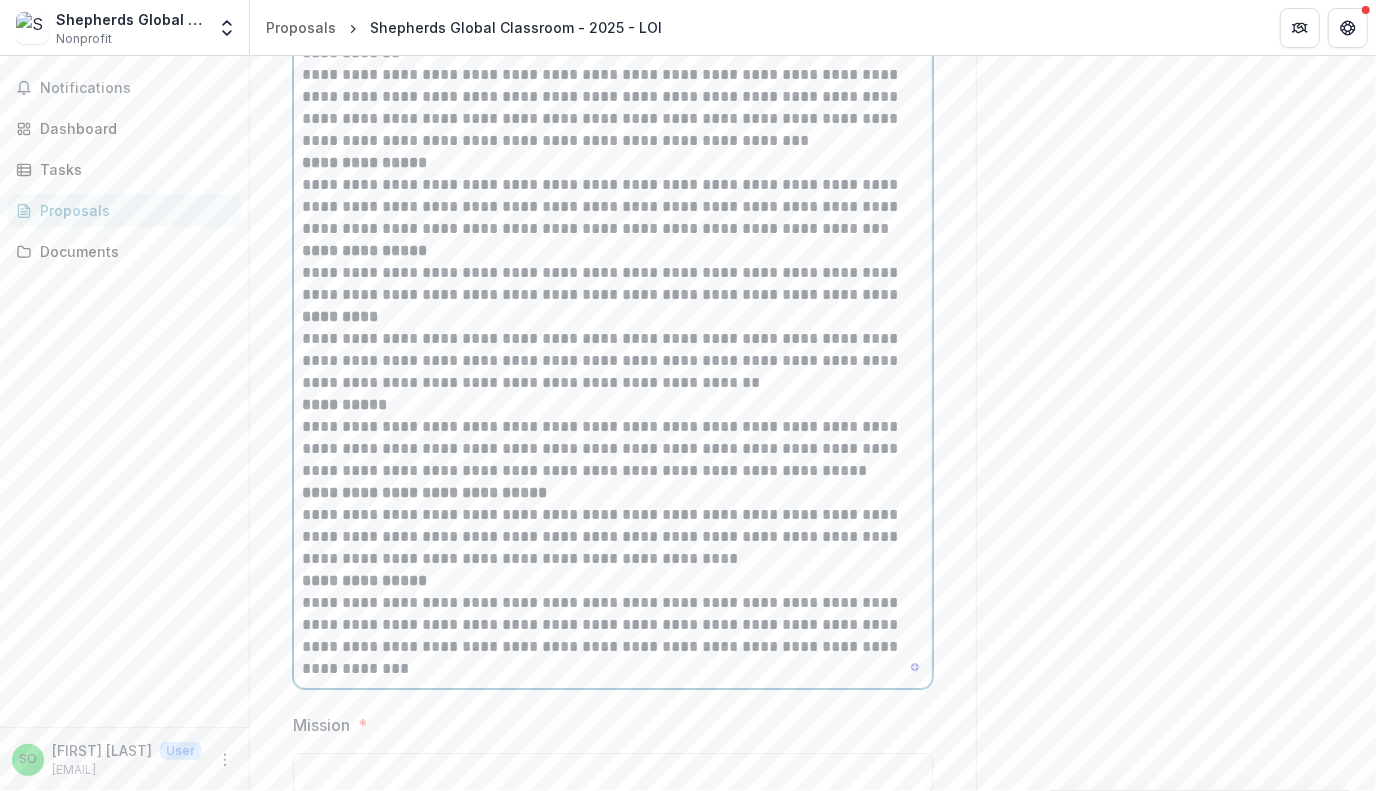 type 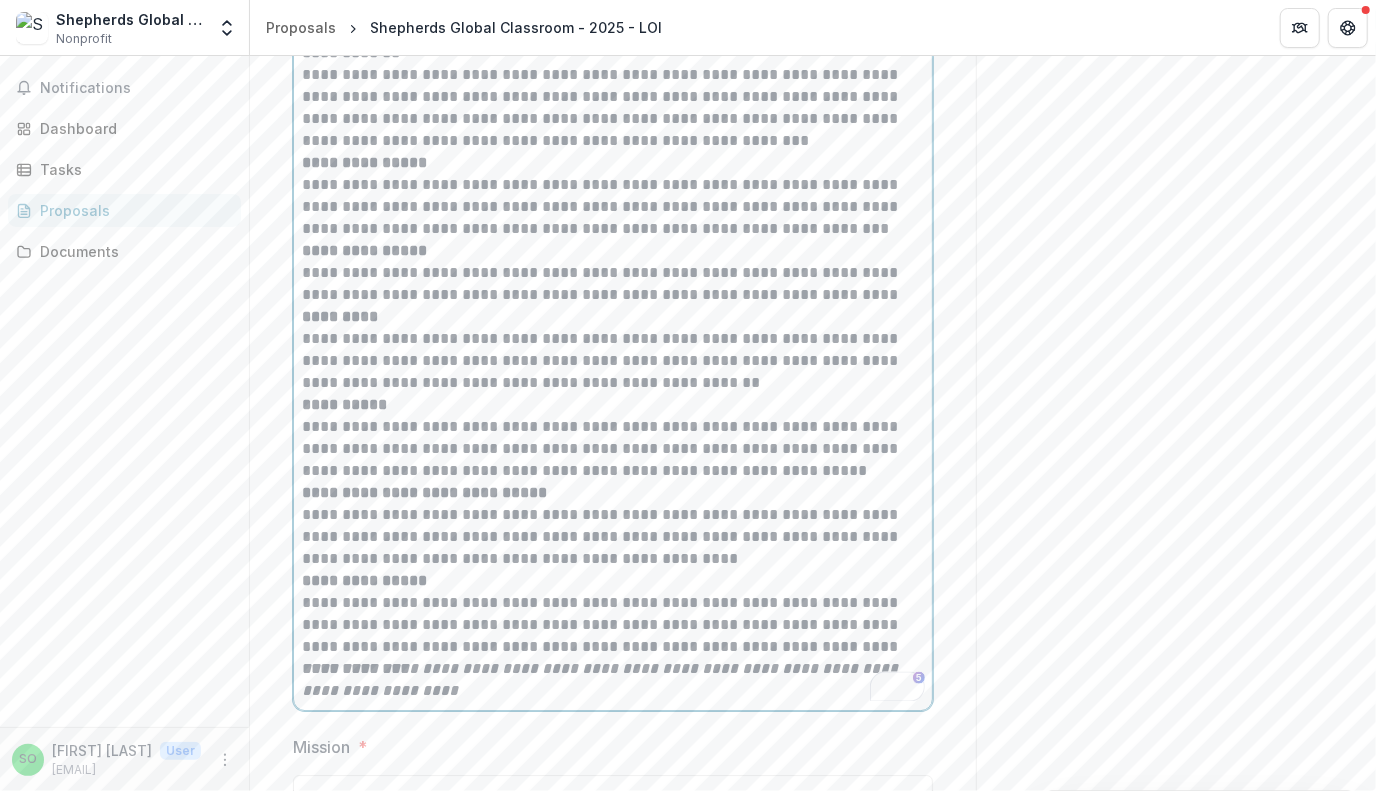 click on "**********" at bounding box center (613, 614) 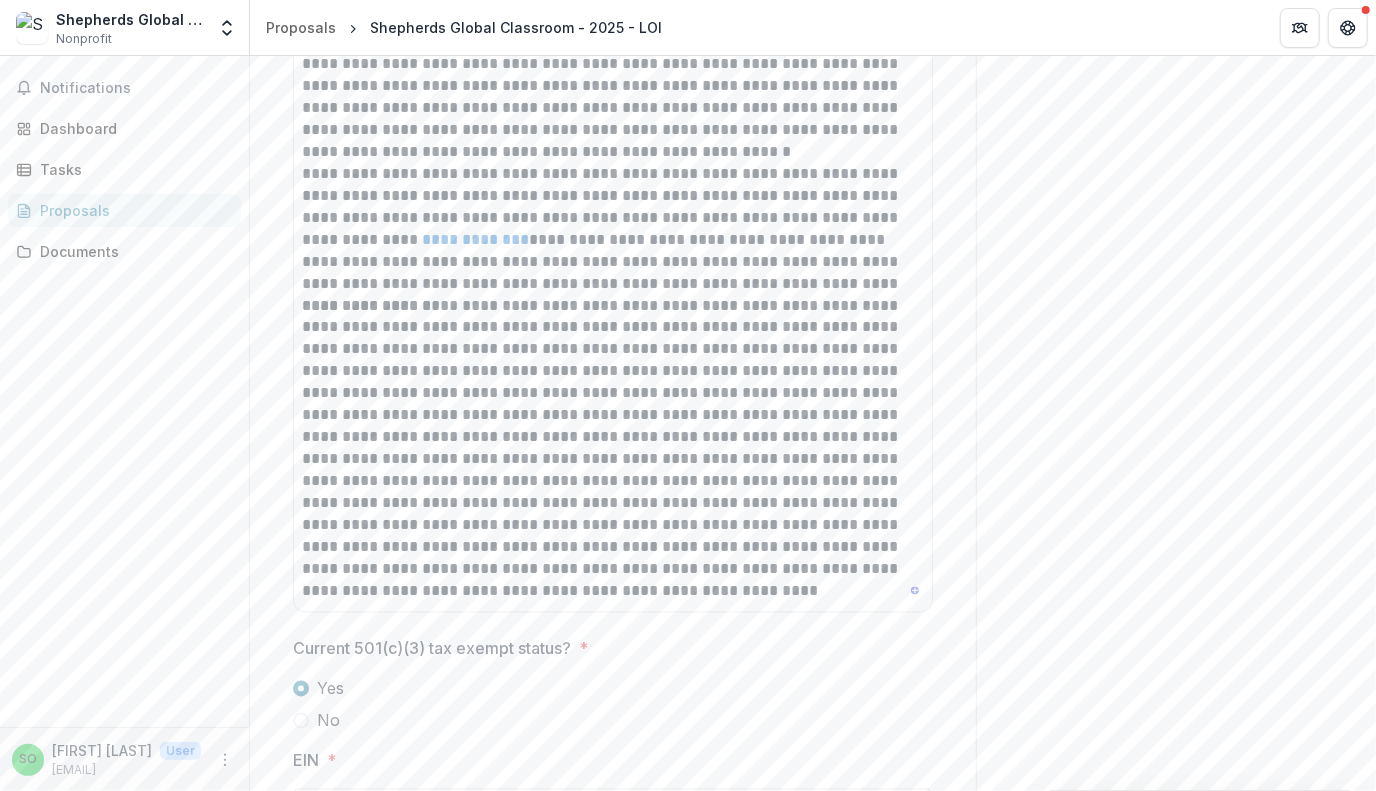 scroll, scrollTop: 1973, scrollLeft: 0, axis: vertical 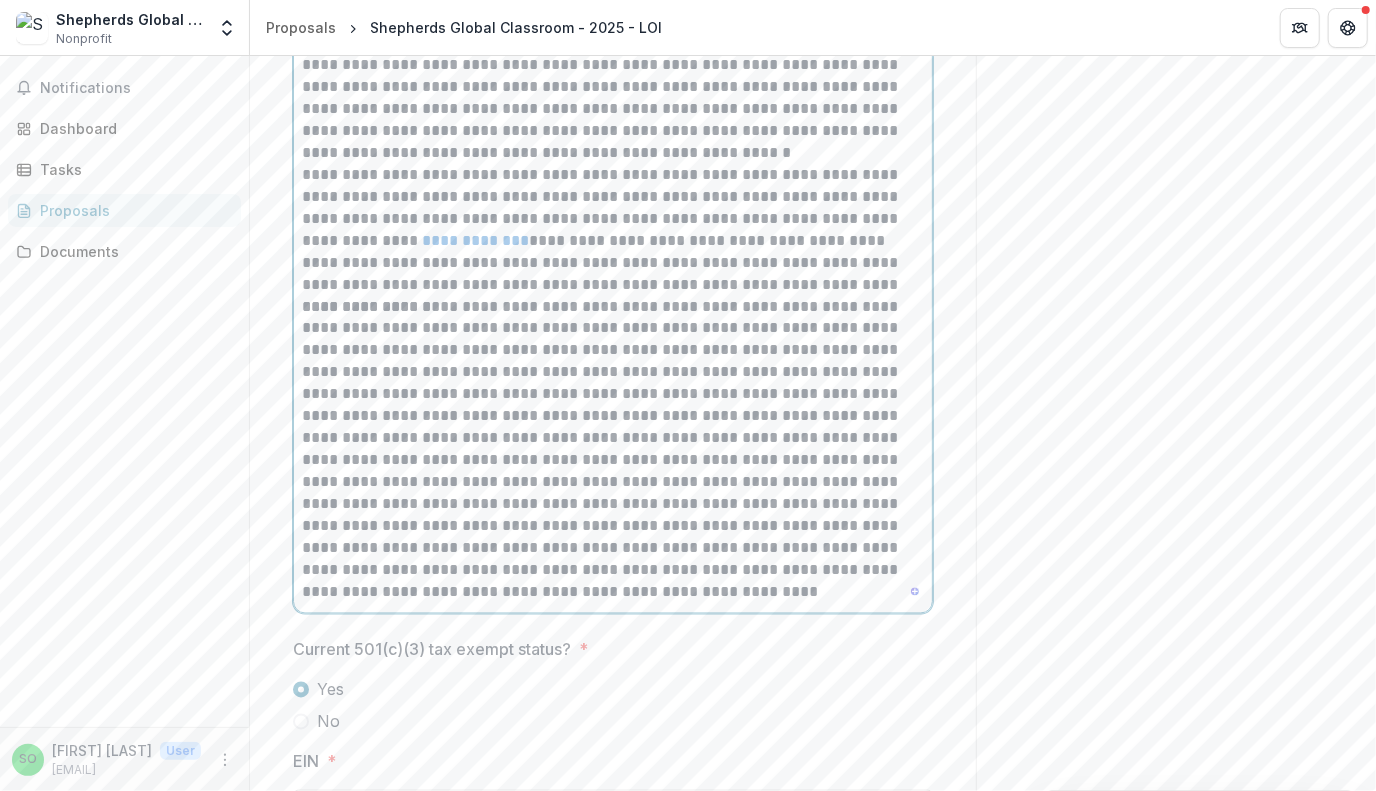 click at bounding box center (613, 450) 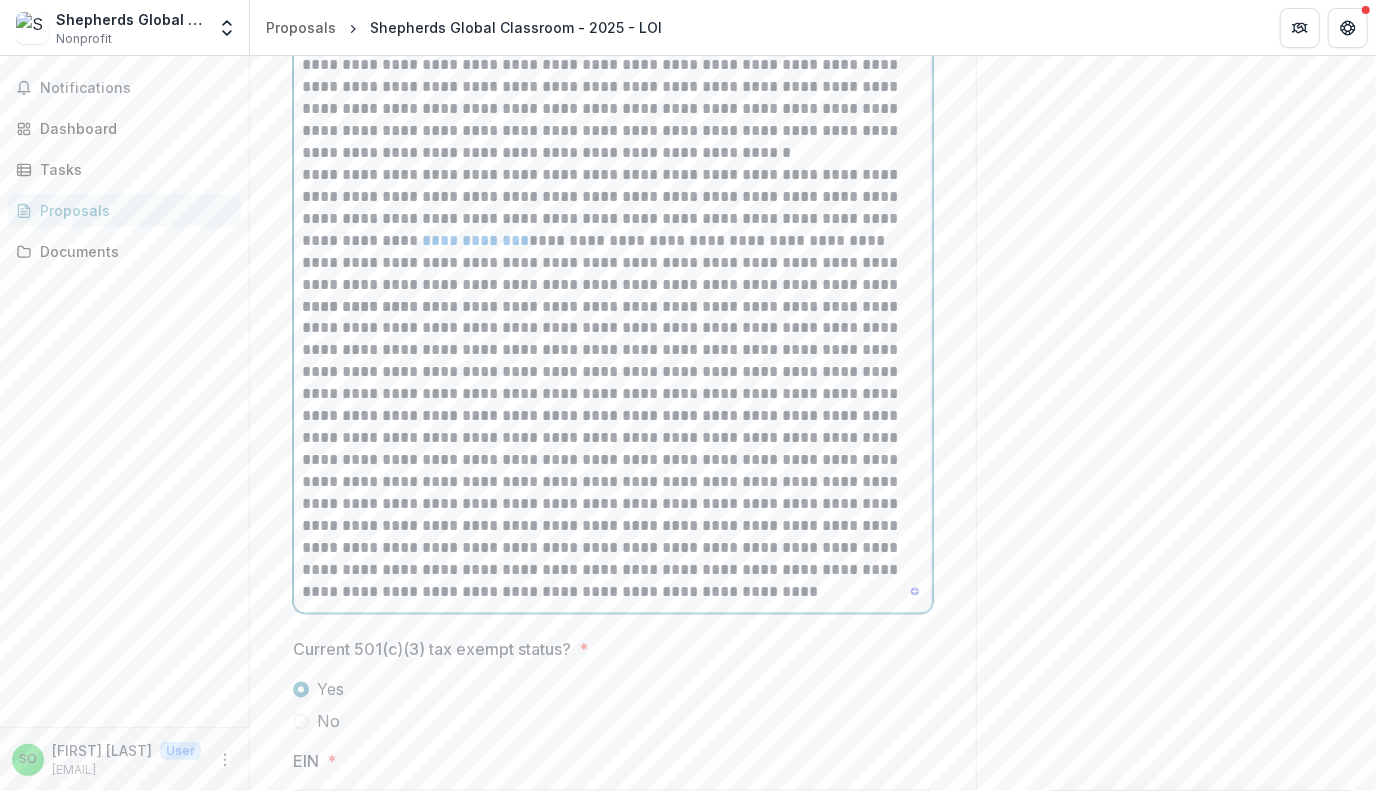 click at bounding box center [613, 450] 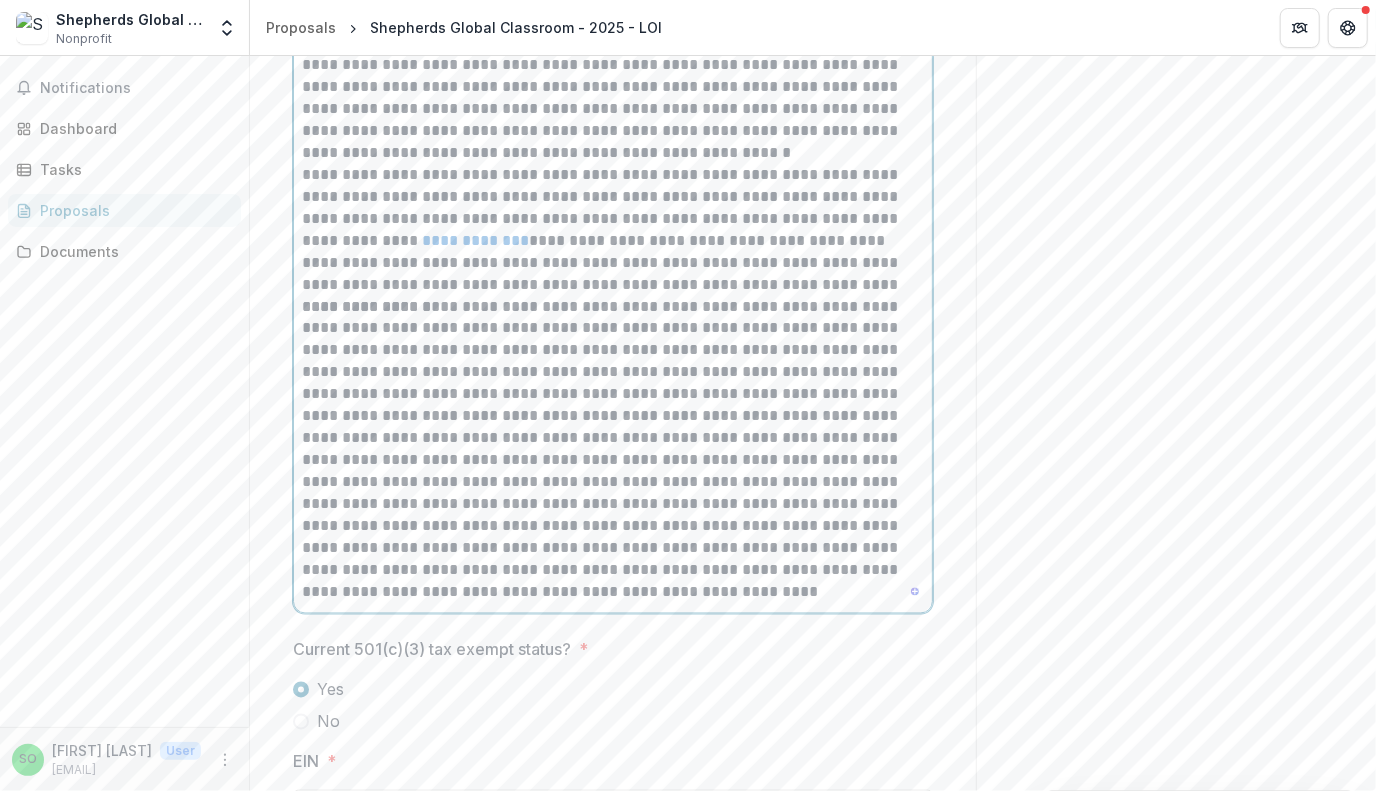 click at bounding box center (613, 450) 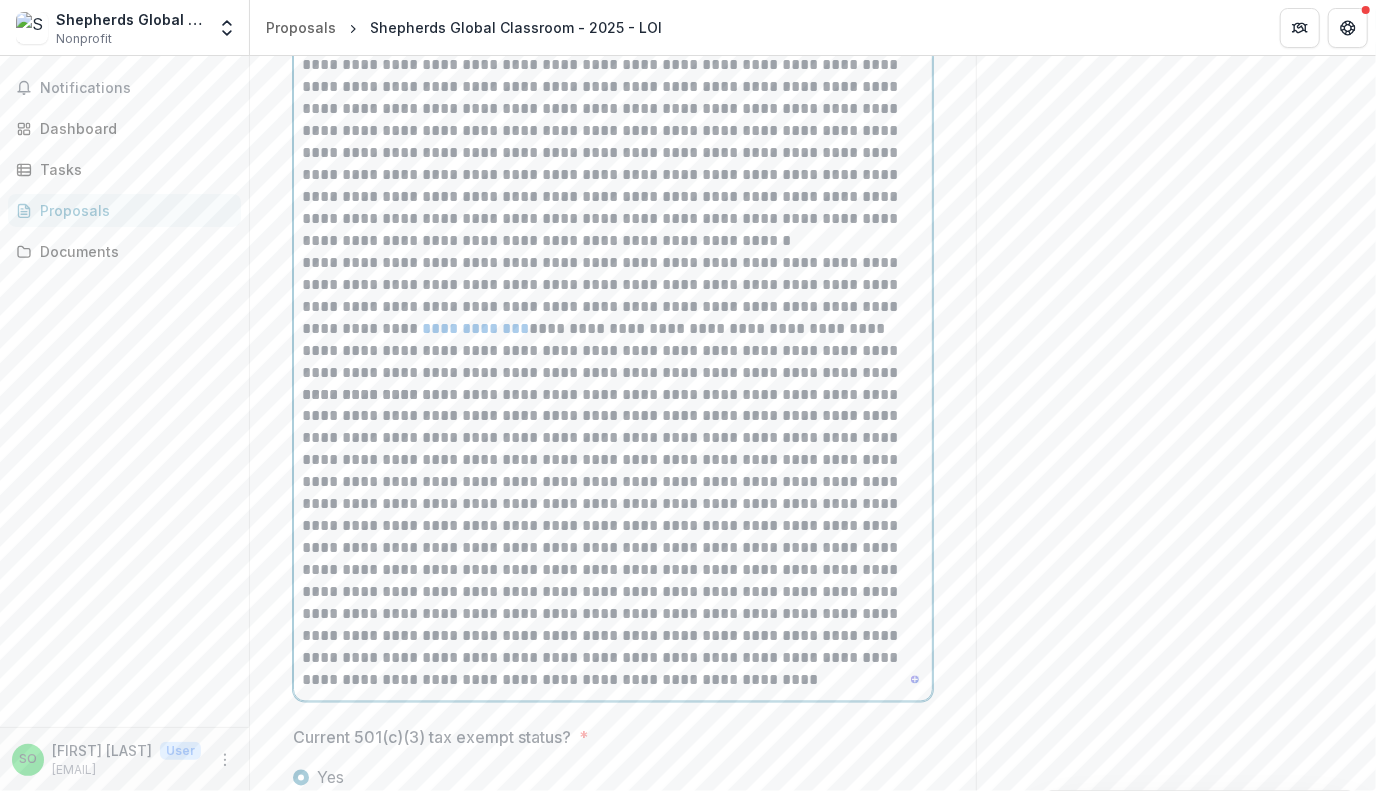 scroll, scrollTop: 1899, scrollLeft: 0, axis: vertical 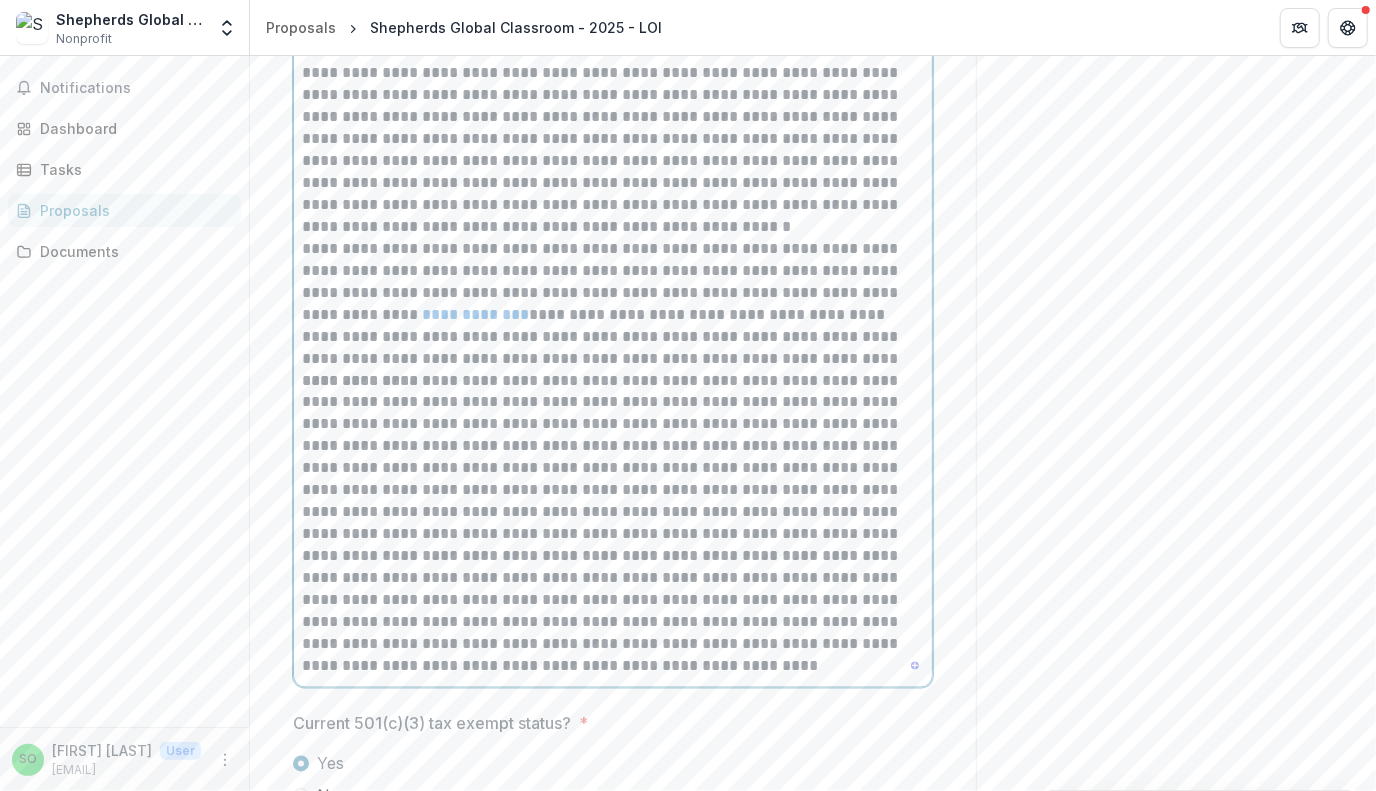 type 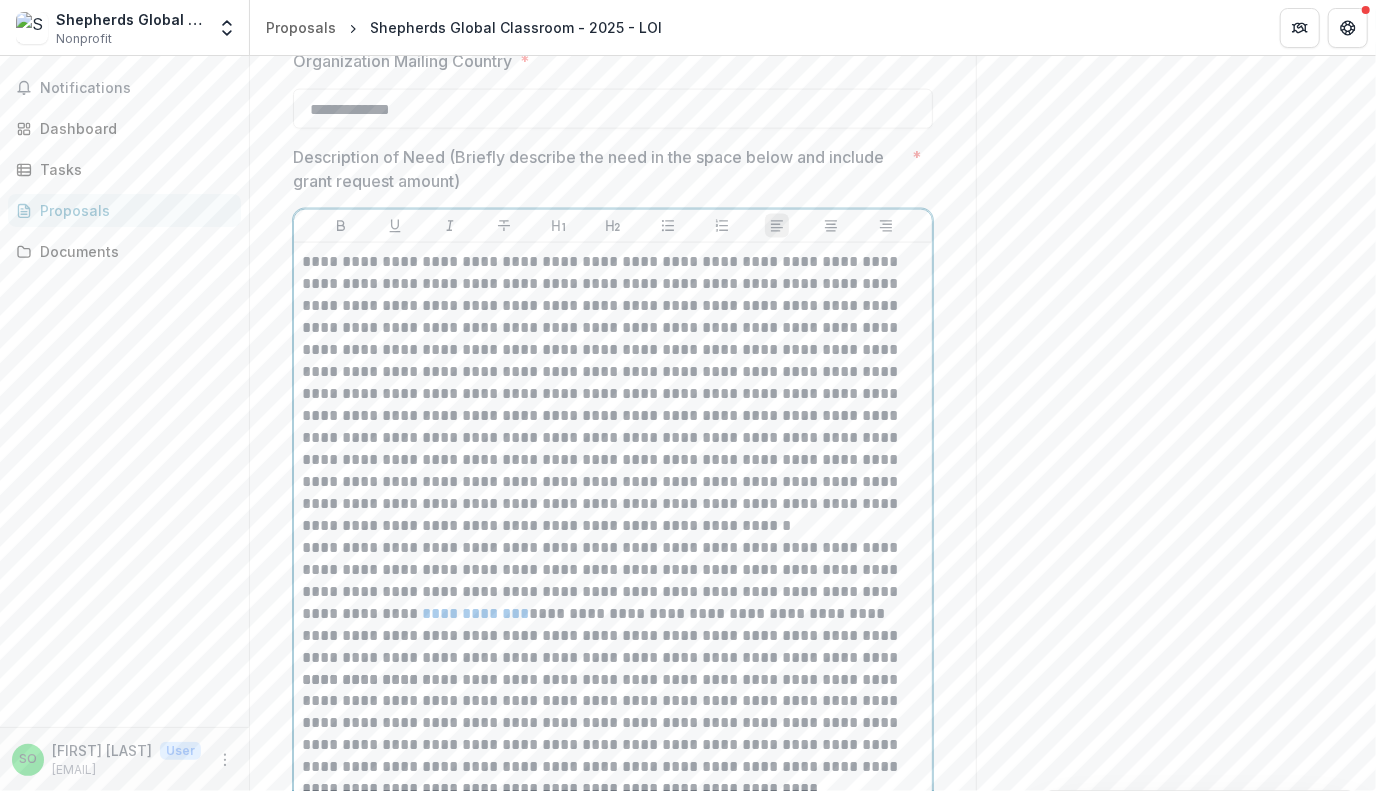 scroll, scrollTop: 1560, scrollLeft: 0, axis: vertical 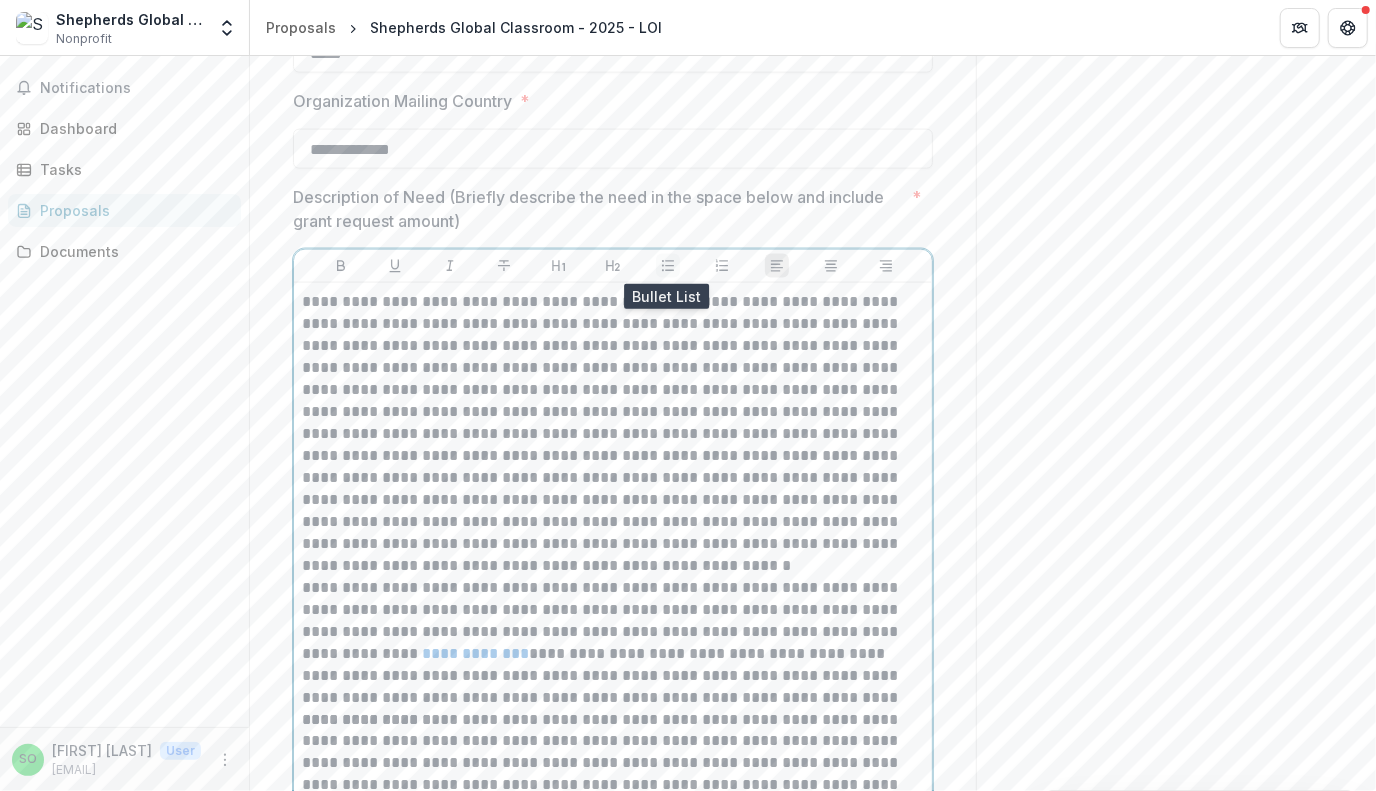click 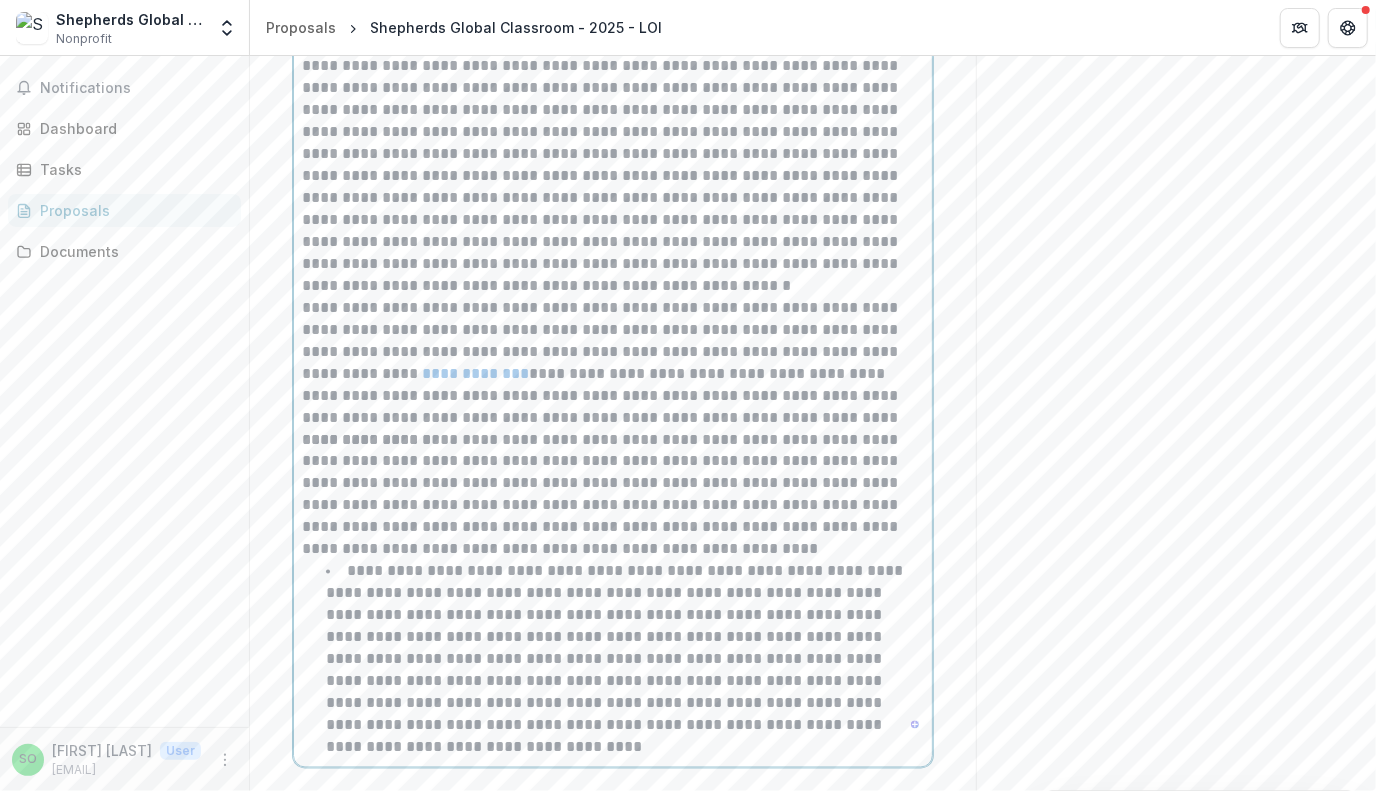 scroll, scrollTop: 1882, scrollLeft: 0, axis: vertical 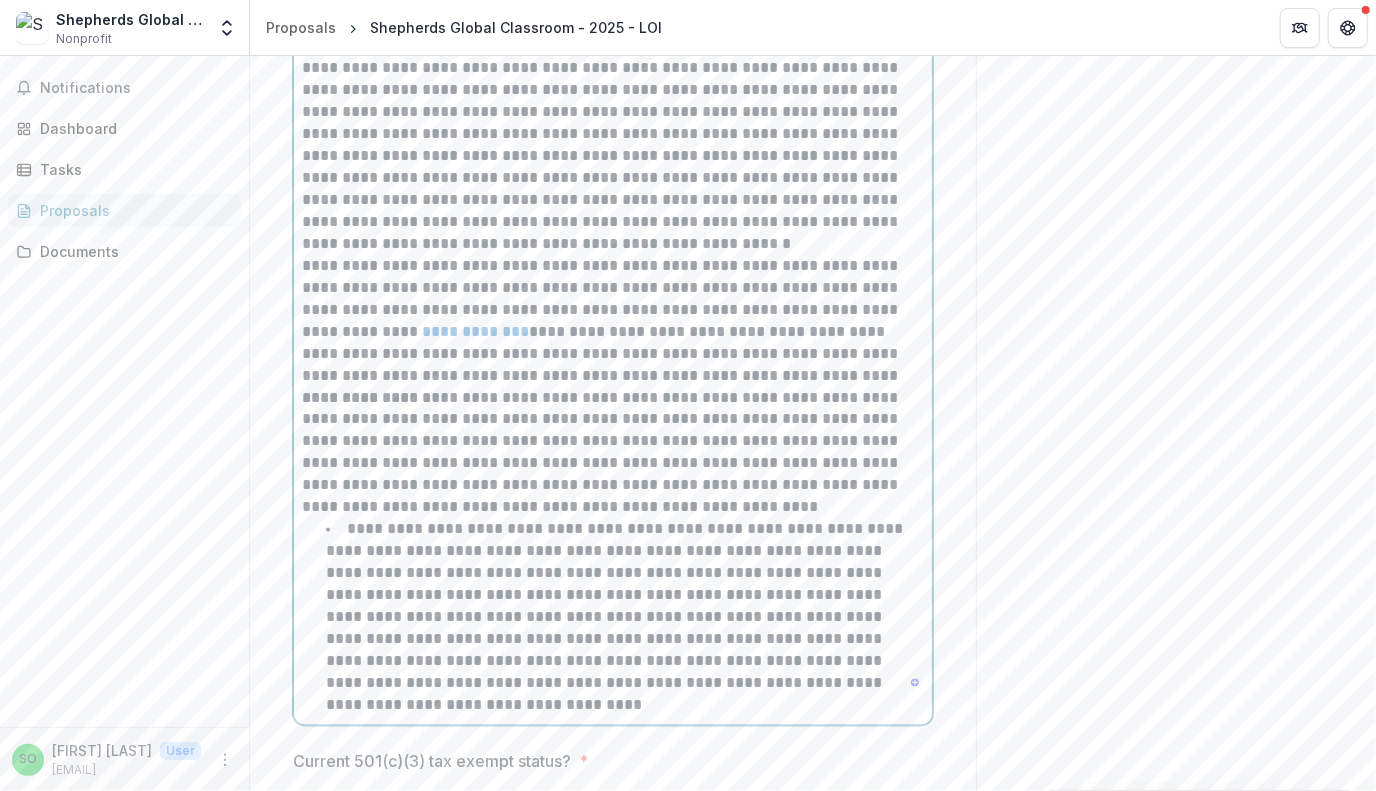 click on "**********" at bounding box center (616, 617) 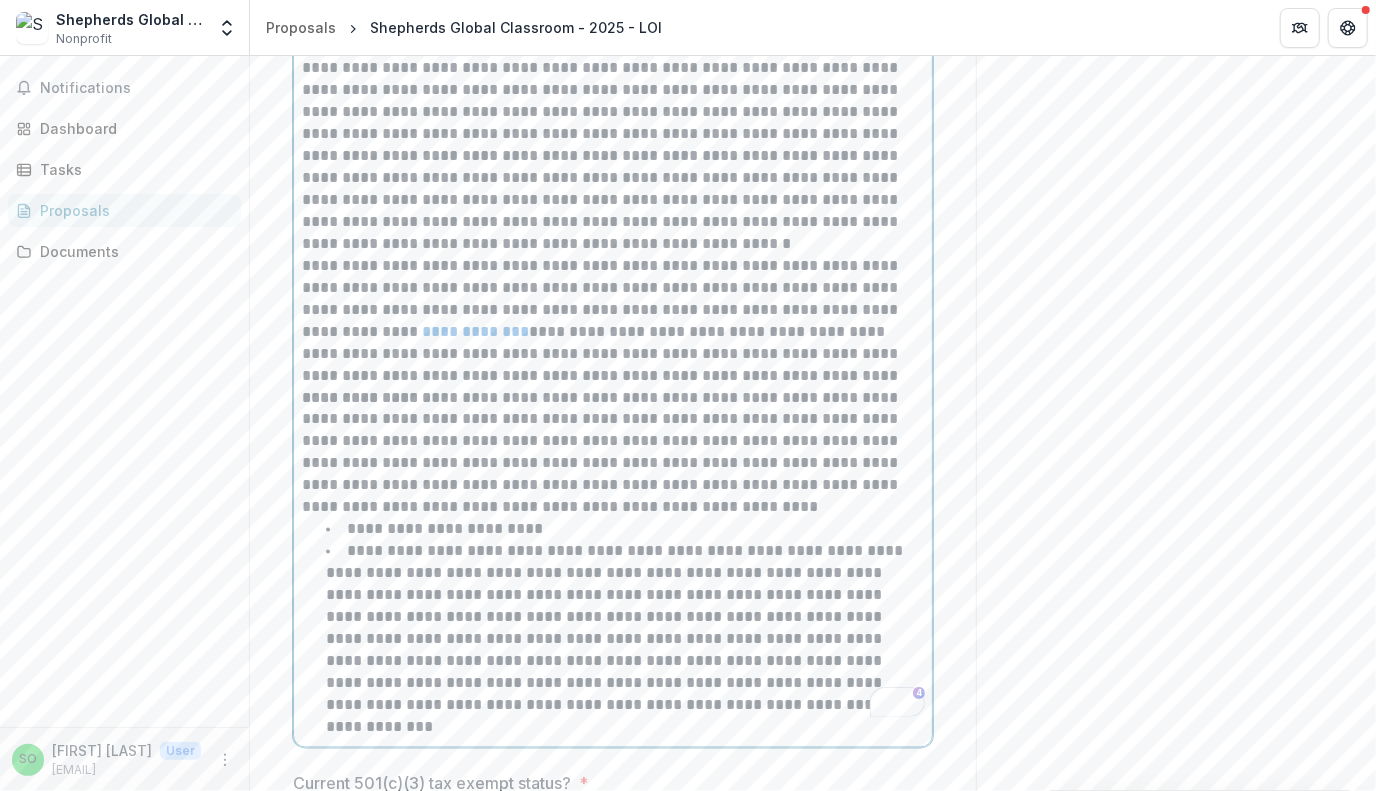 click on "**********" at bounding box center (616, 639) 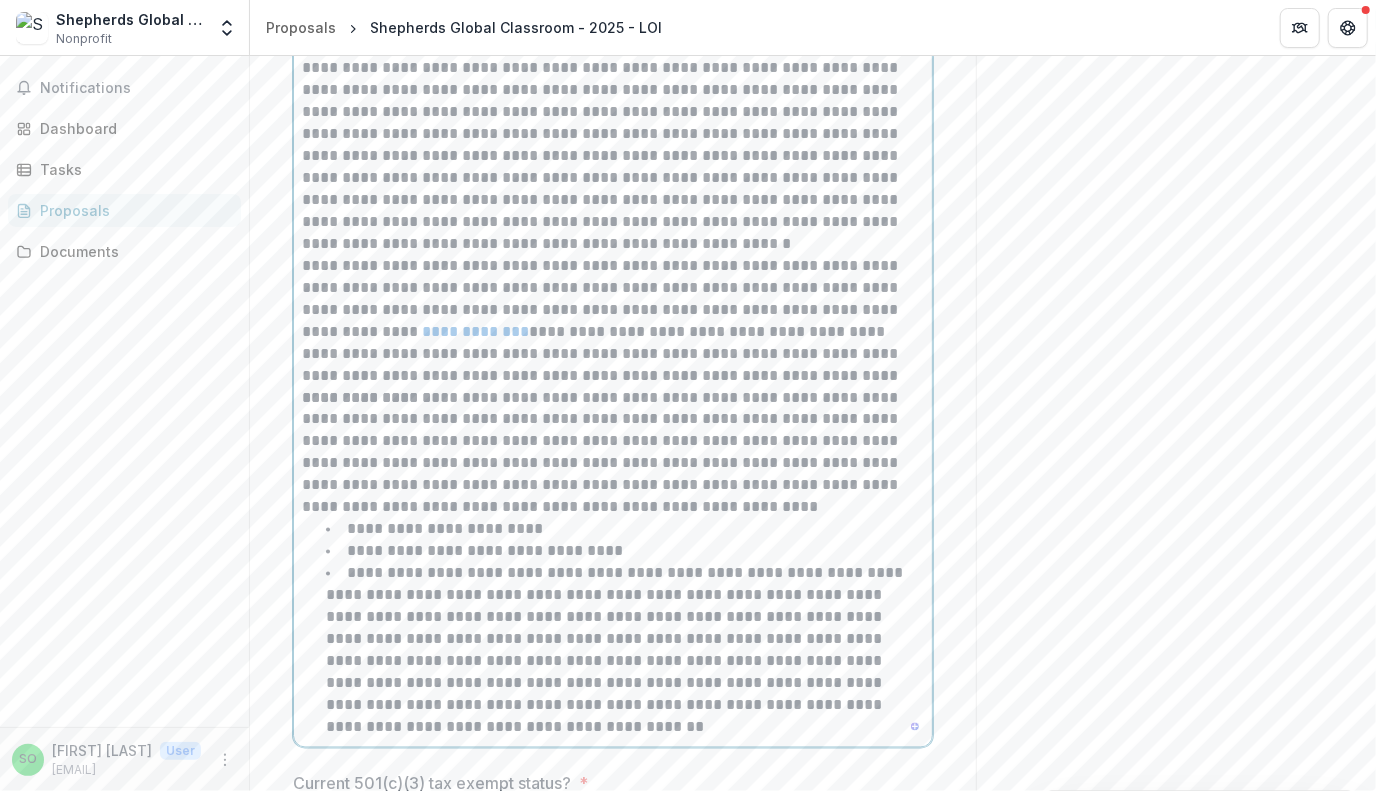 click on "**********" at bounding box center (616, 650) 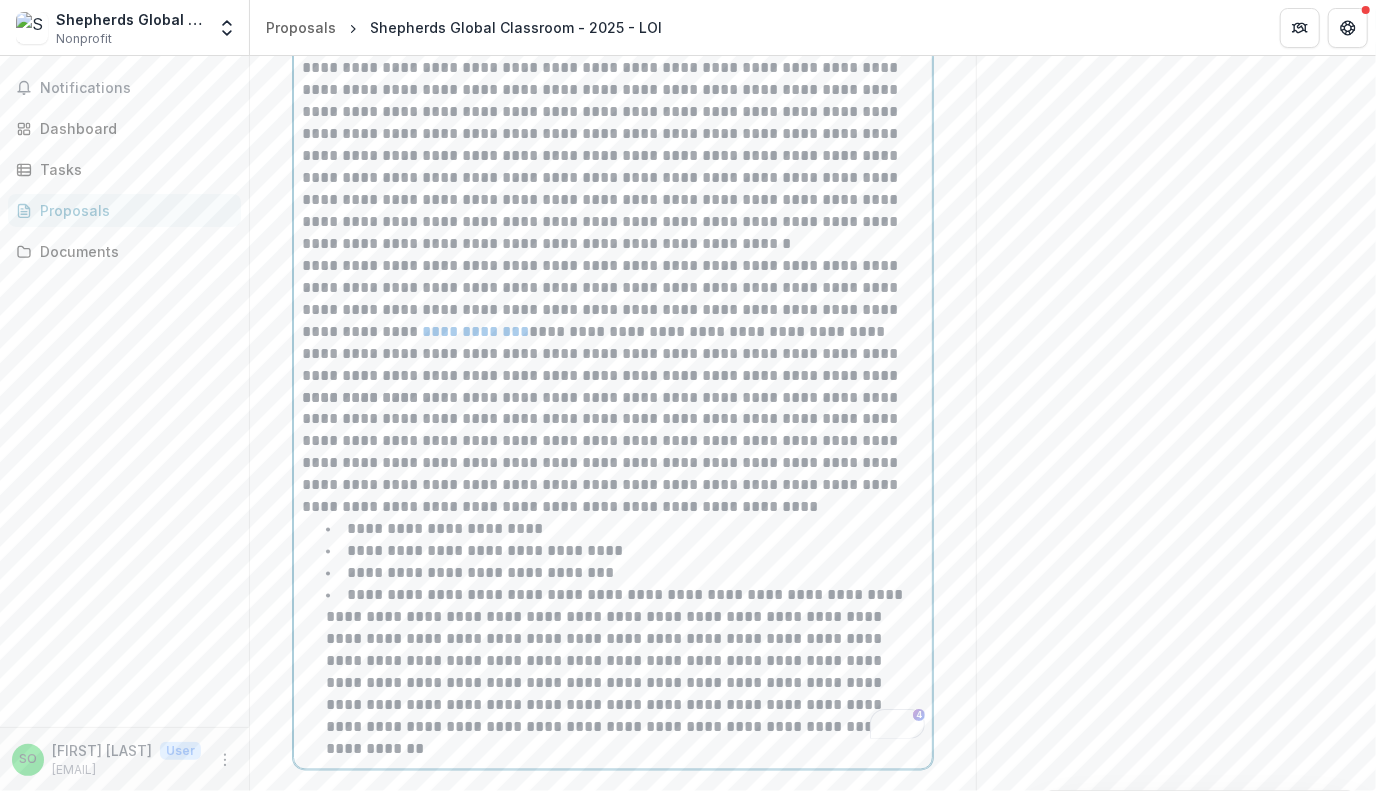 click on "**********" at bounding box center [616, 672] 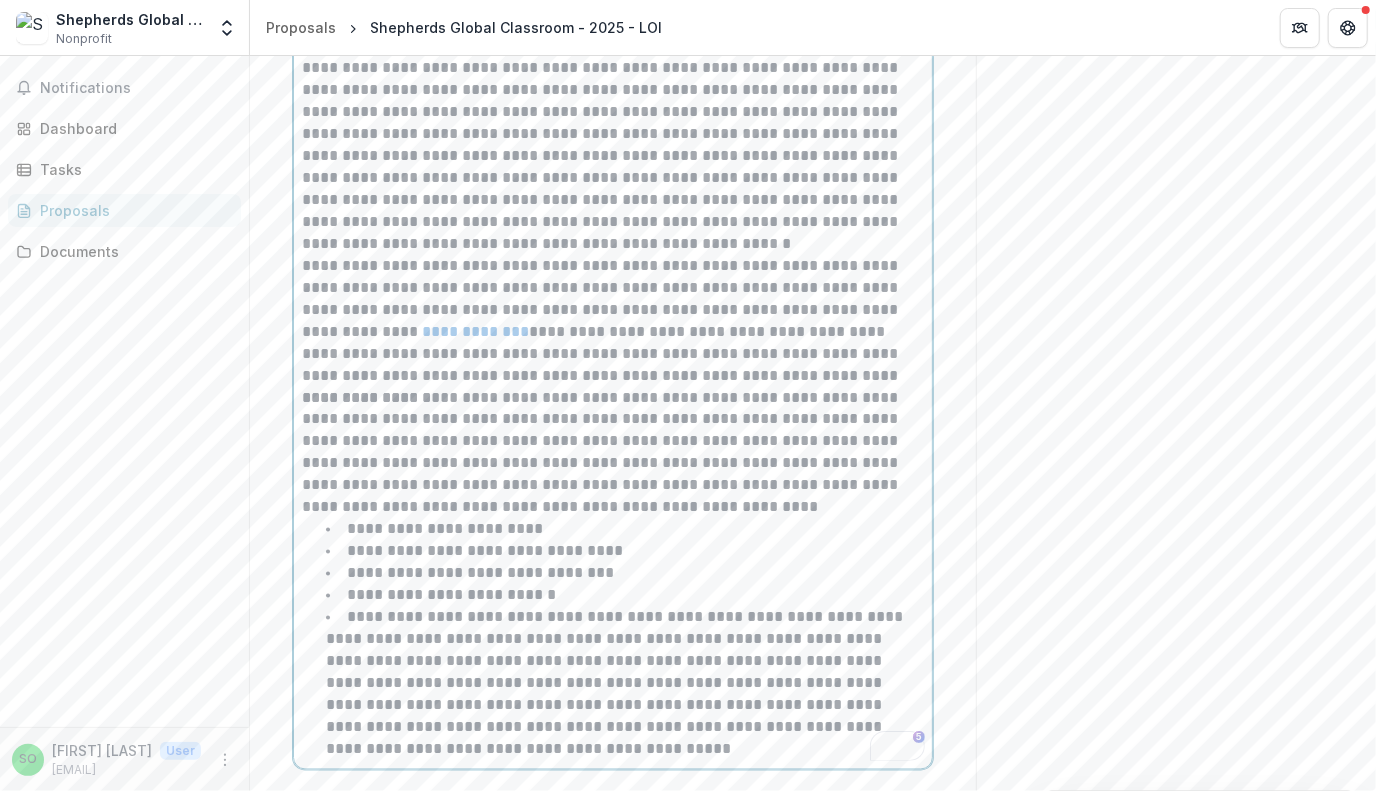 scroll, scrollTop: 1734, scrollLeft: 0, axis: vertical 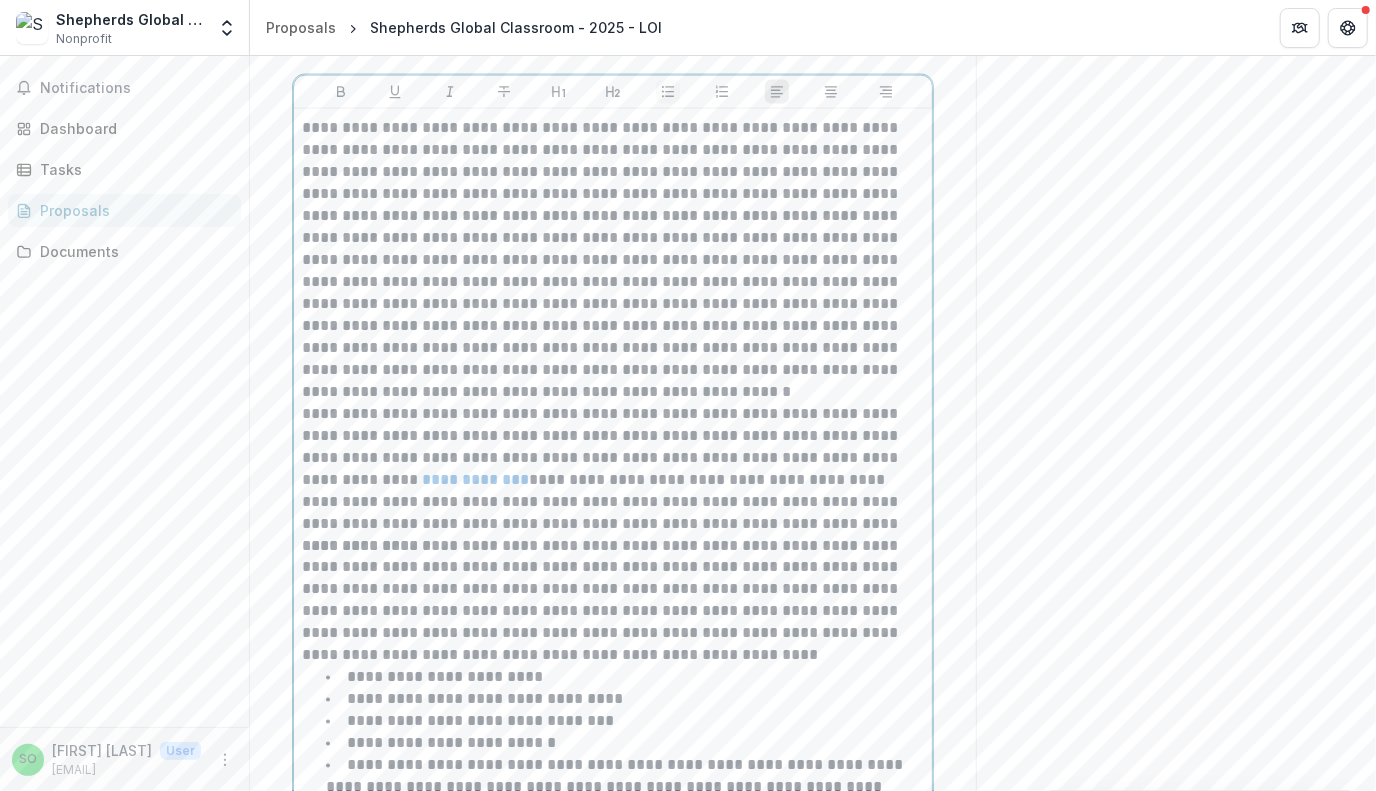 click 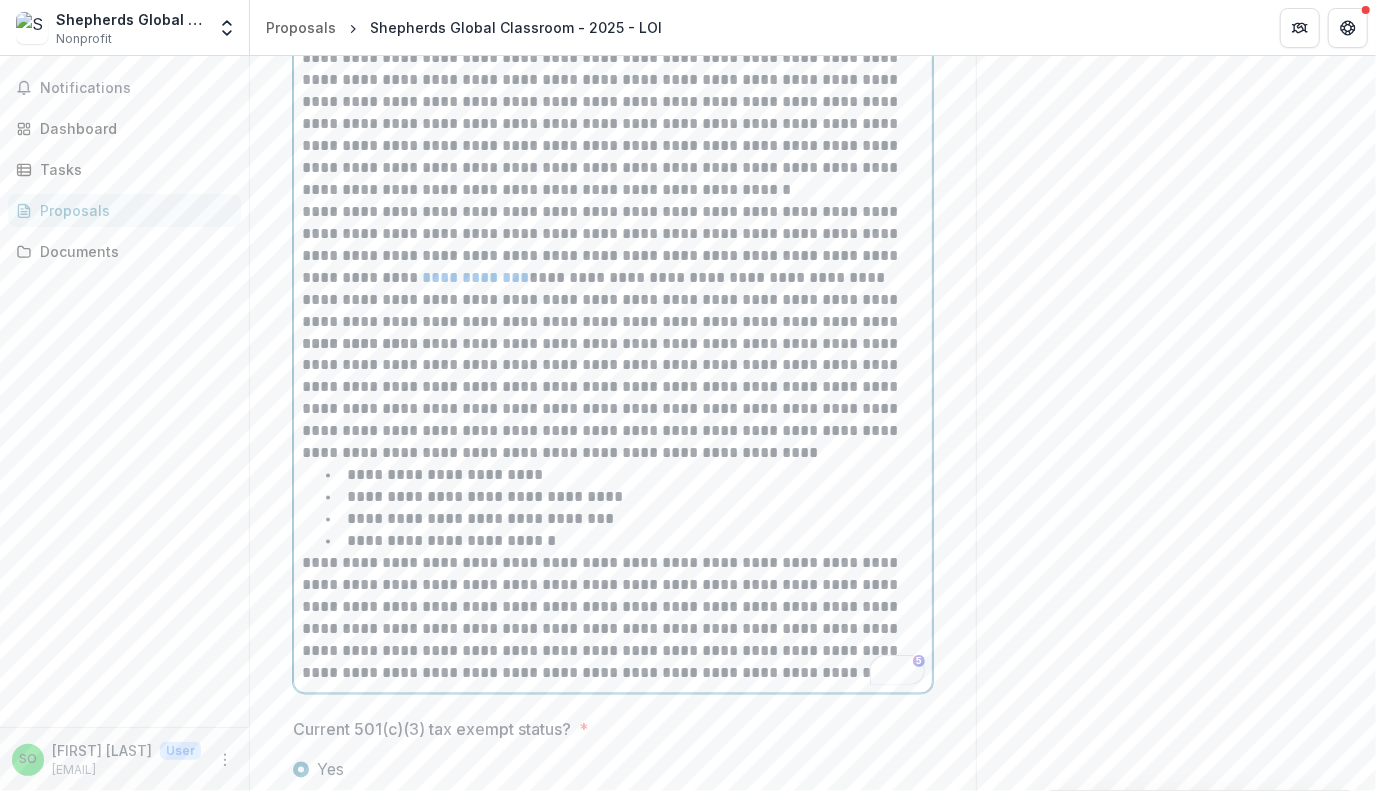 scroll, scrollTop: 1936, scrollLeft: 0, axis: vertical 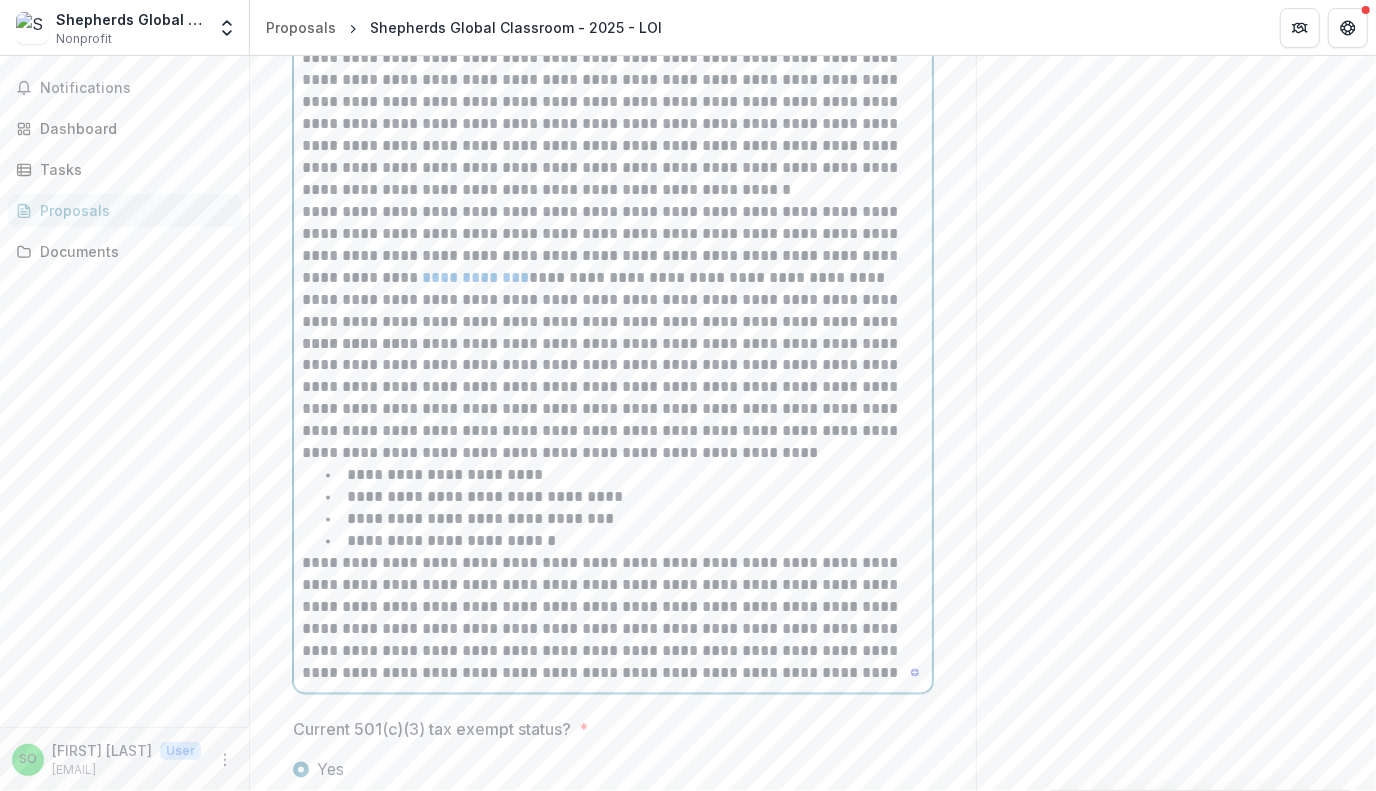 click on "**********" at bounding box center (613, 619) 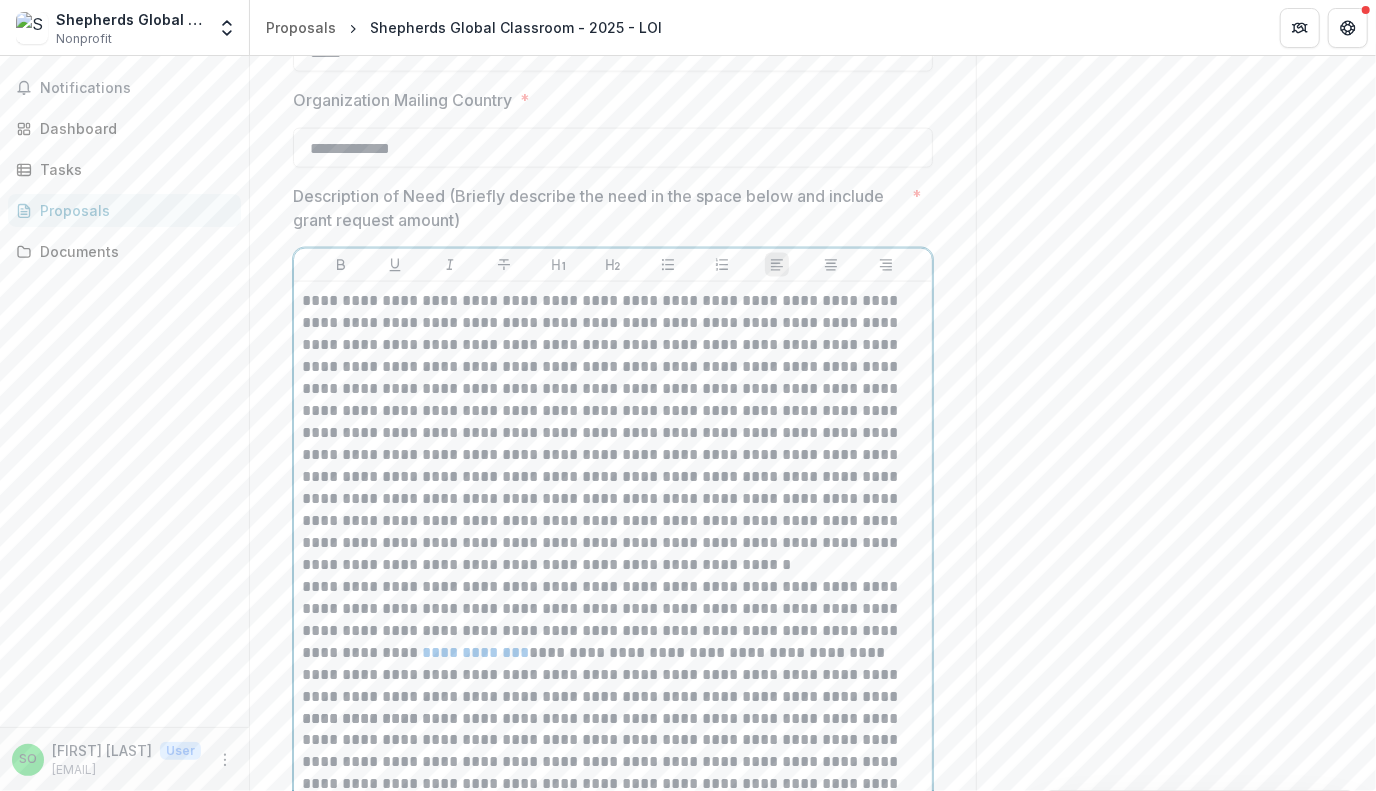 scroll, scrollTop: 1561, scrollLeft: 0, axis: vertical 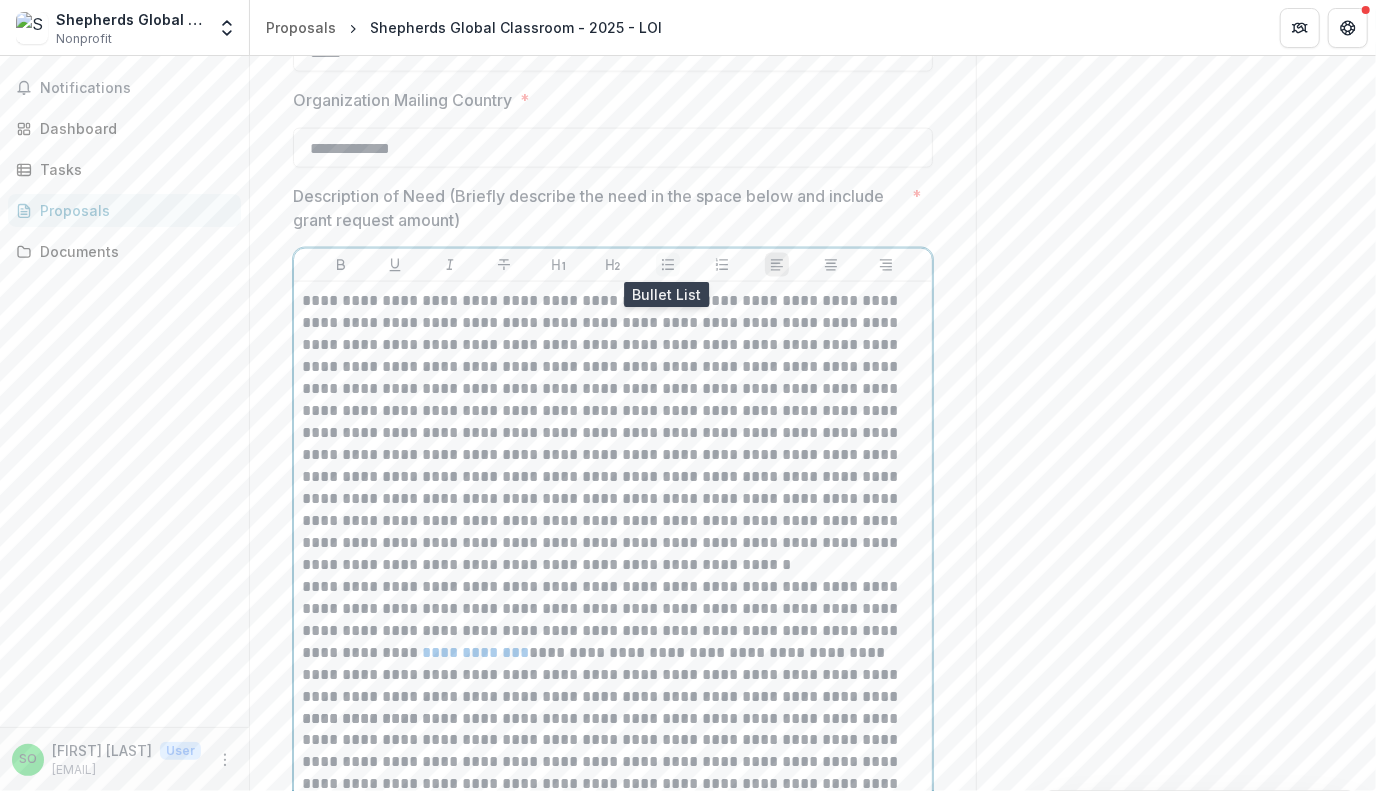 click 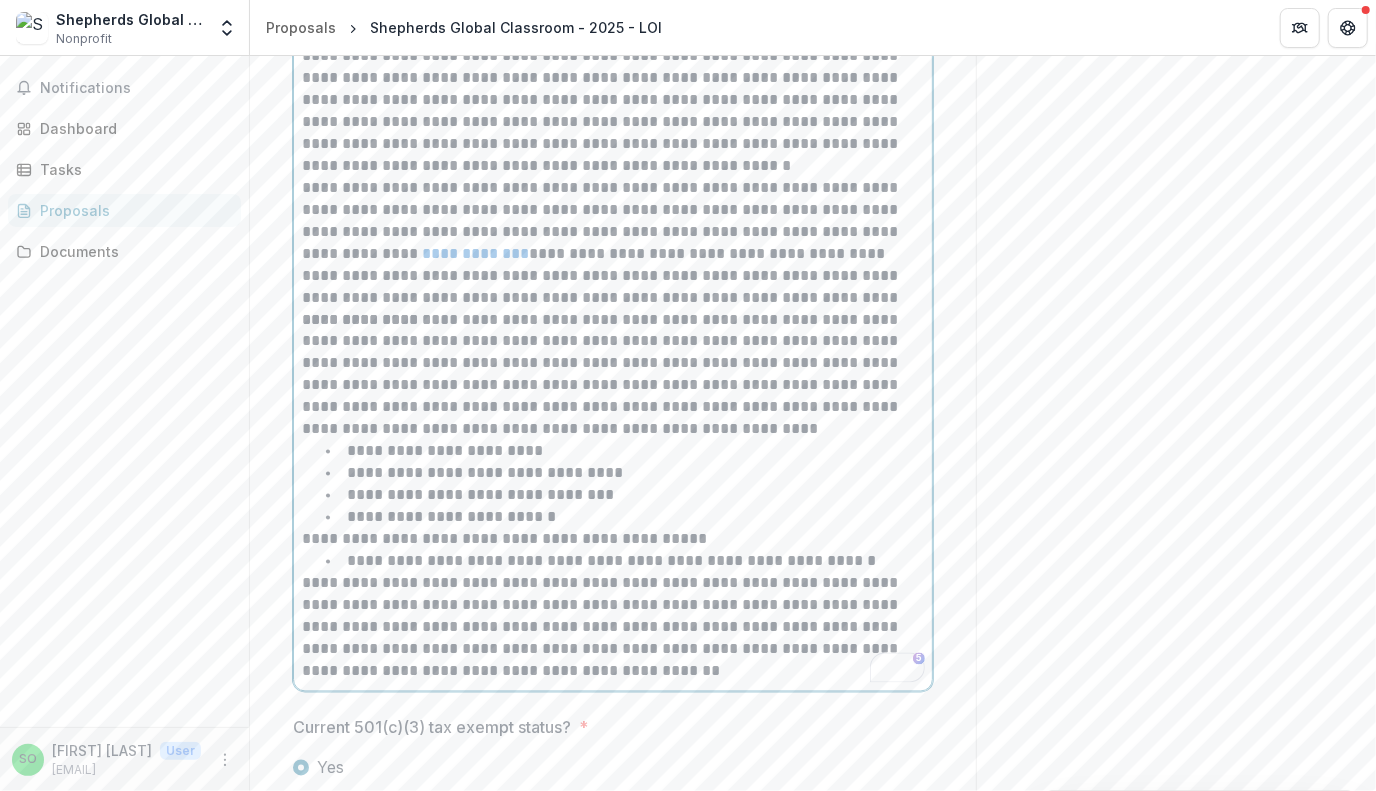 scroll, scrollTop: 1963, scrollLeft: 0, axis: vertical 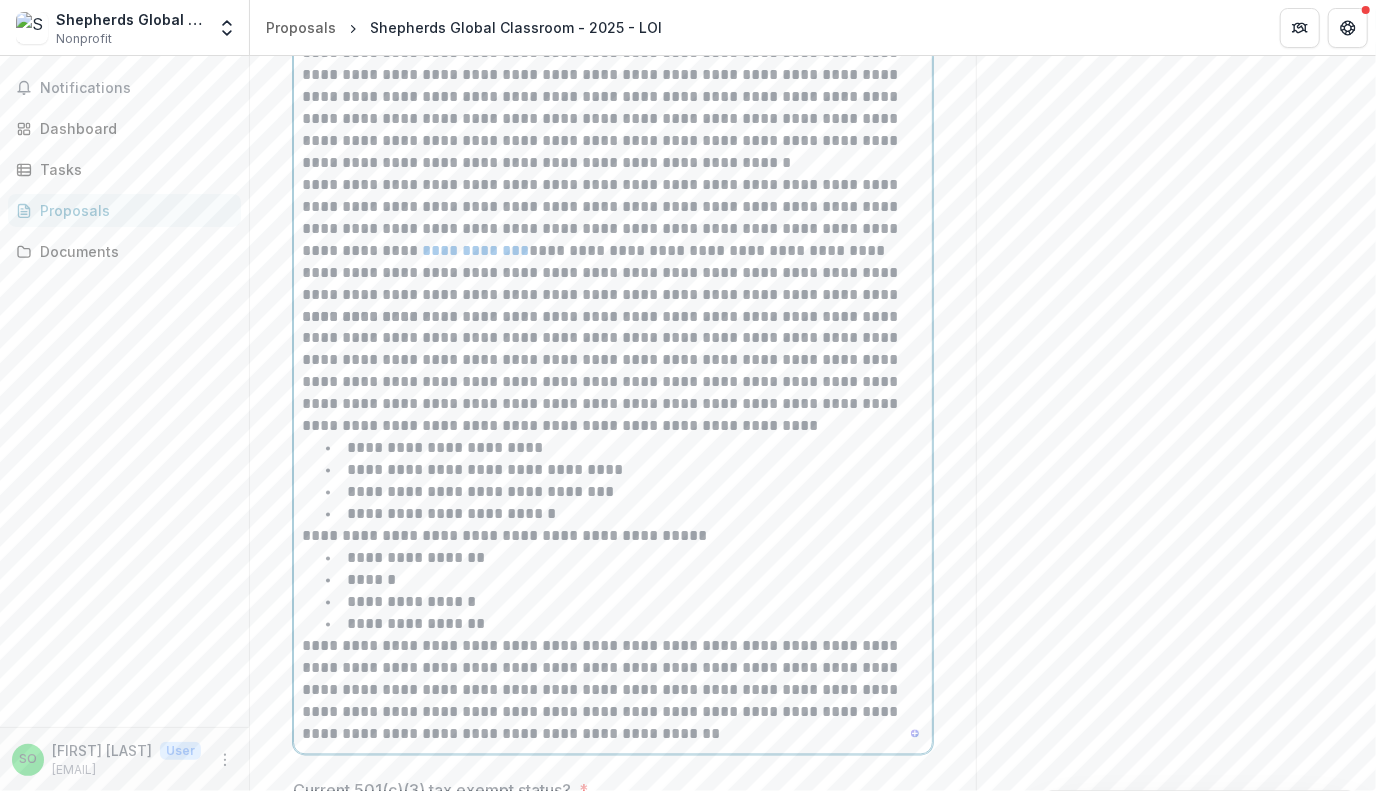 click on "**********" at bounding box center [625, 625] 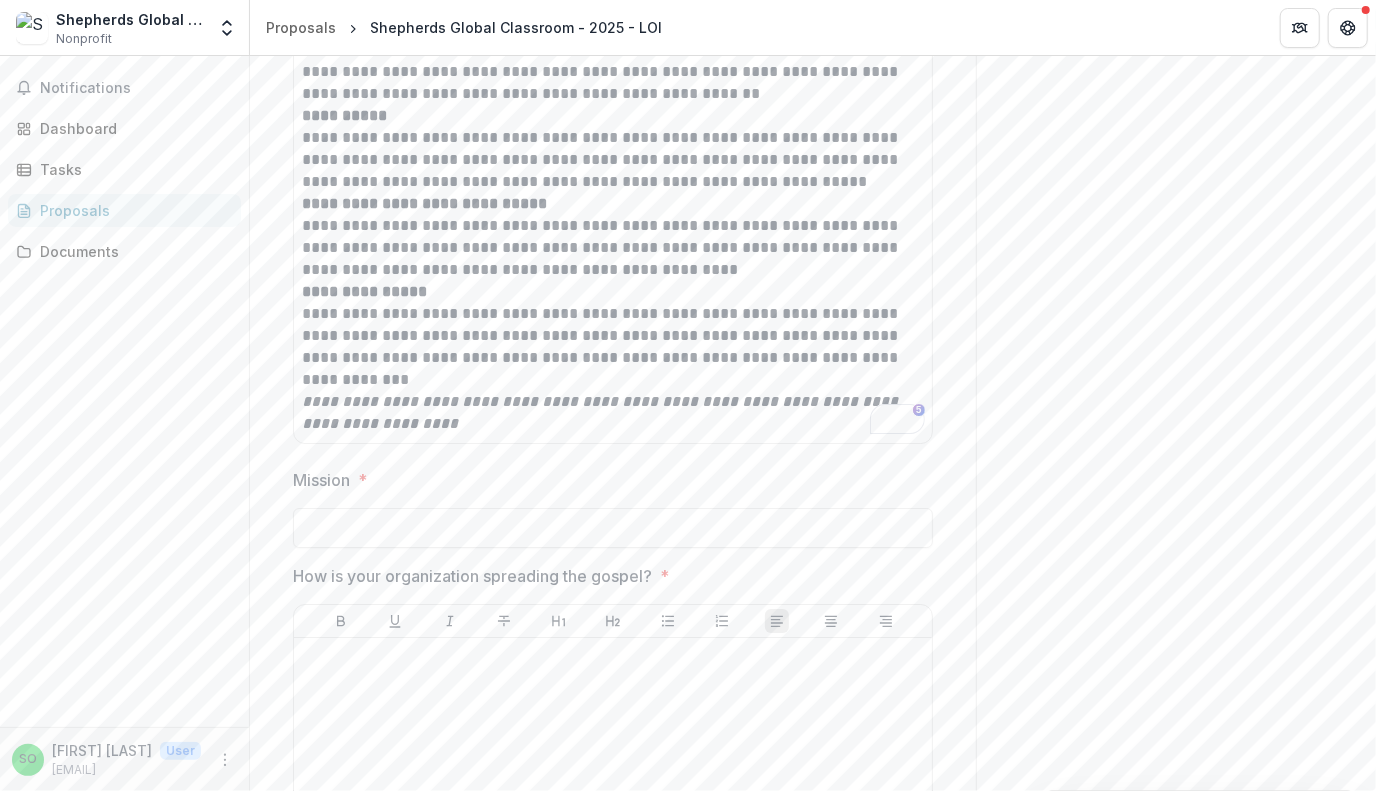 scroll, scrollTop: 3857, scrollLeft: 0, axis: vertical 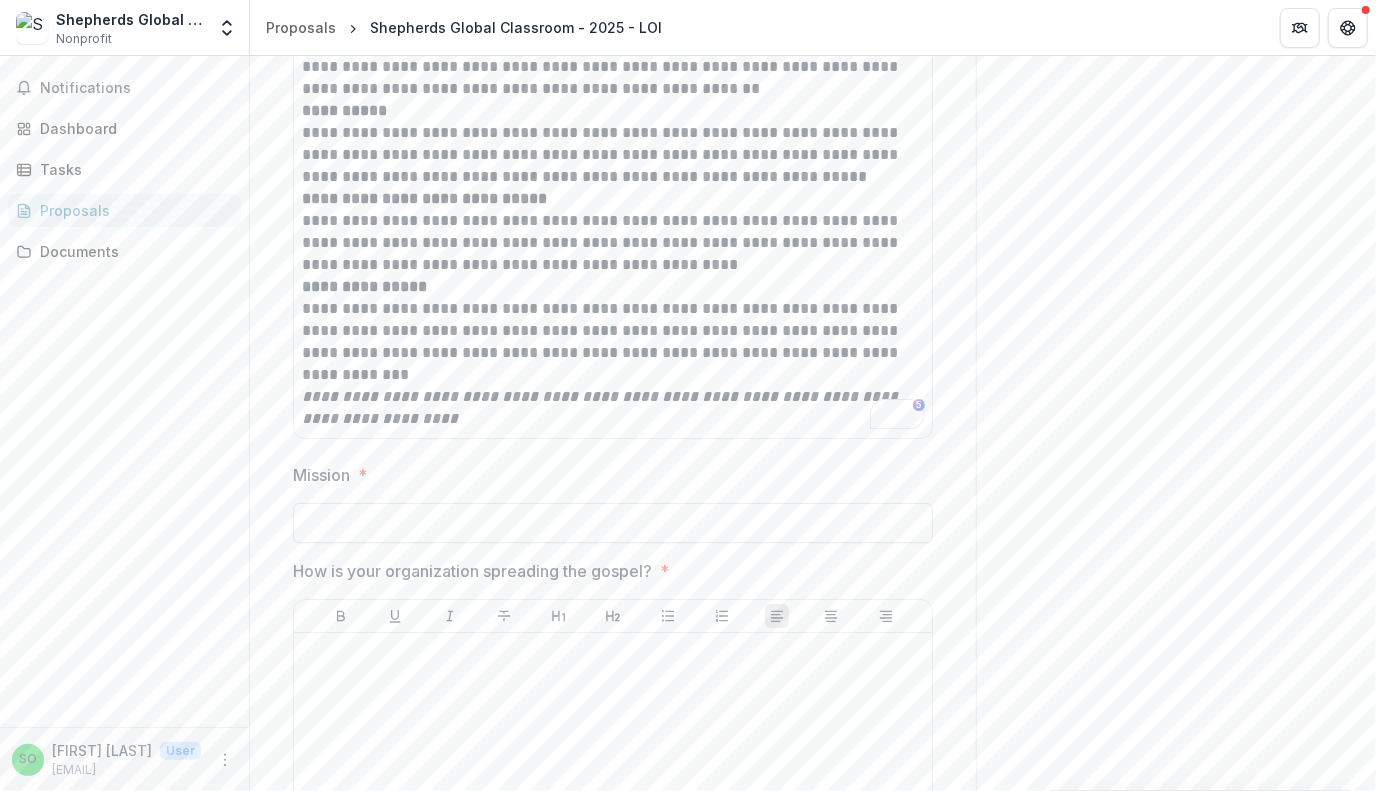 click on "Mission *" at bounding box center (613, 523) 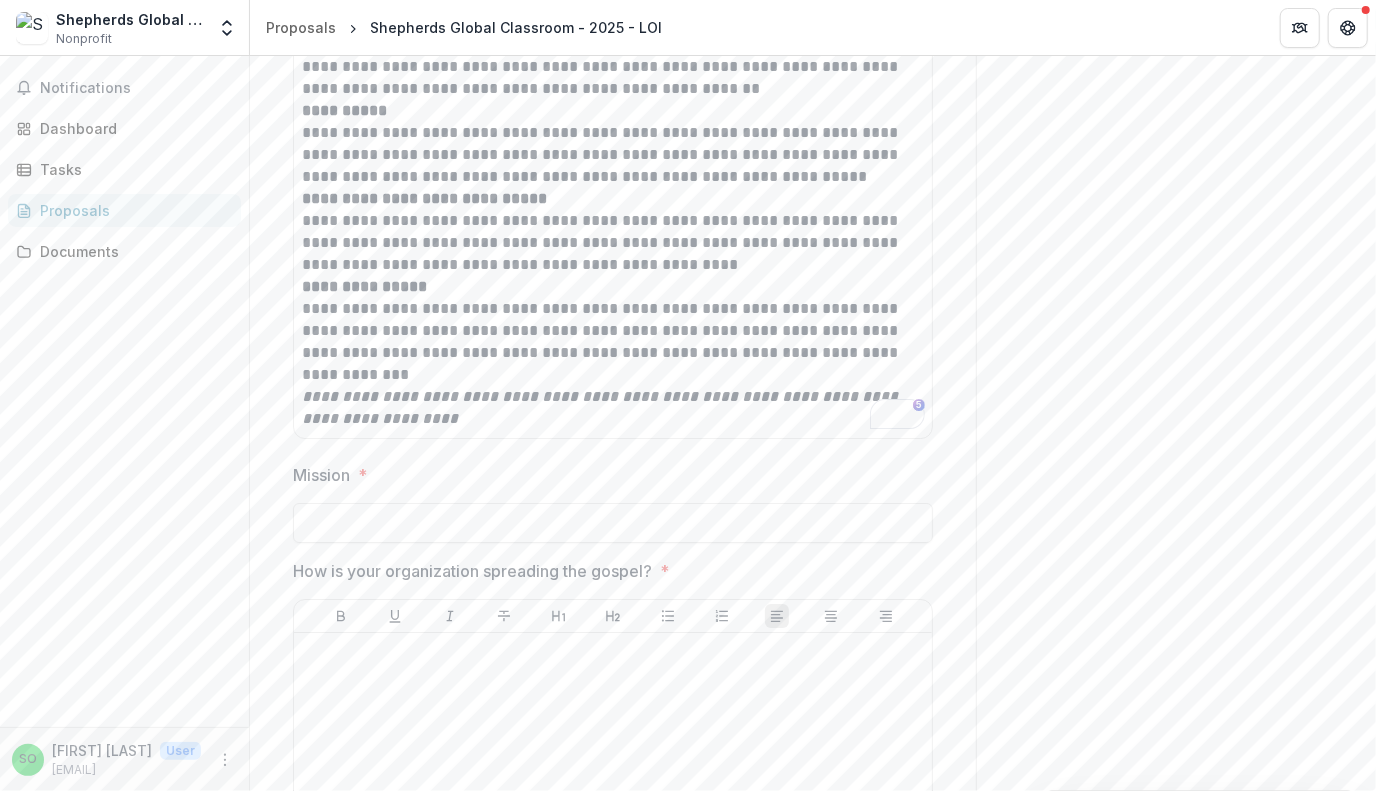 paste on "**********" 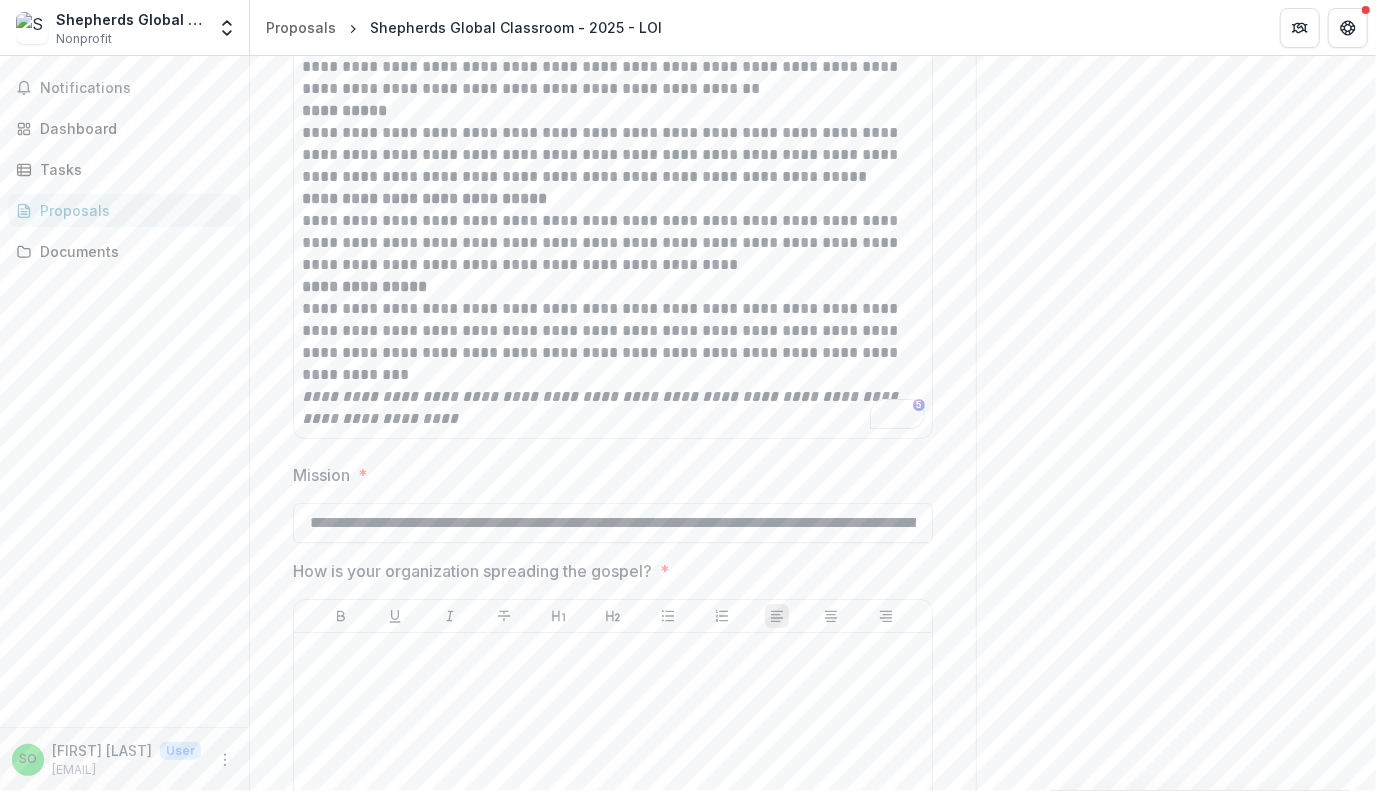 scroll, scrollTop: 0, scrollLeft: 218, axis: horizontal 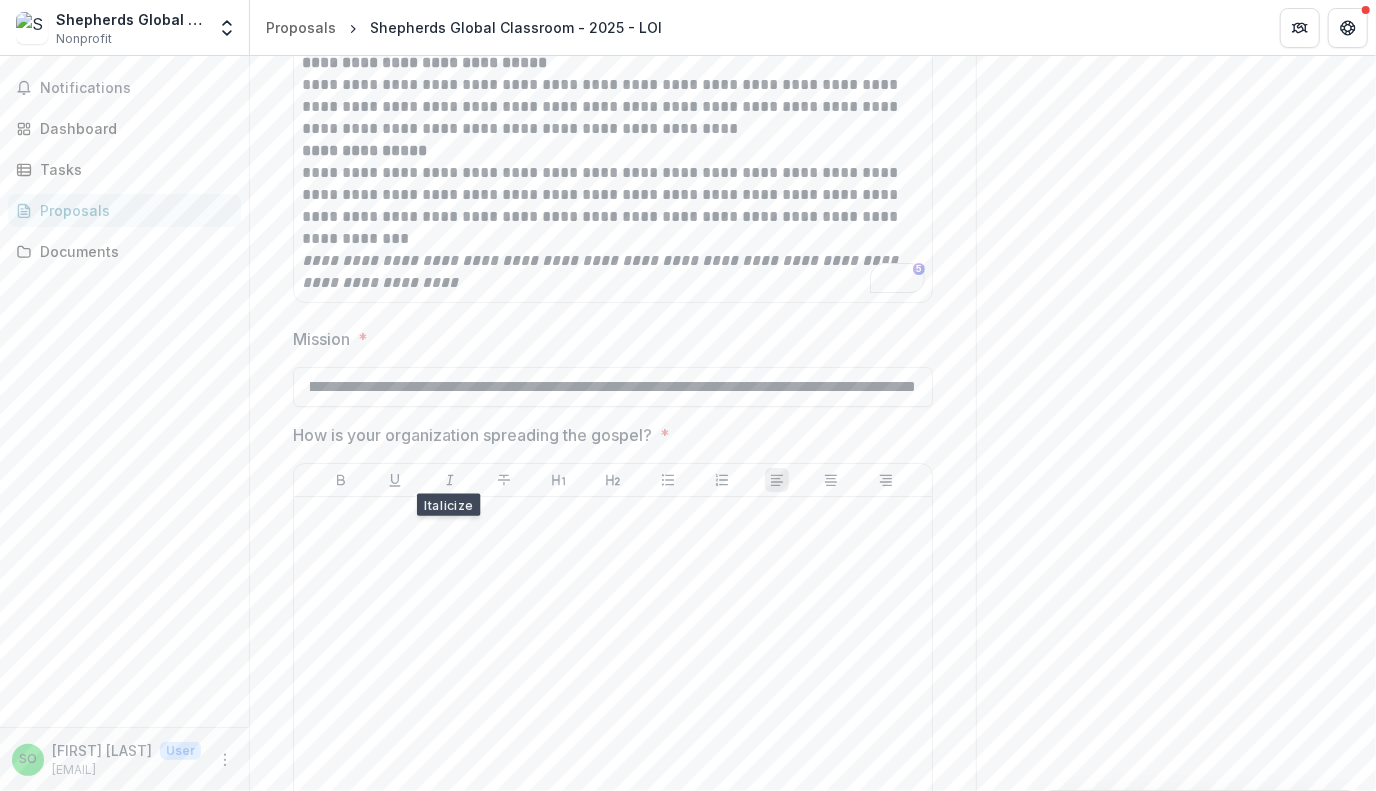 type on "**********" 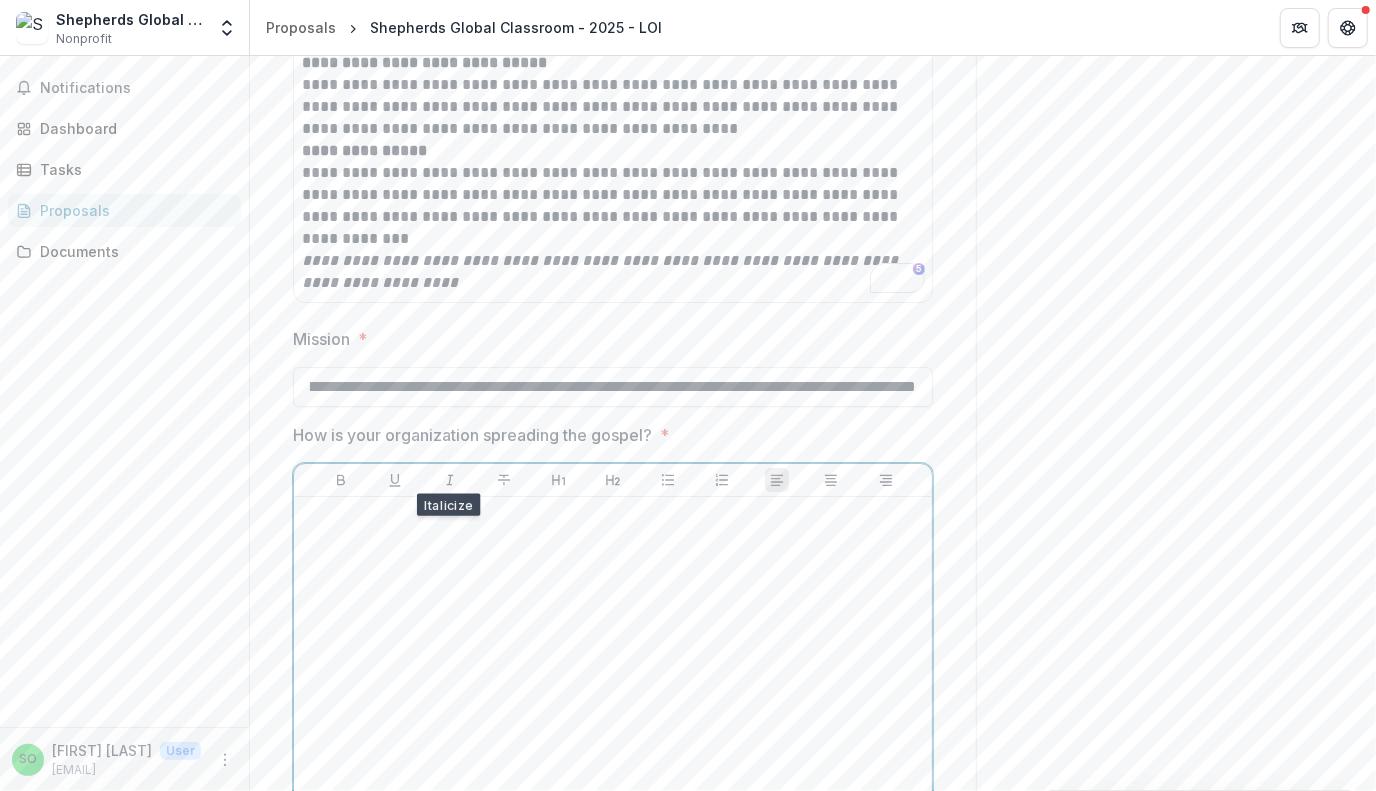 click at bounding box center (613, 655) 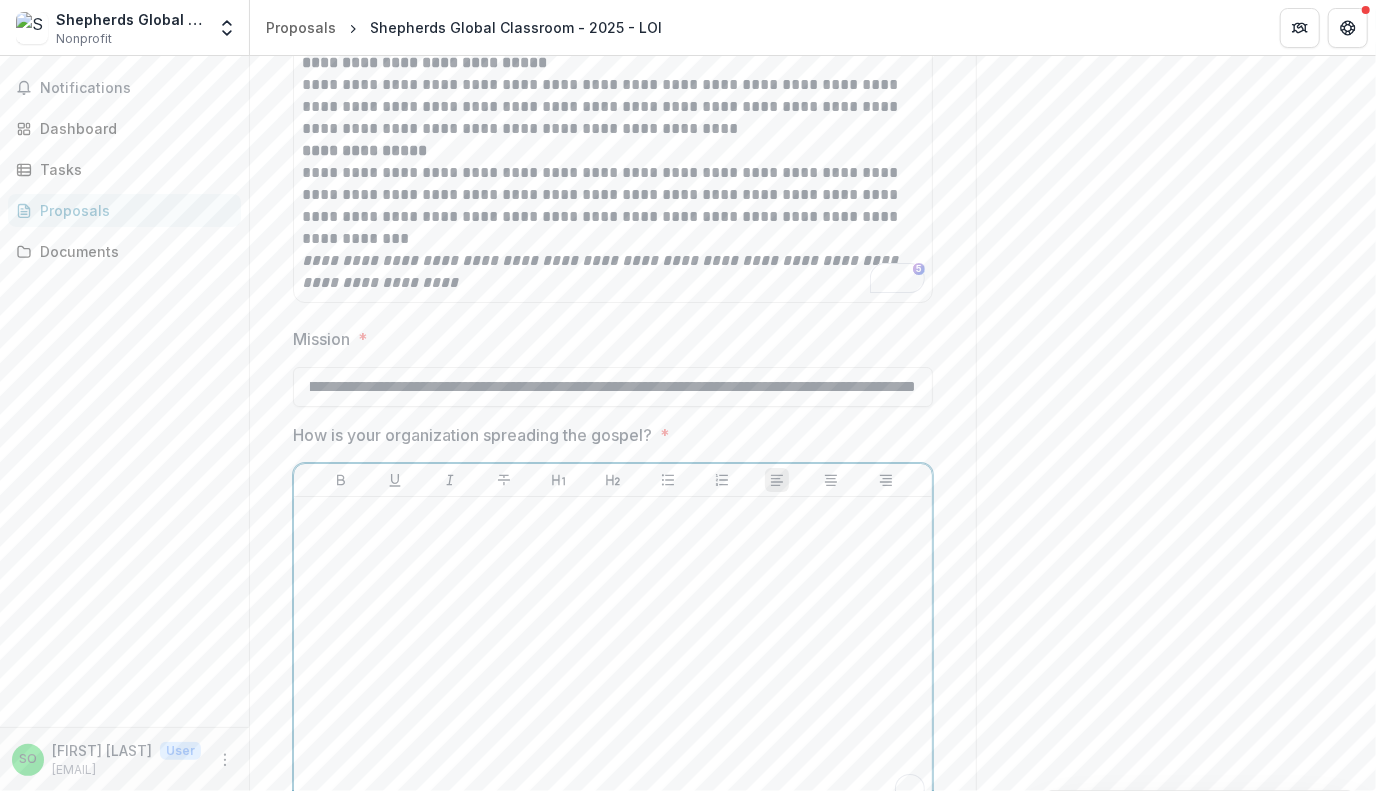 scroll, scrollTop: 0, scrollLeft: 0, axis: both 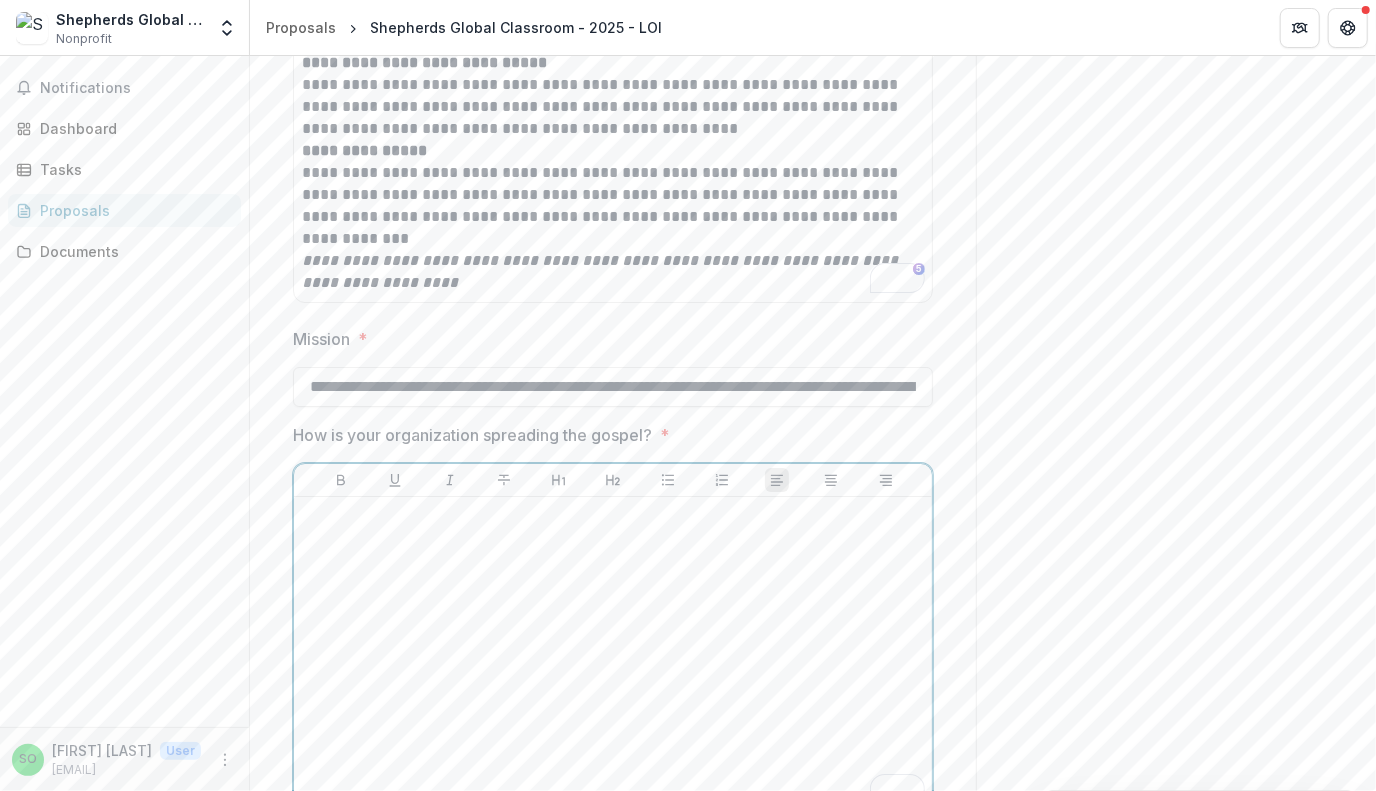 click at bounding box center (613, 516) 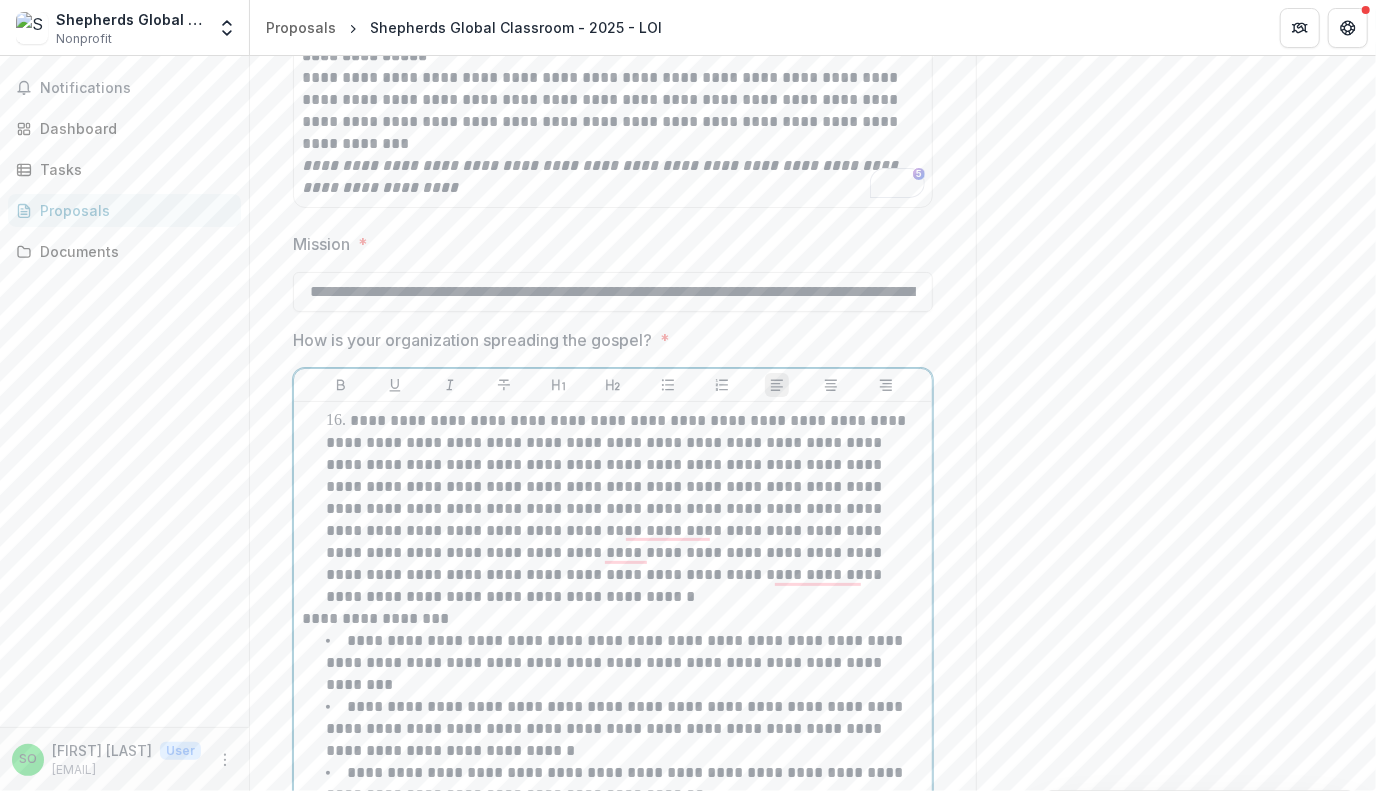 scroll, scrollTop: 4085, scrollLeft: 0, axis: vertical 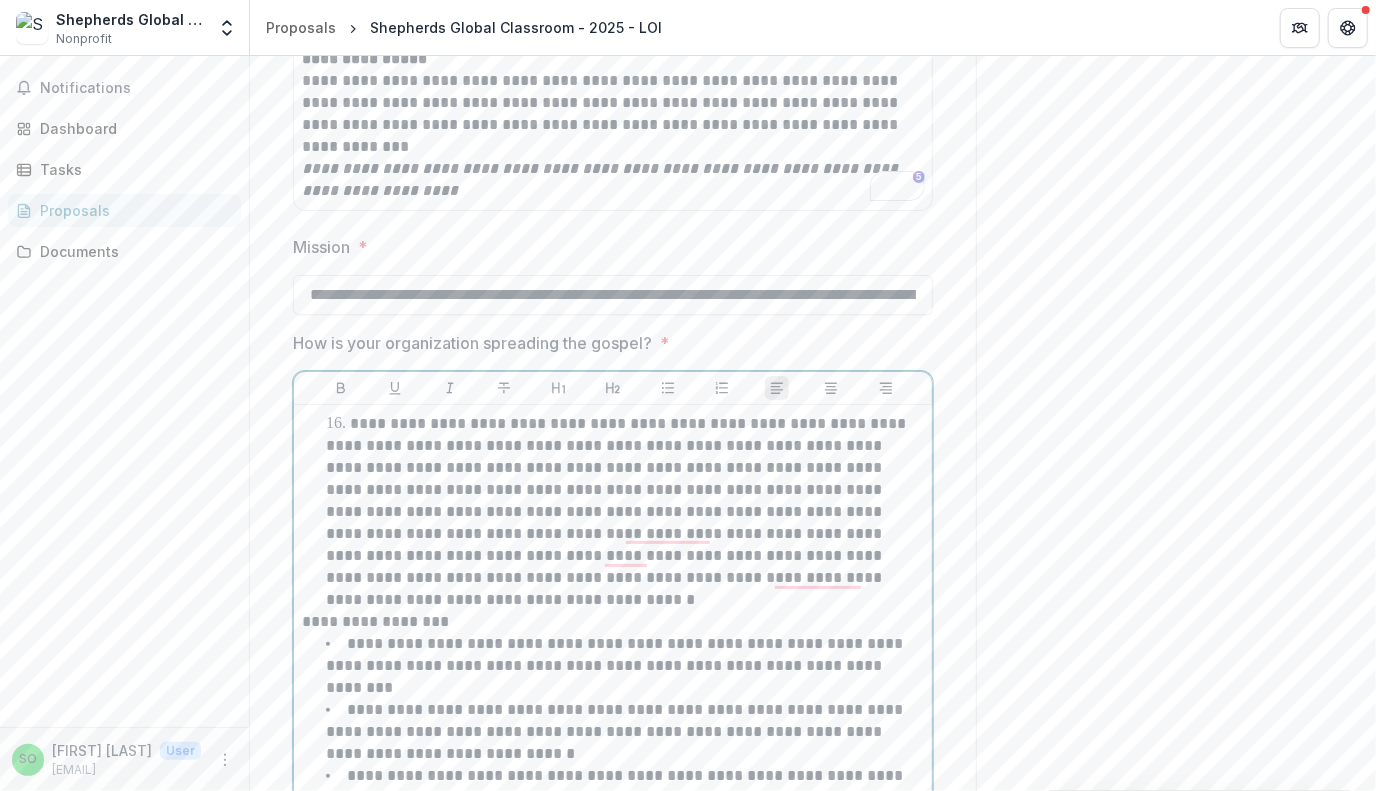 click on "**********" at bounding box center (618, 511) 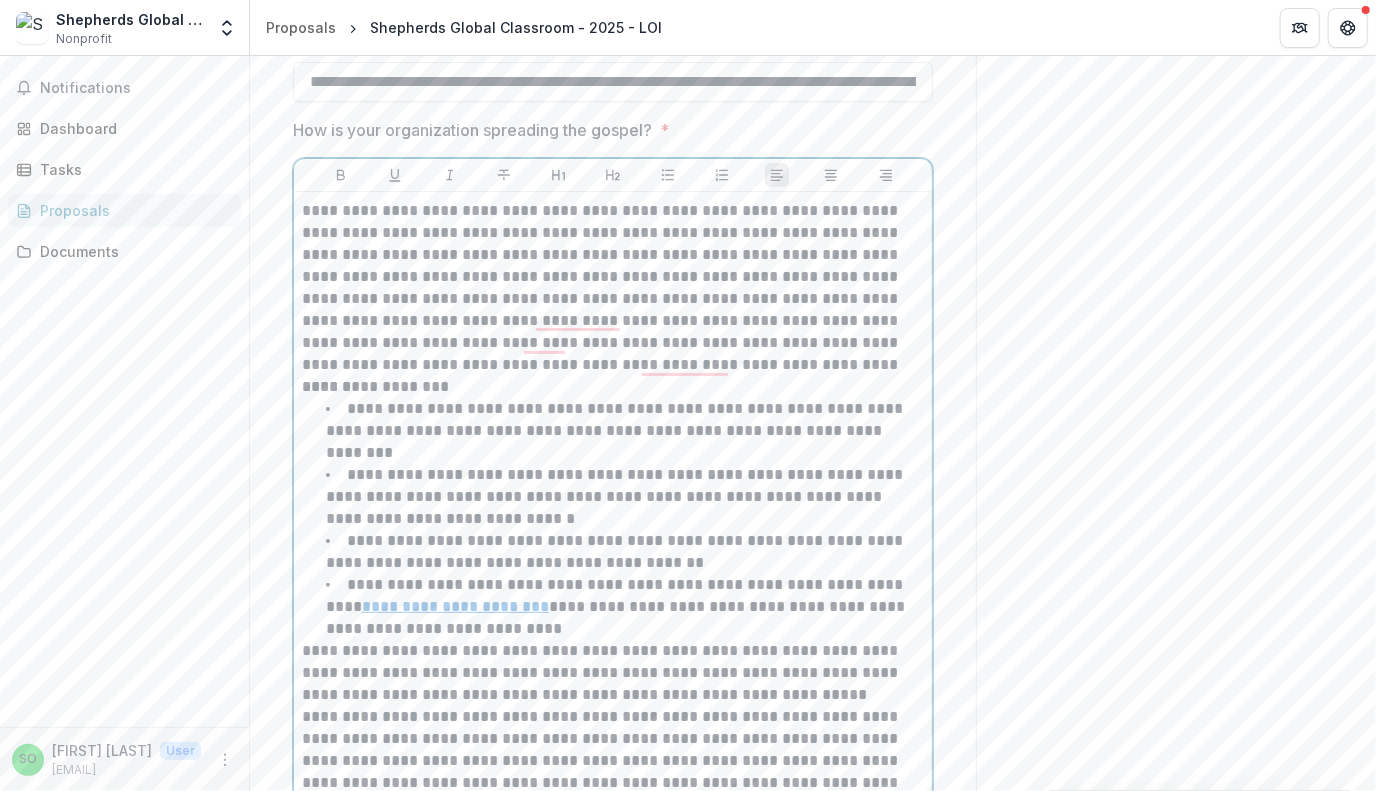 scroll, scrollTop: 4299, scrollLeft: 0, axis: vertical 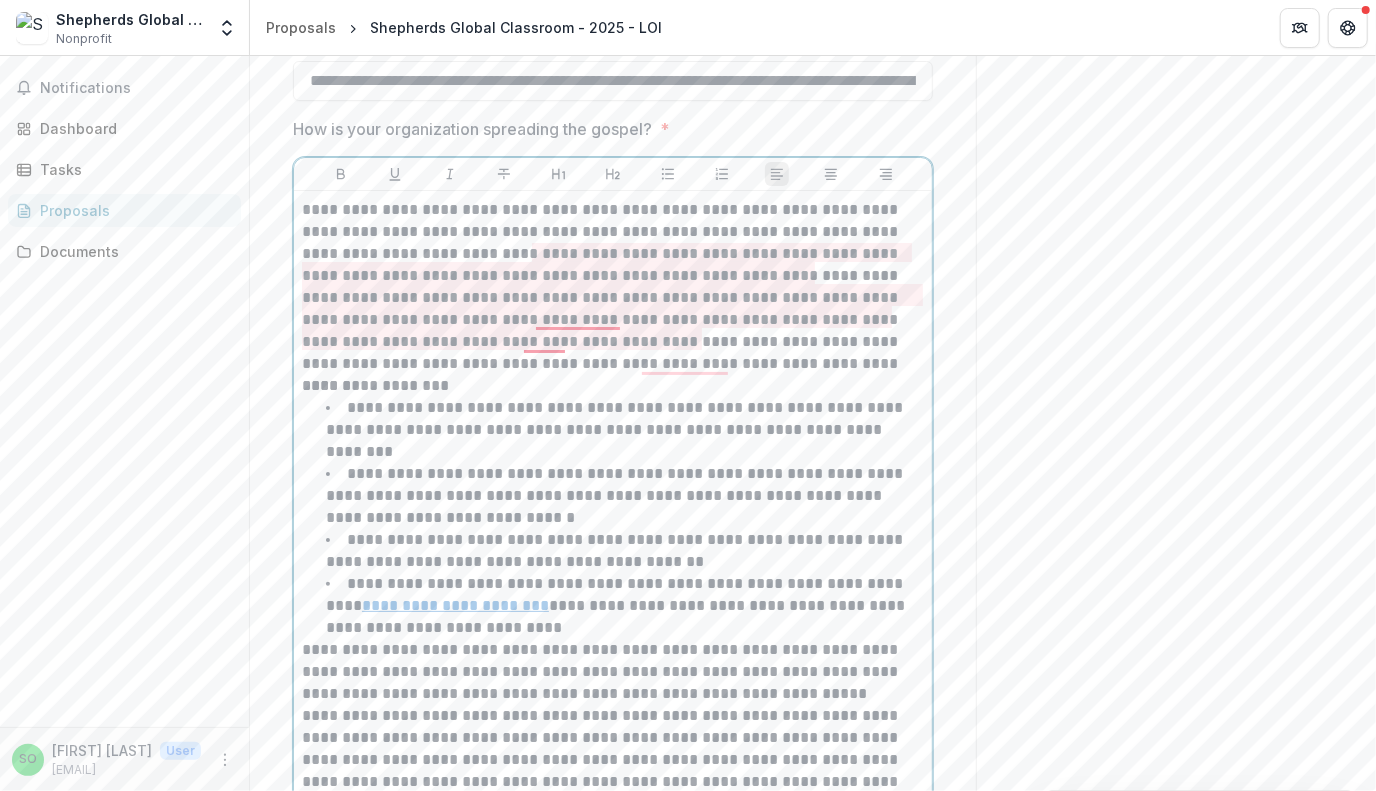 click on "**********" at bounding box center (613, 287) 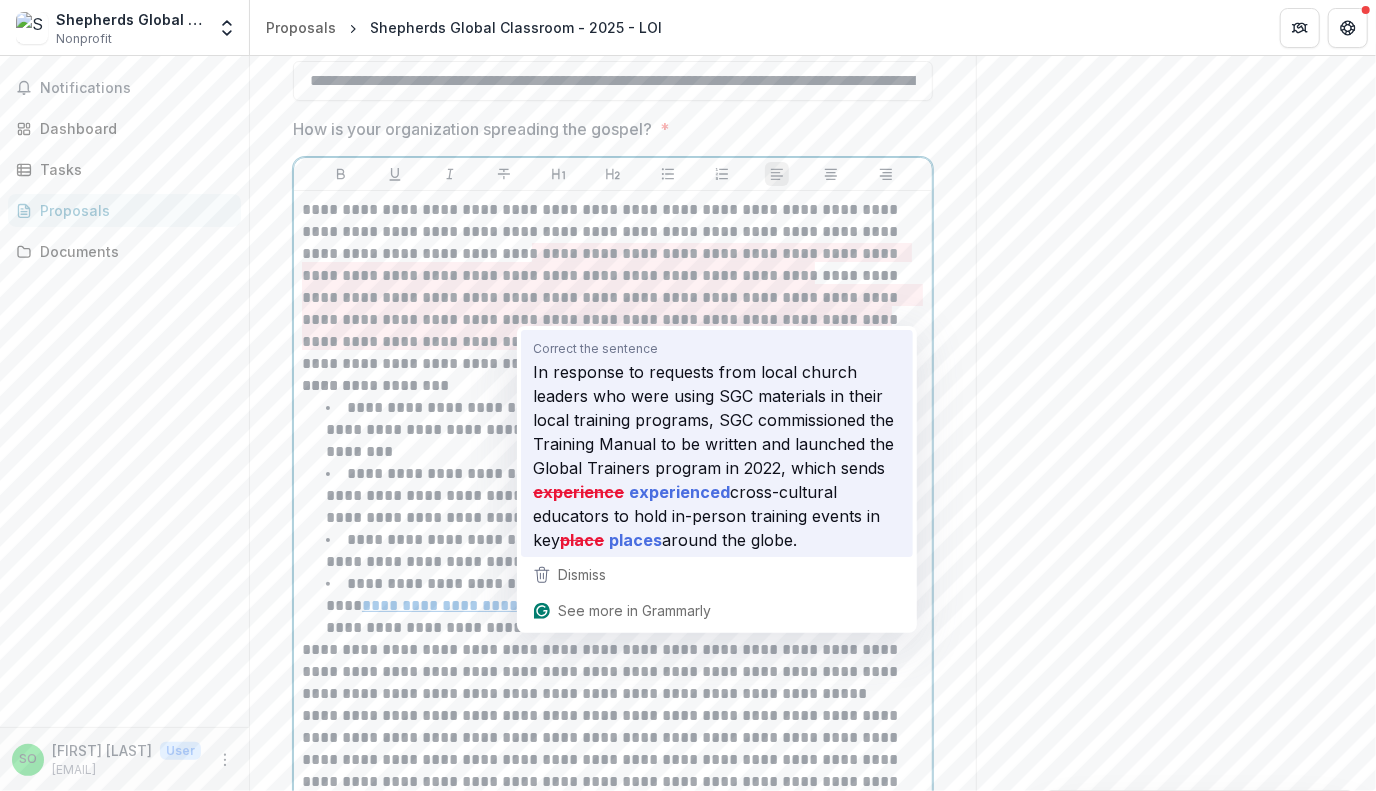 type 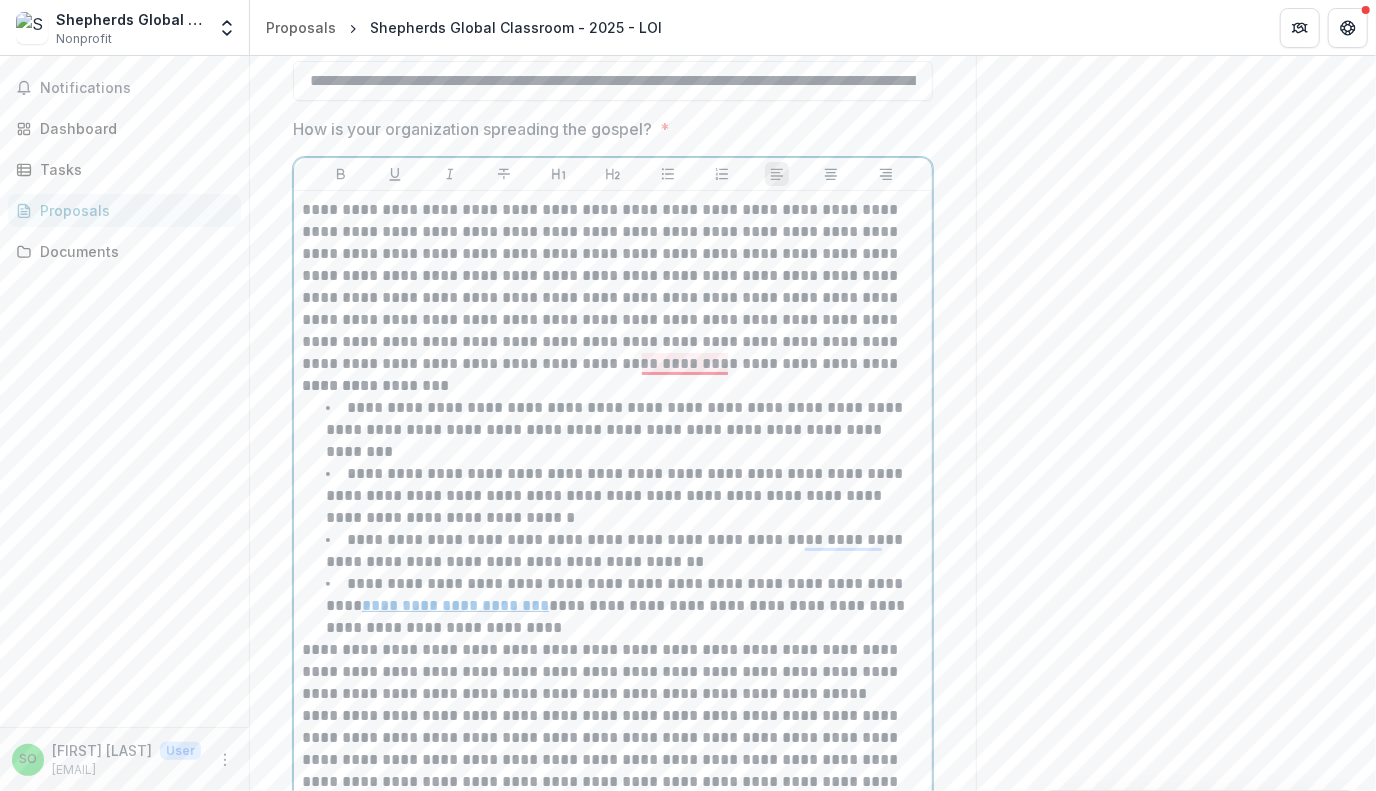 click on "**********" at bounding box center [613, 287] 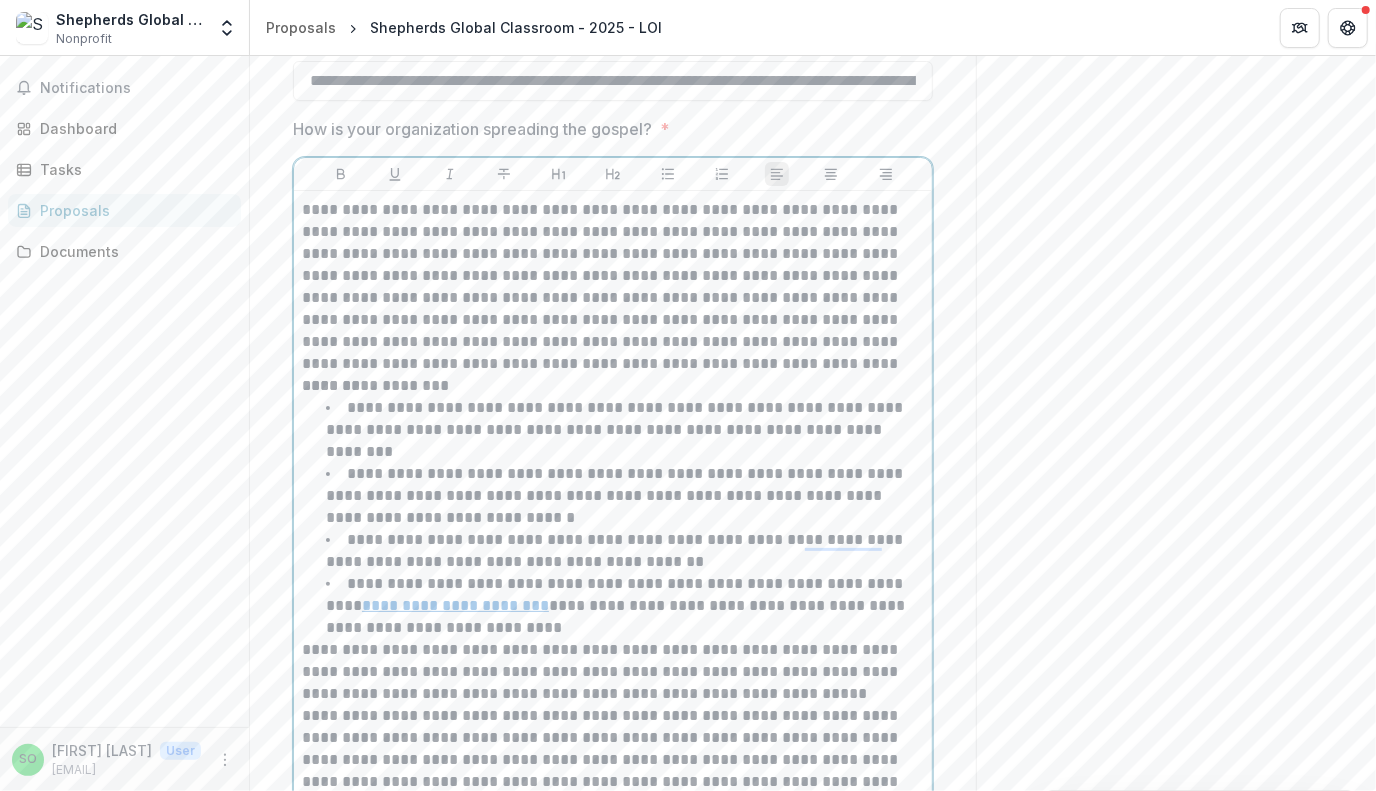 click on "**********" at bounding box center (616, 429) 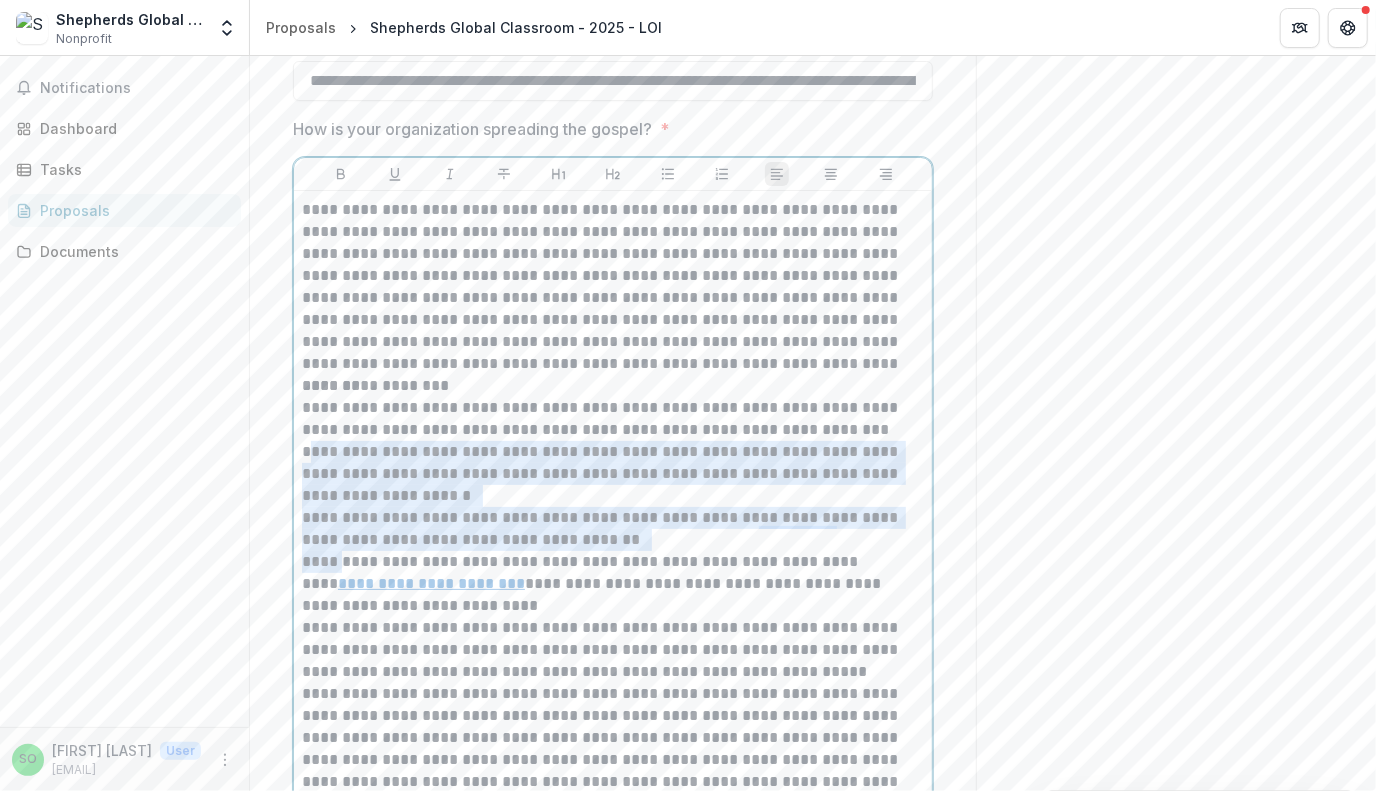 drag, startPoint x: 307, startPoint y: 447, endPoint x: 346, endPoint y: 553, distance: 112.94689 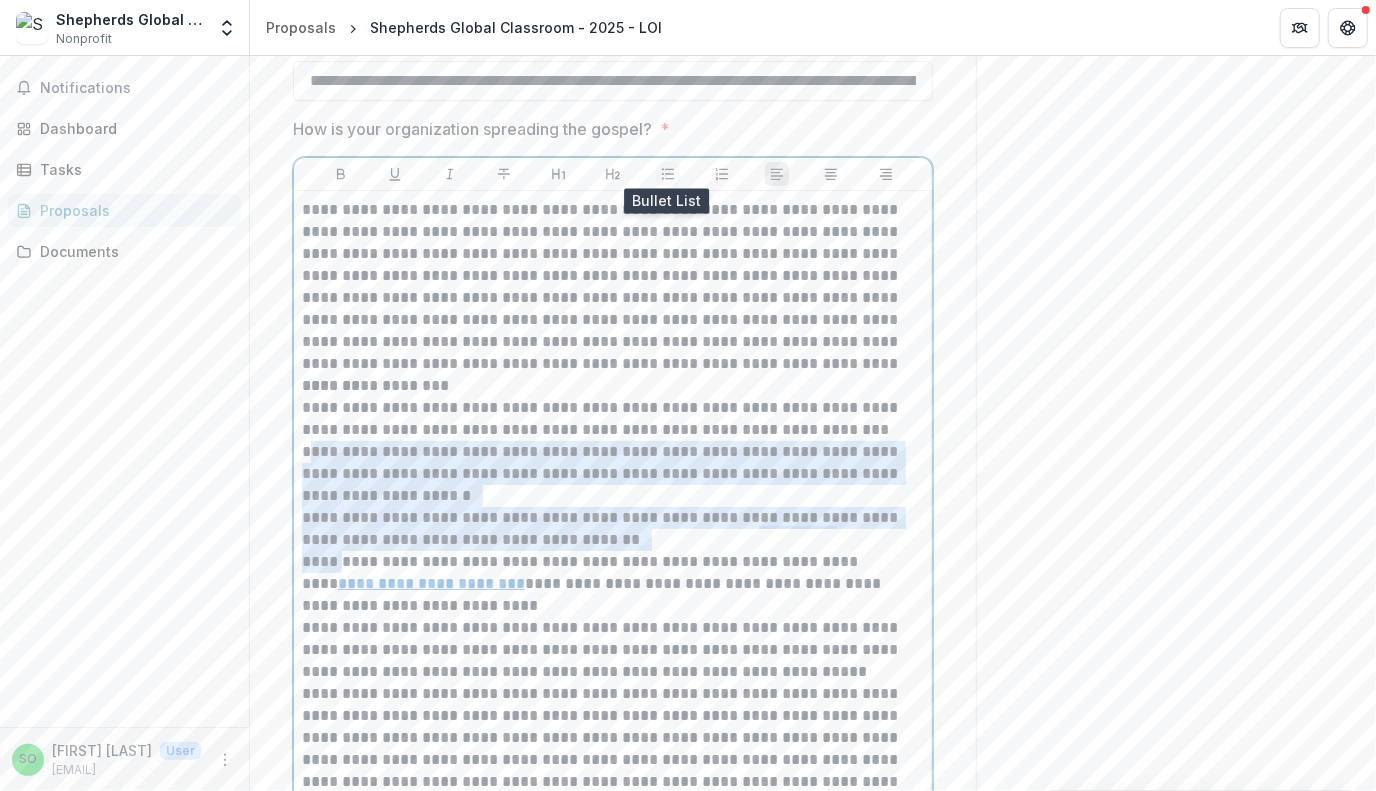 click 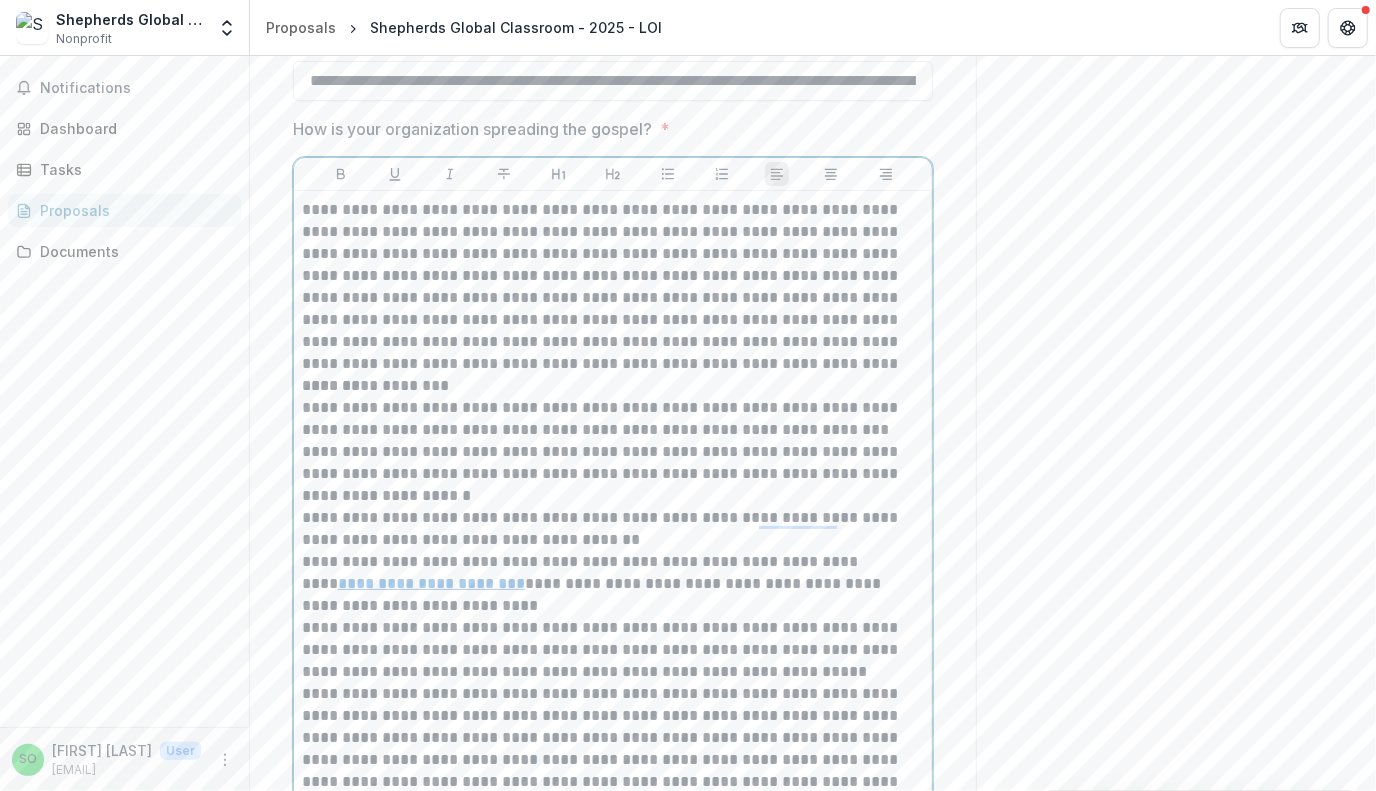 click on "**********" at bounding box center [613, 419] 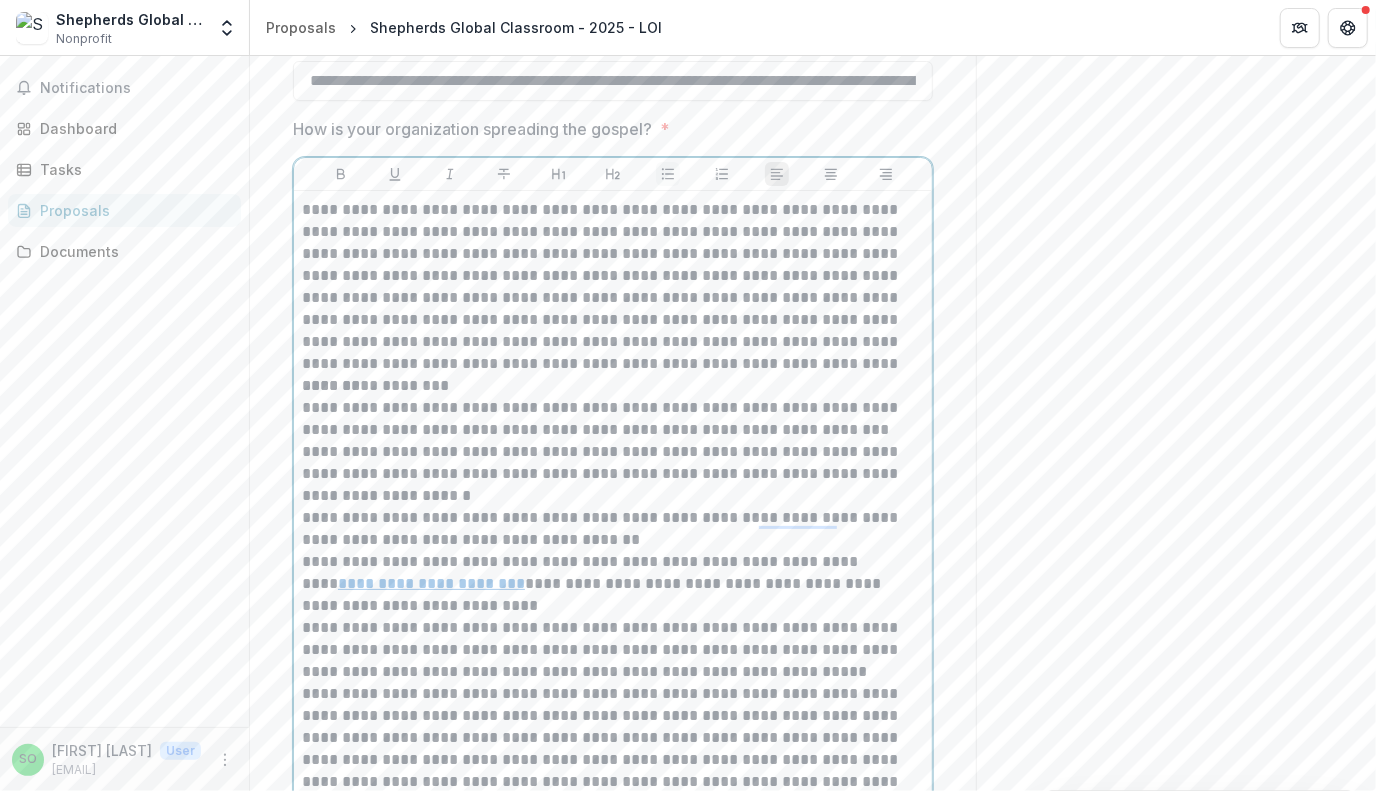 click 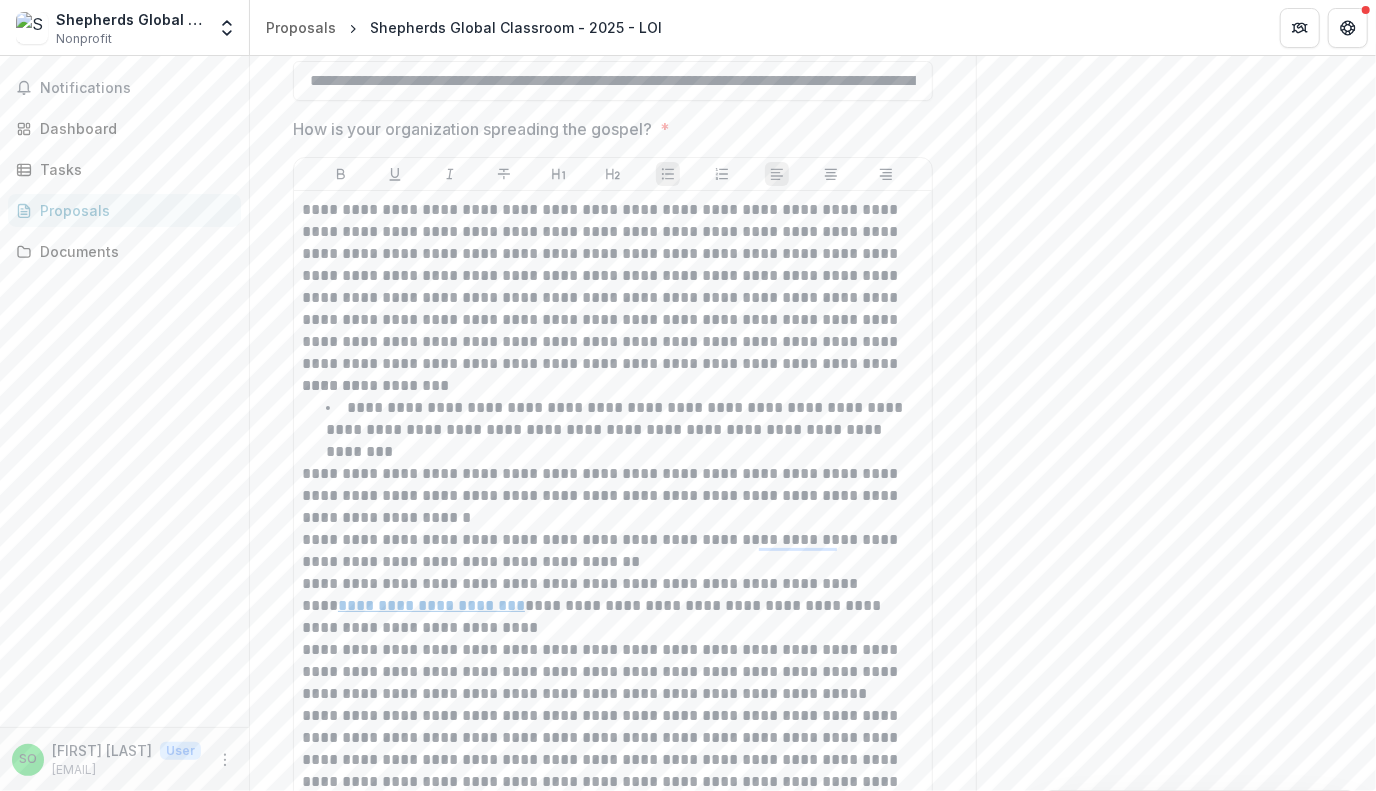click on "**********" at bounding box center (613, 540) 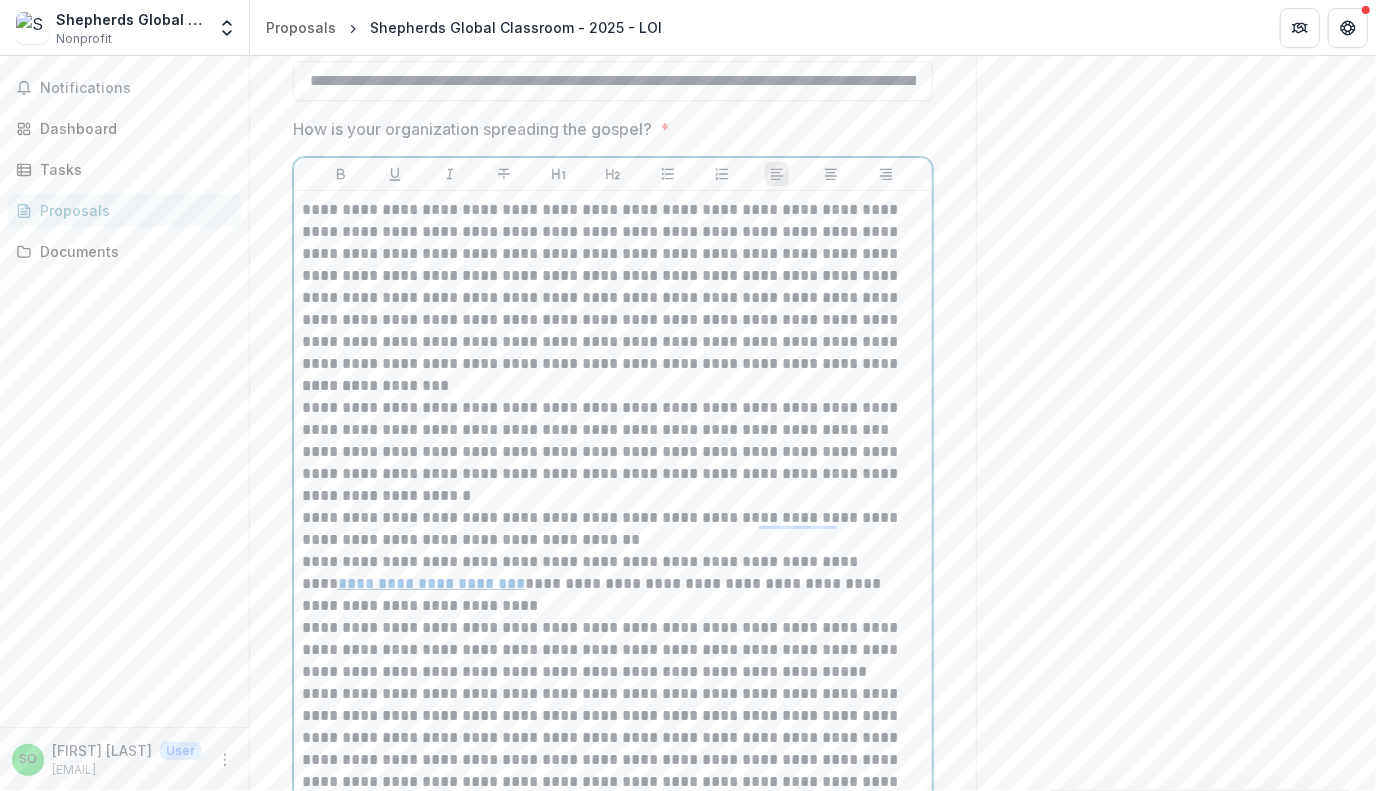 click on "**********" at bounding box center (613, 419) 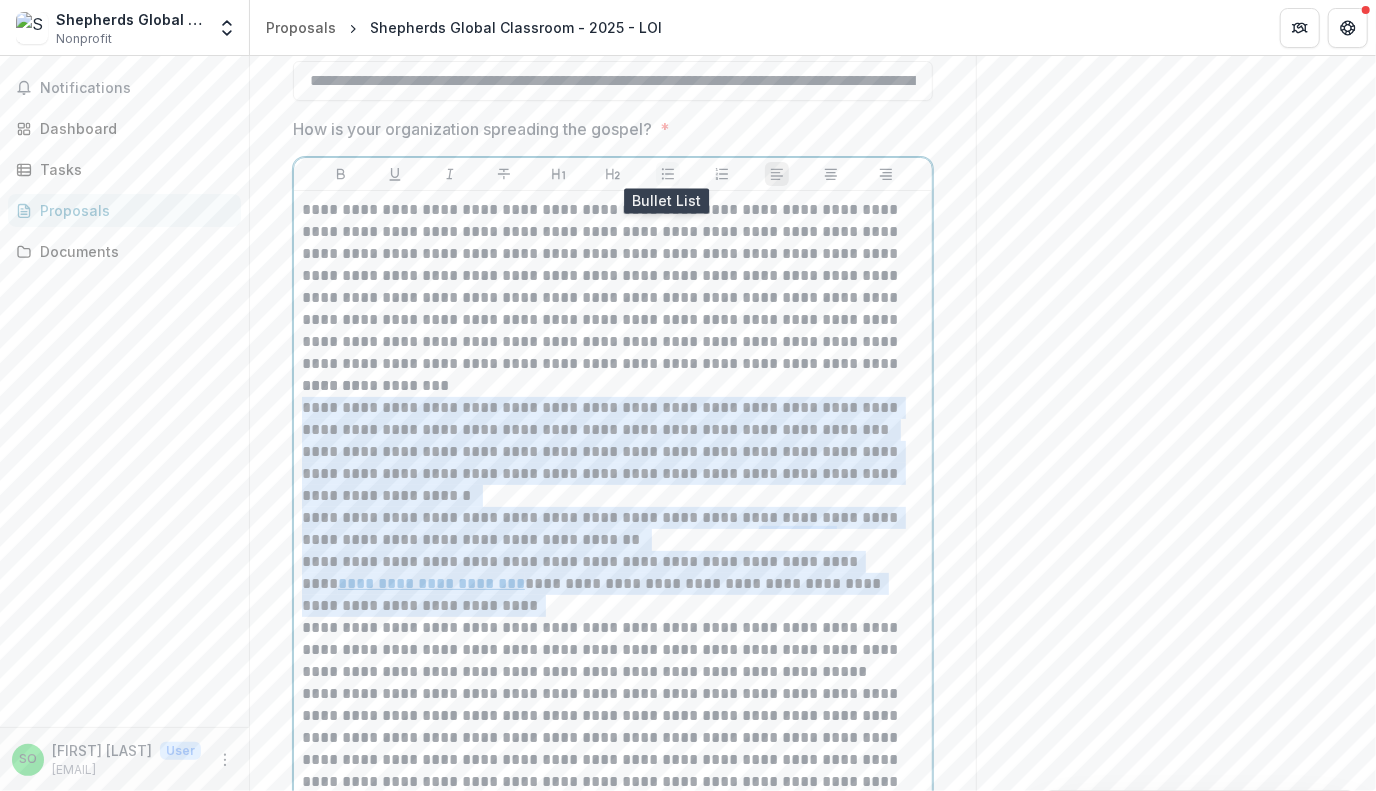 click 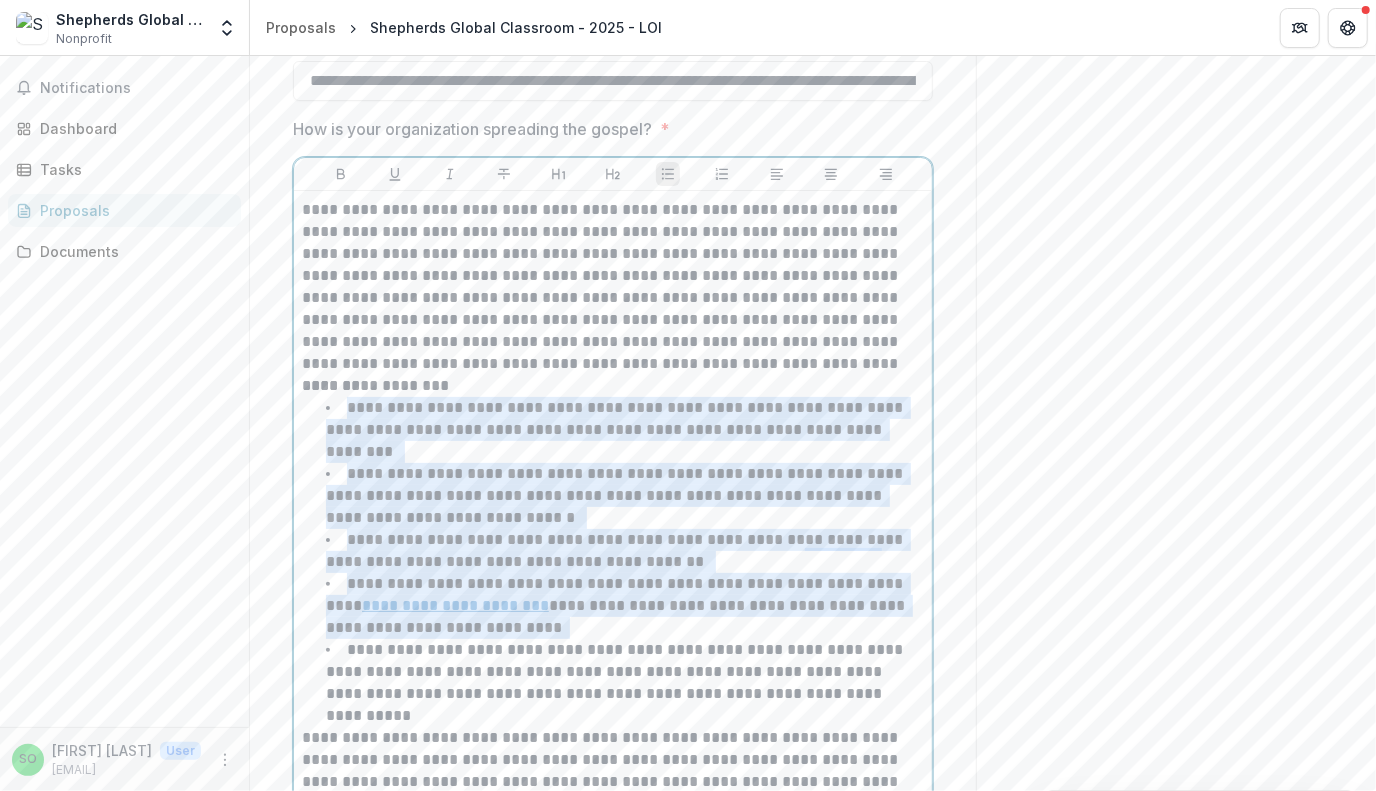 click on "**********" at bounding box center (616, 550) 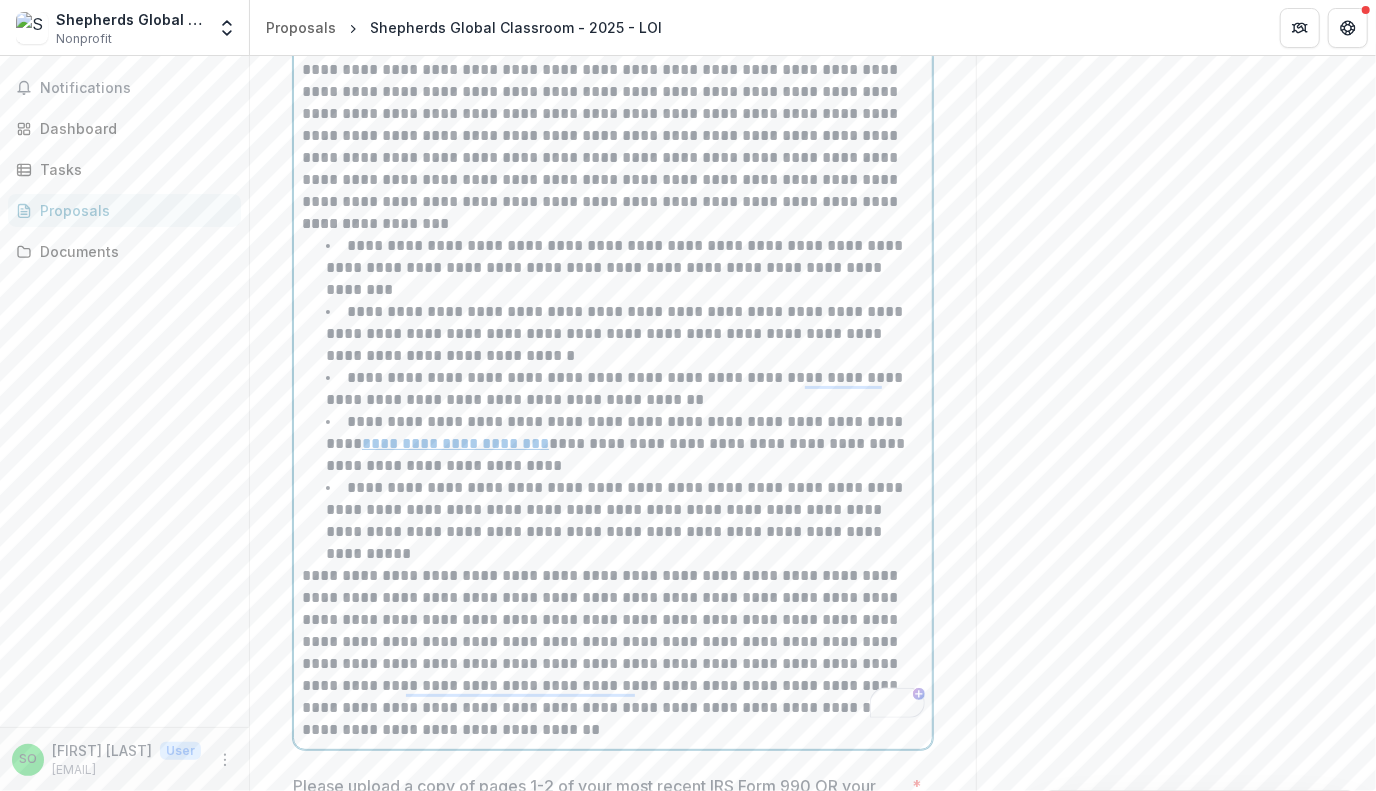 scroll, scrollTop: 4462, scrollLeft: 0, axis: vertical 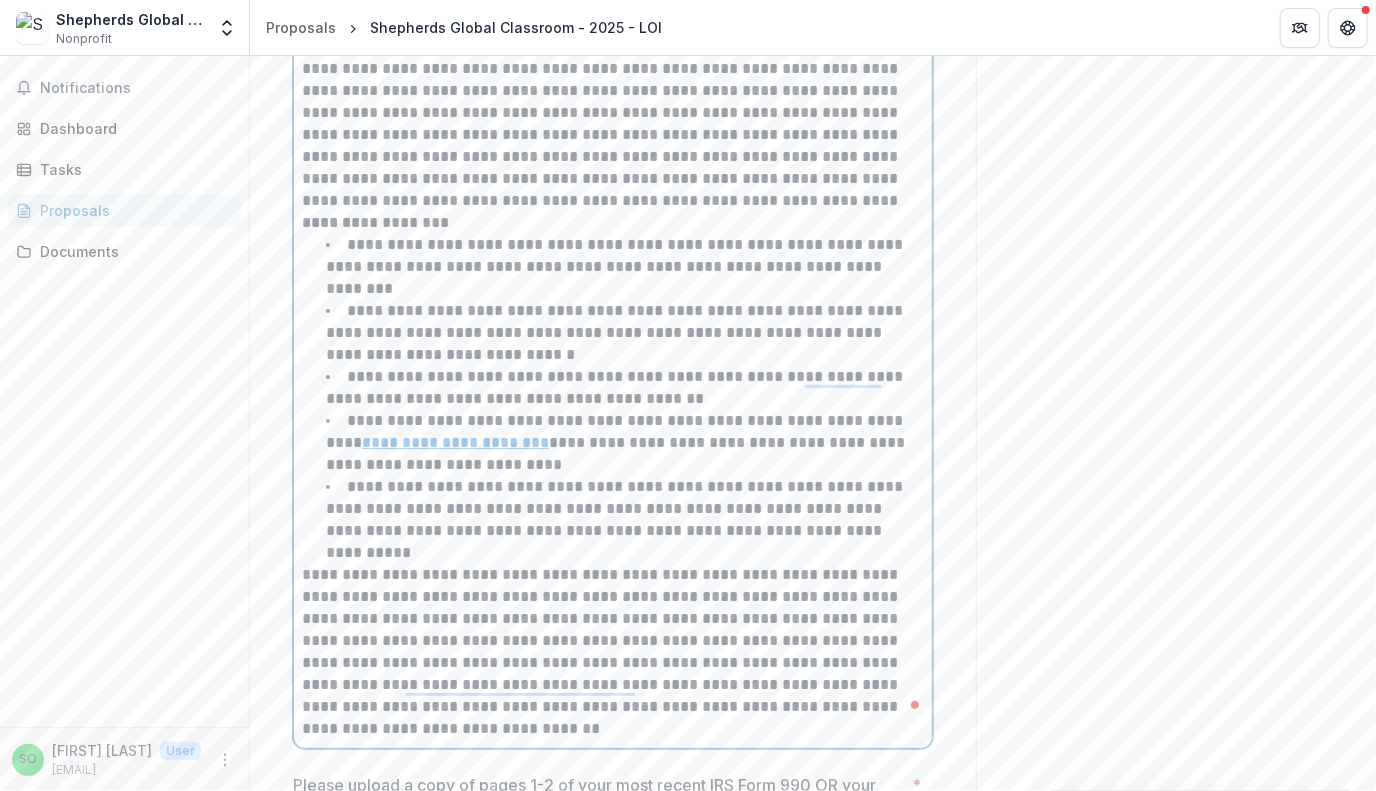 click on "**********" at bounding box center [613, 652] 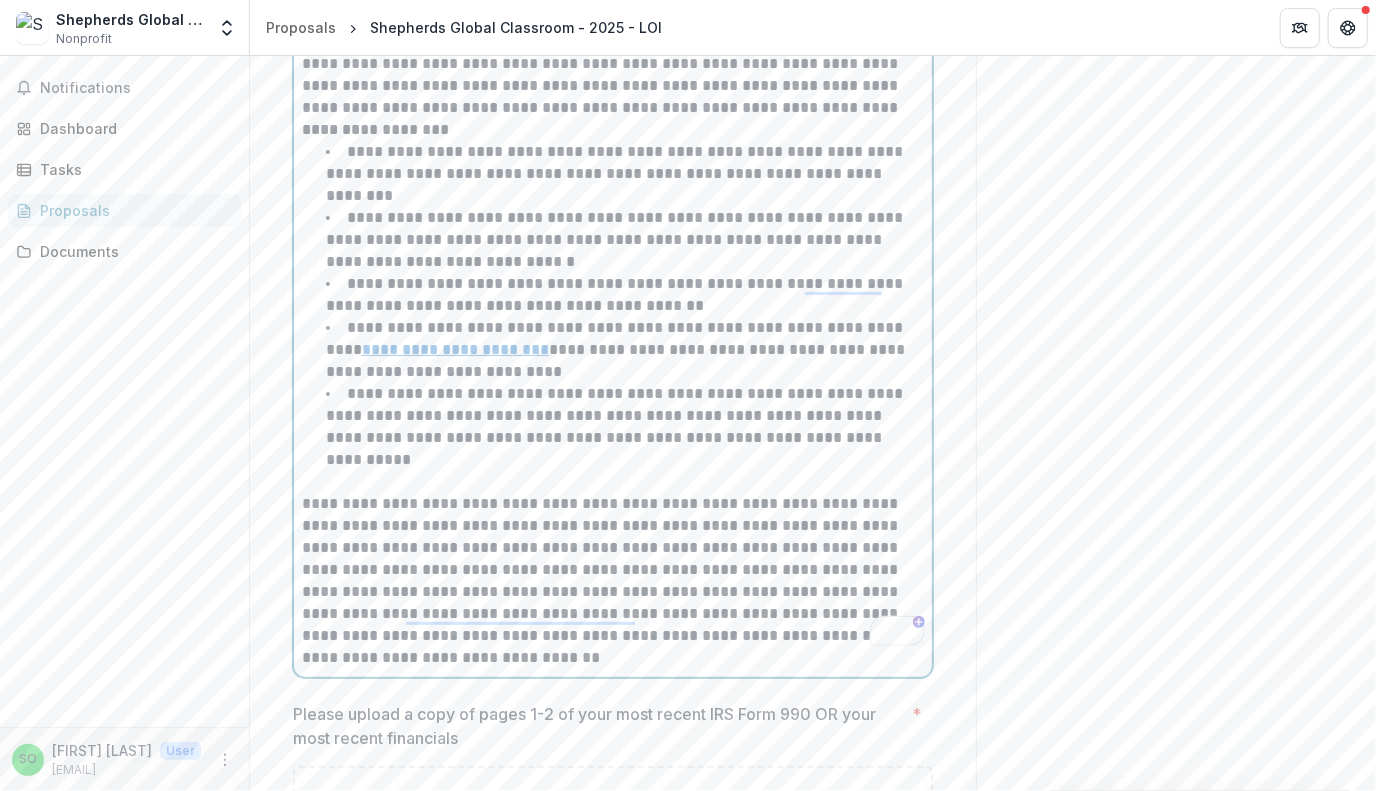 scroll, scrollTop: 4554, scrollLeft: 0, axis: vertical 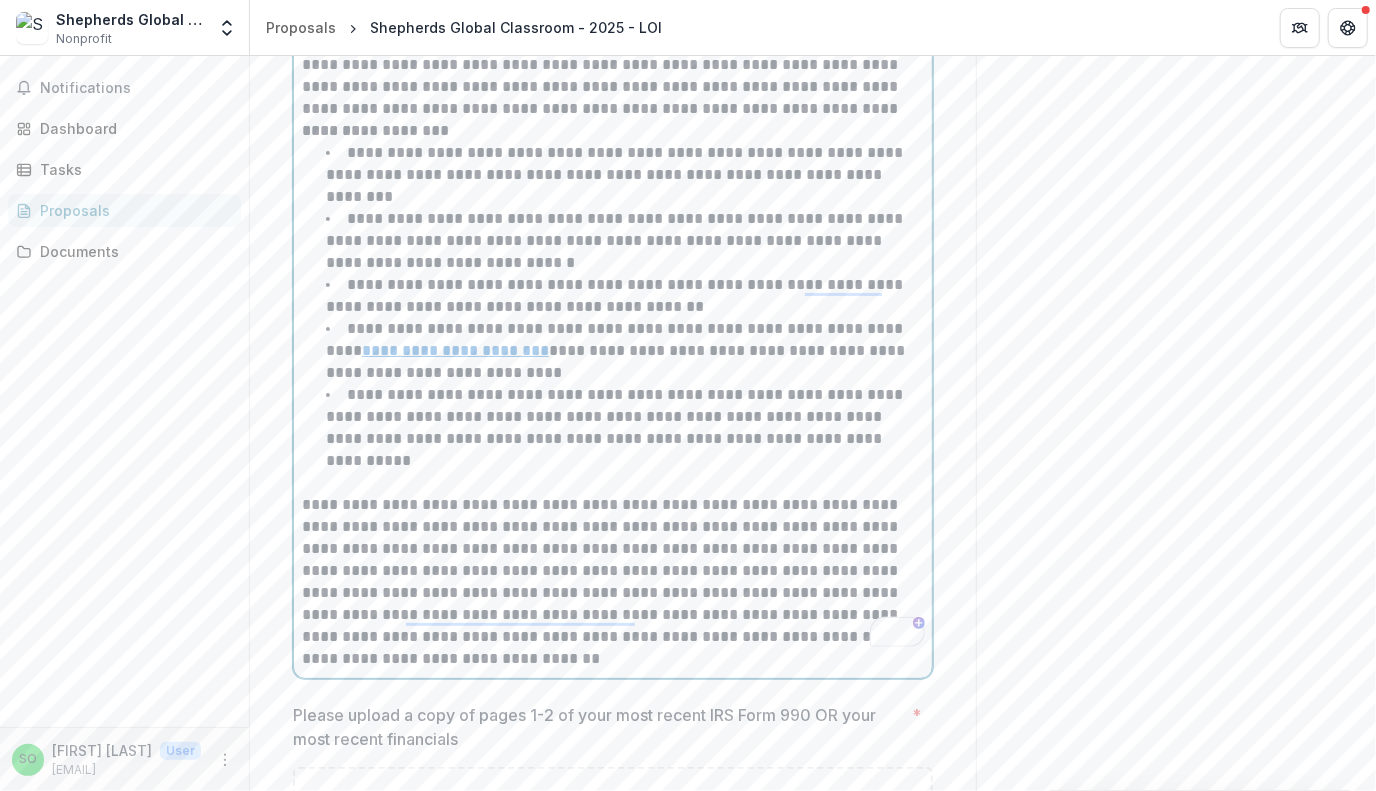 click on "**********" at bounding box center (613, 131) 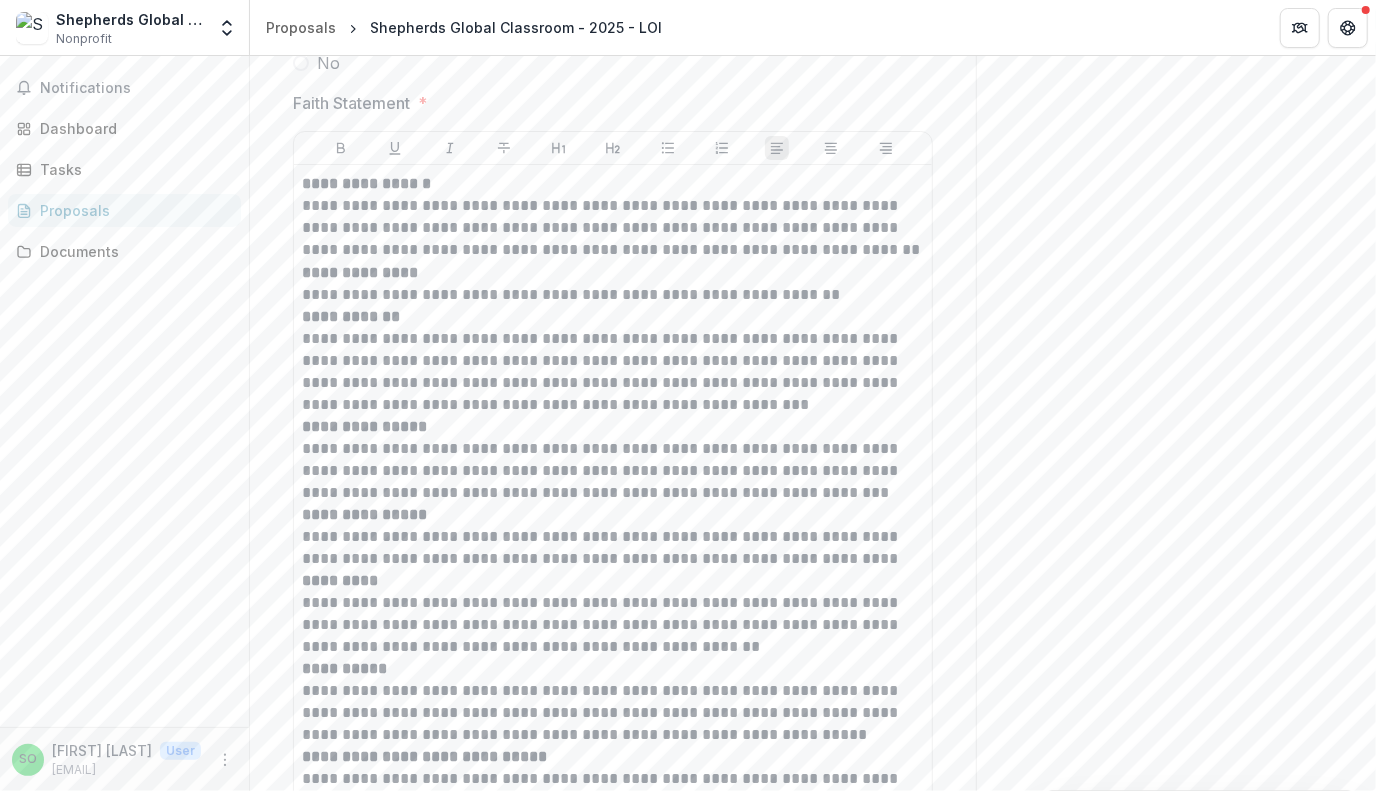 scroll, scrollTop: 3299, scrollLeft: 0, axis: vertical 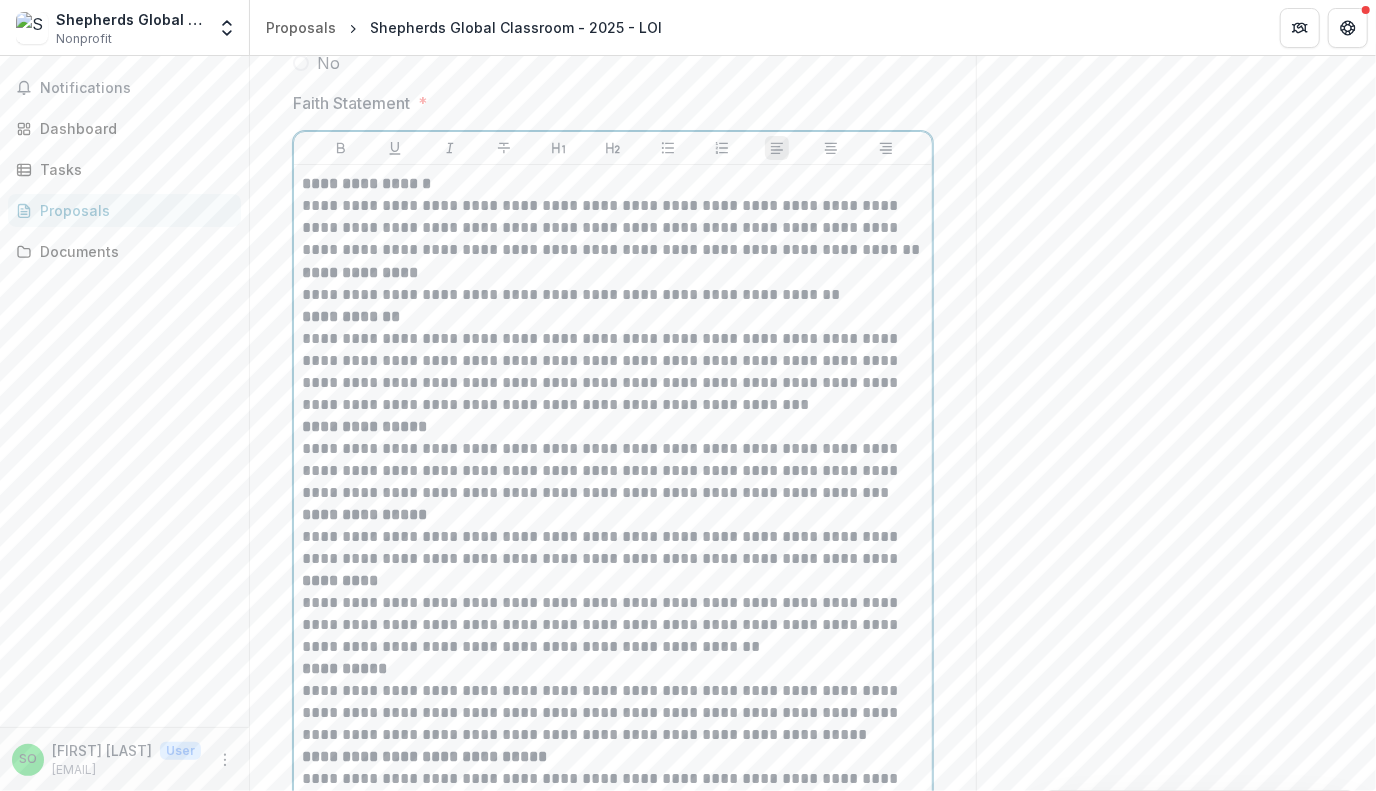 click on "**********" at bounding box center (613, 217) 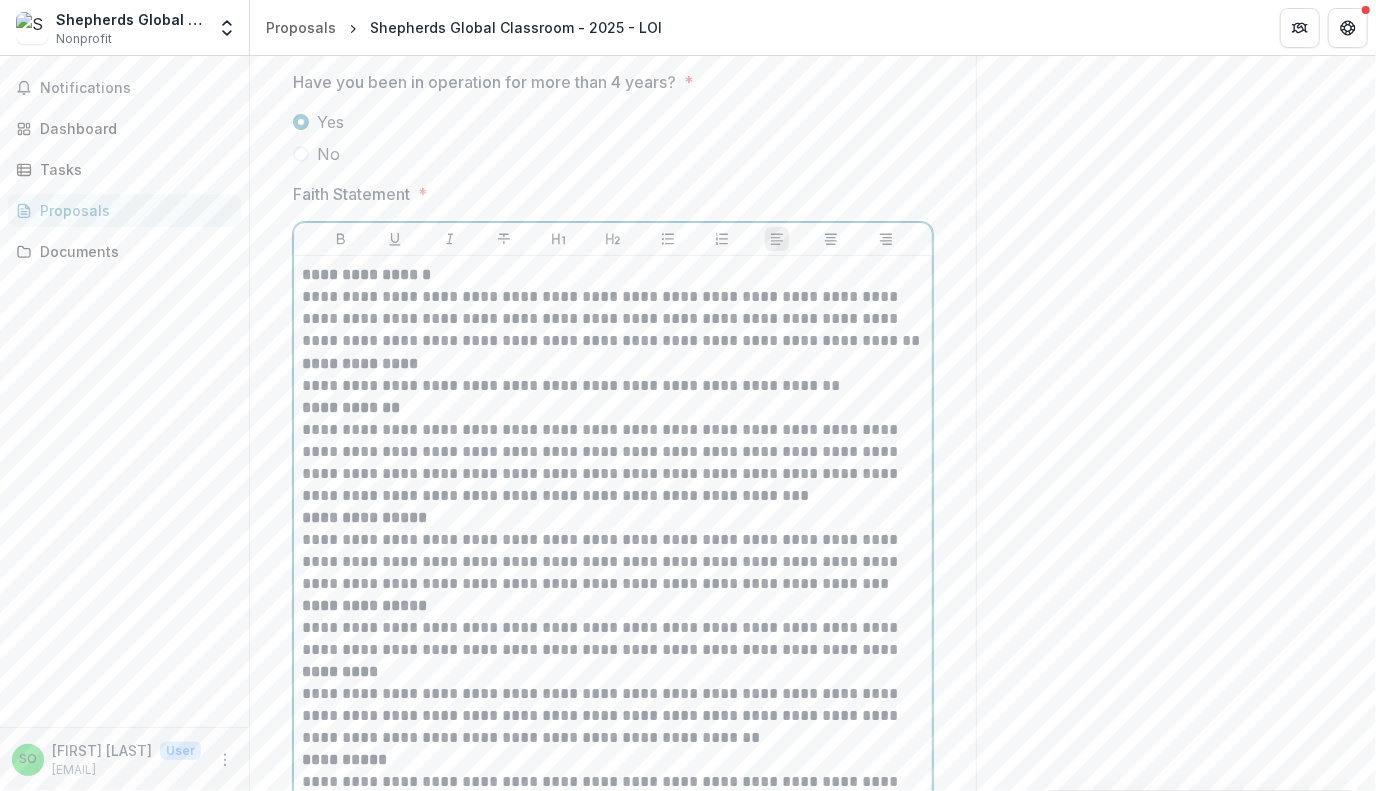 scroll, scrollTop: 3209, scrollLeft: 0, axis: vertical 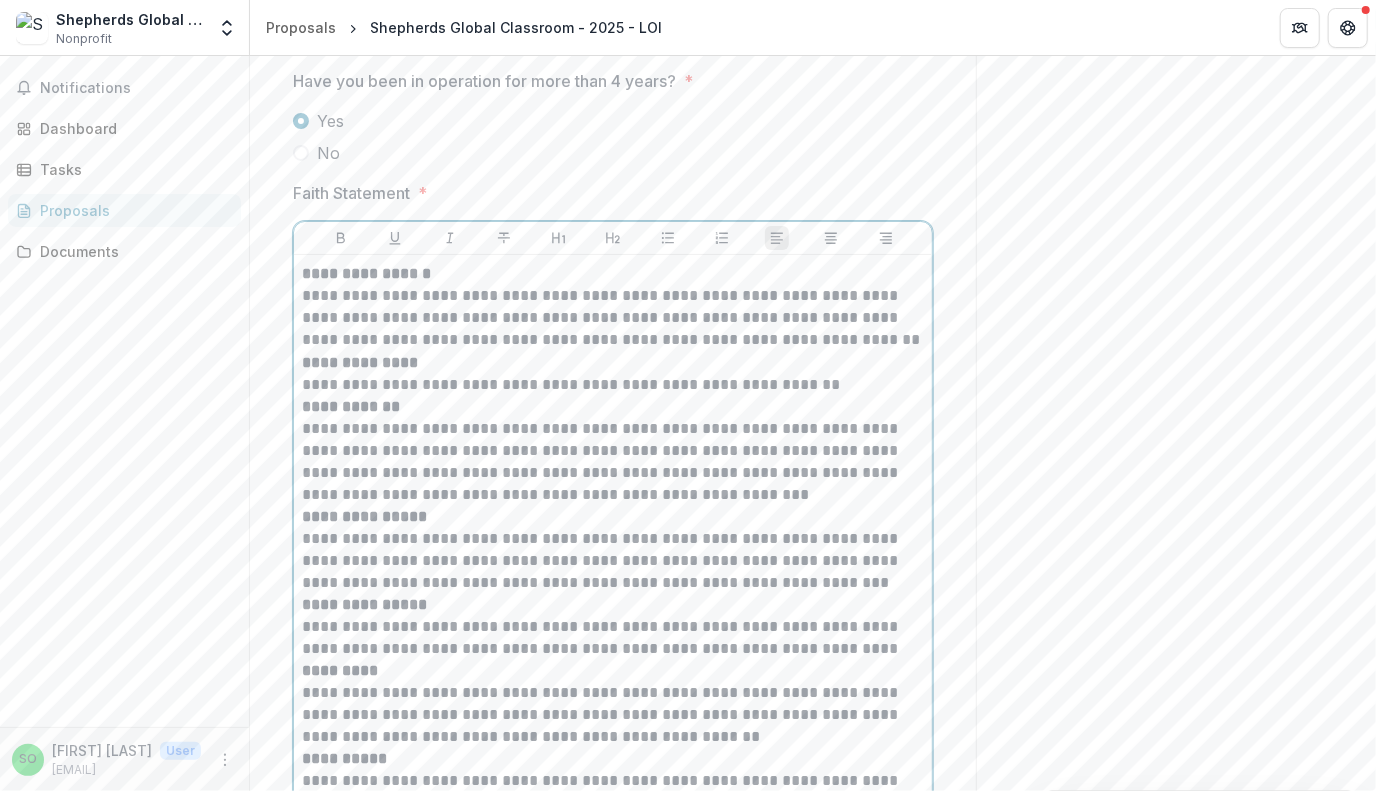 click on "**********" at bounding box center (613, 307) 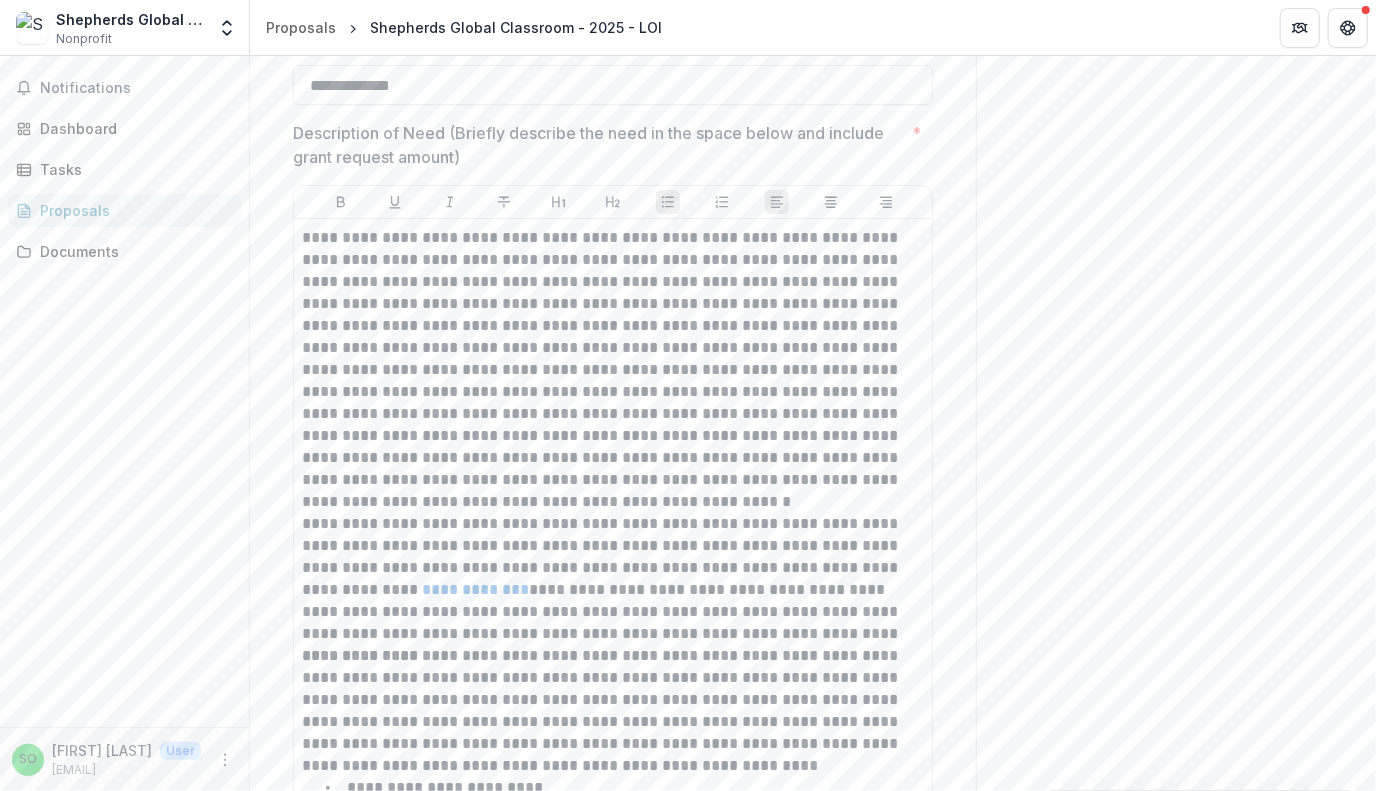 scroll, scrollTop: 1636, scrollLeft: 0, axis: vertical 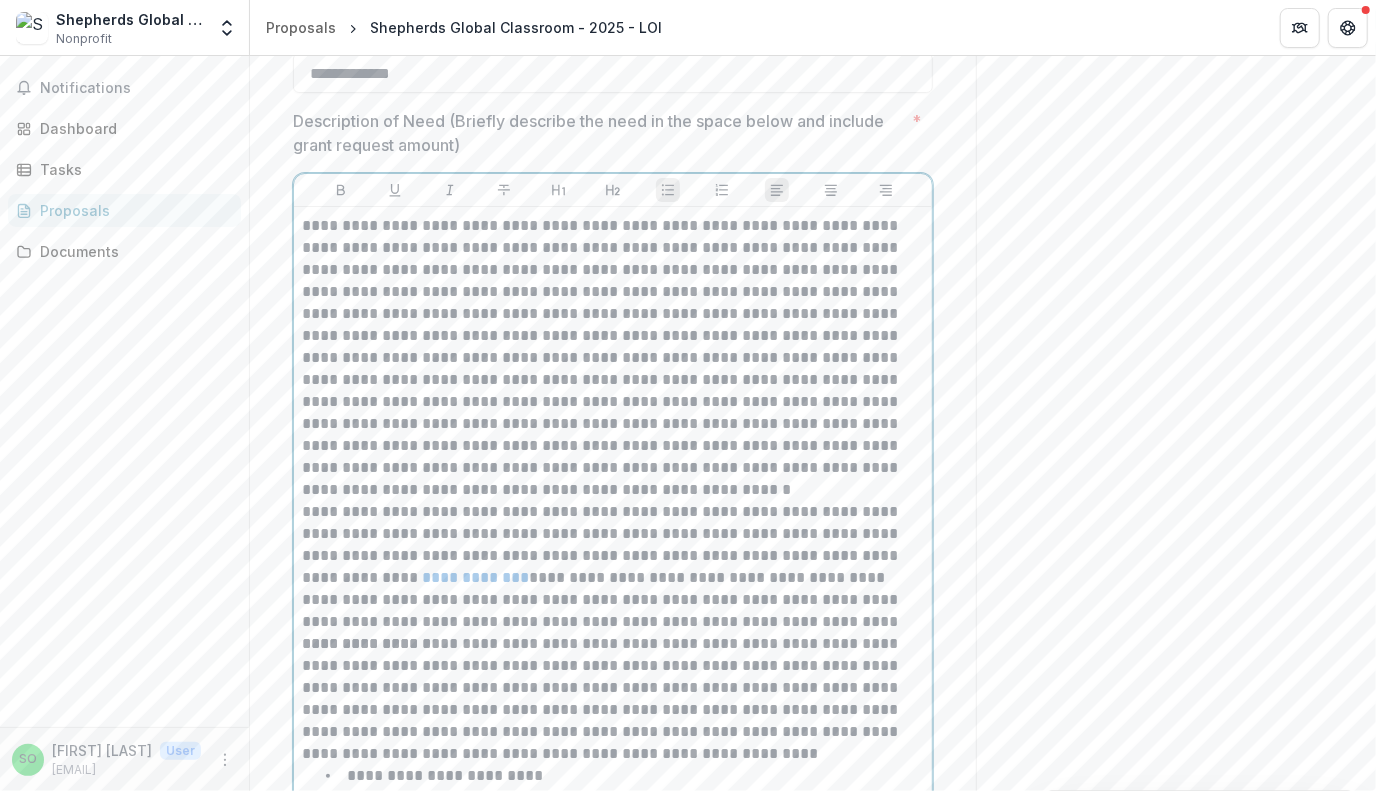 click on "**********" at bounding box center [613, 358] 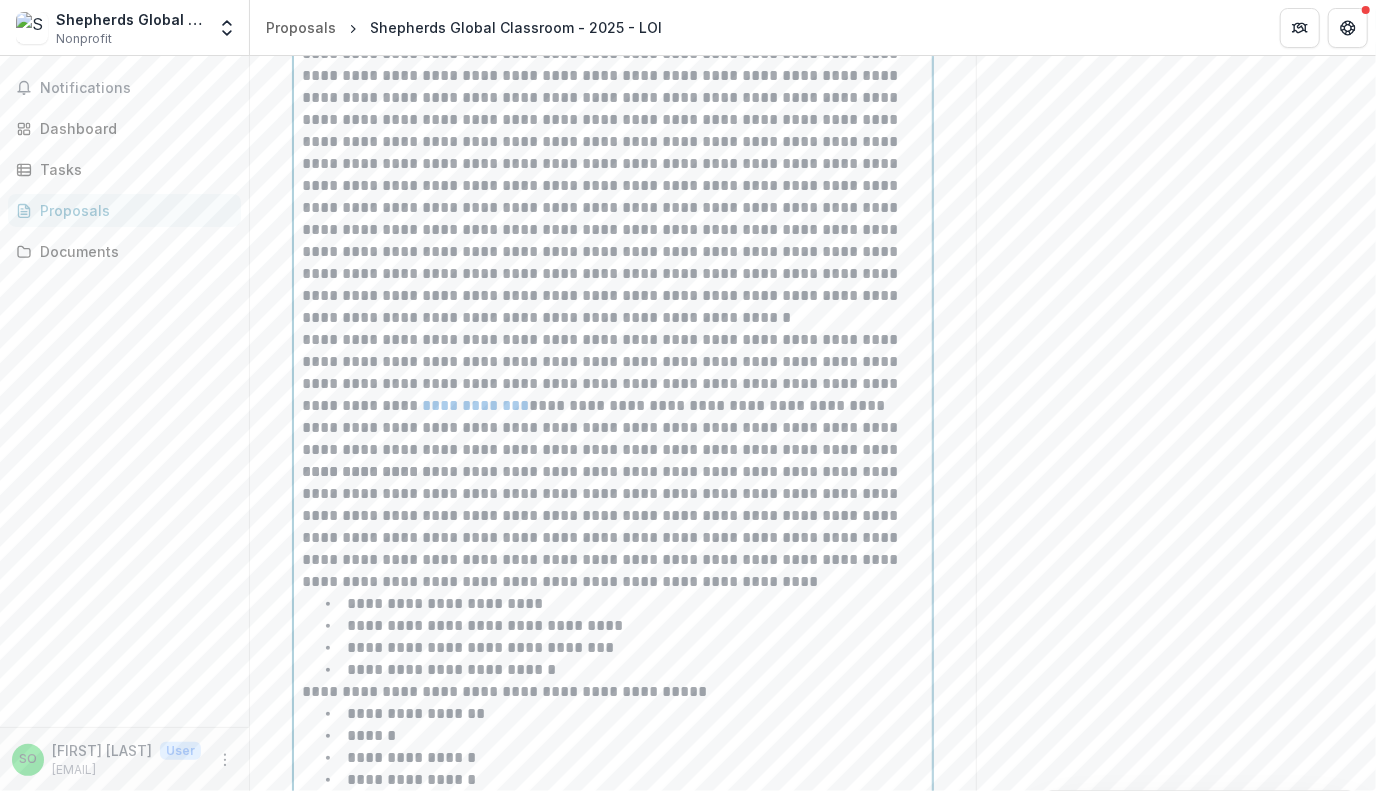 click on "**********" at bounding box center (613, 186) 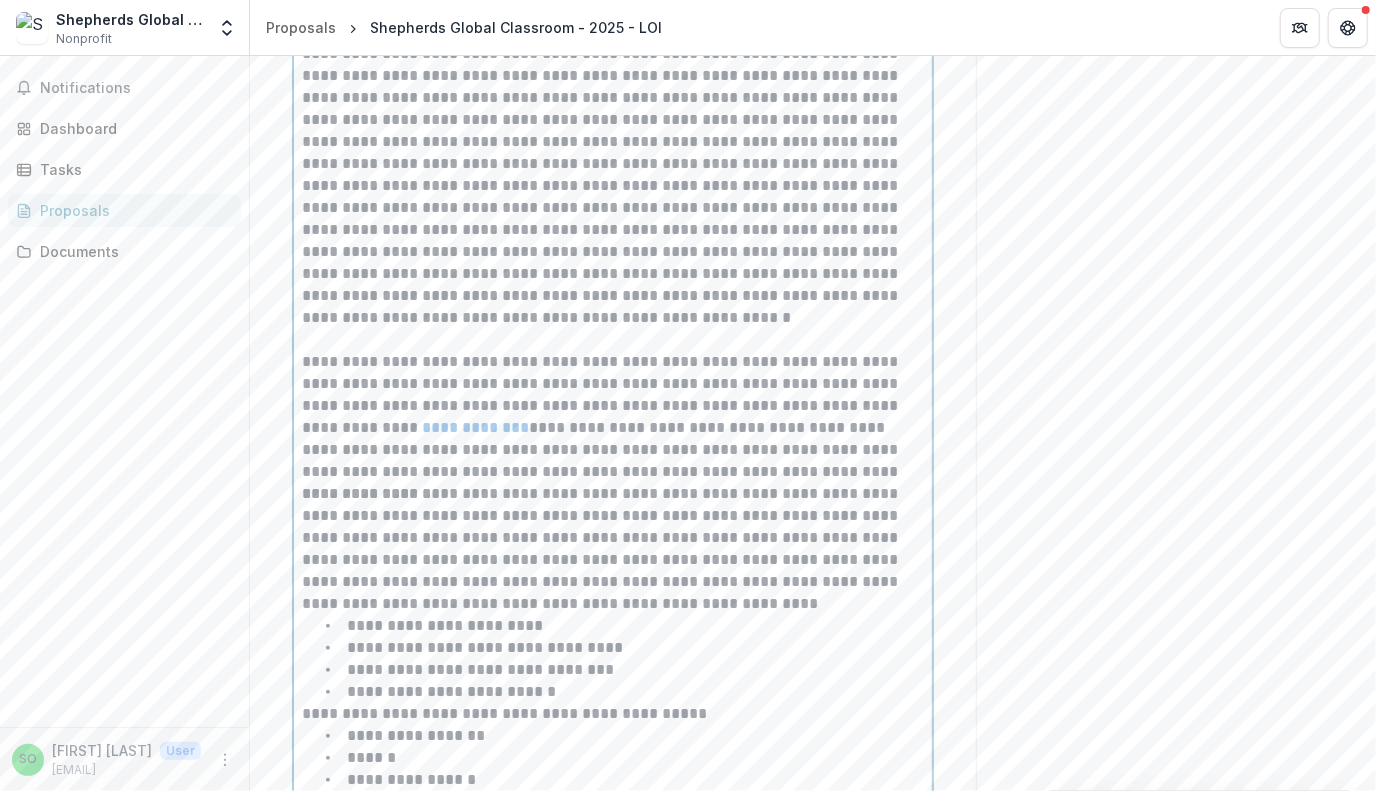 click on "**********" at bounding box center [613, 417] 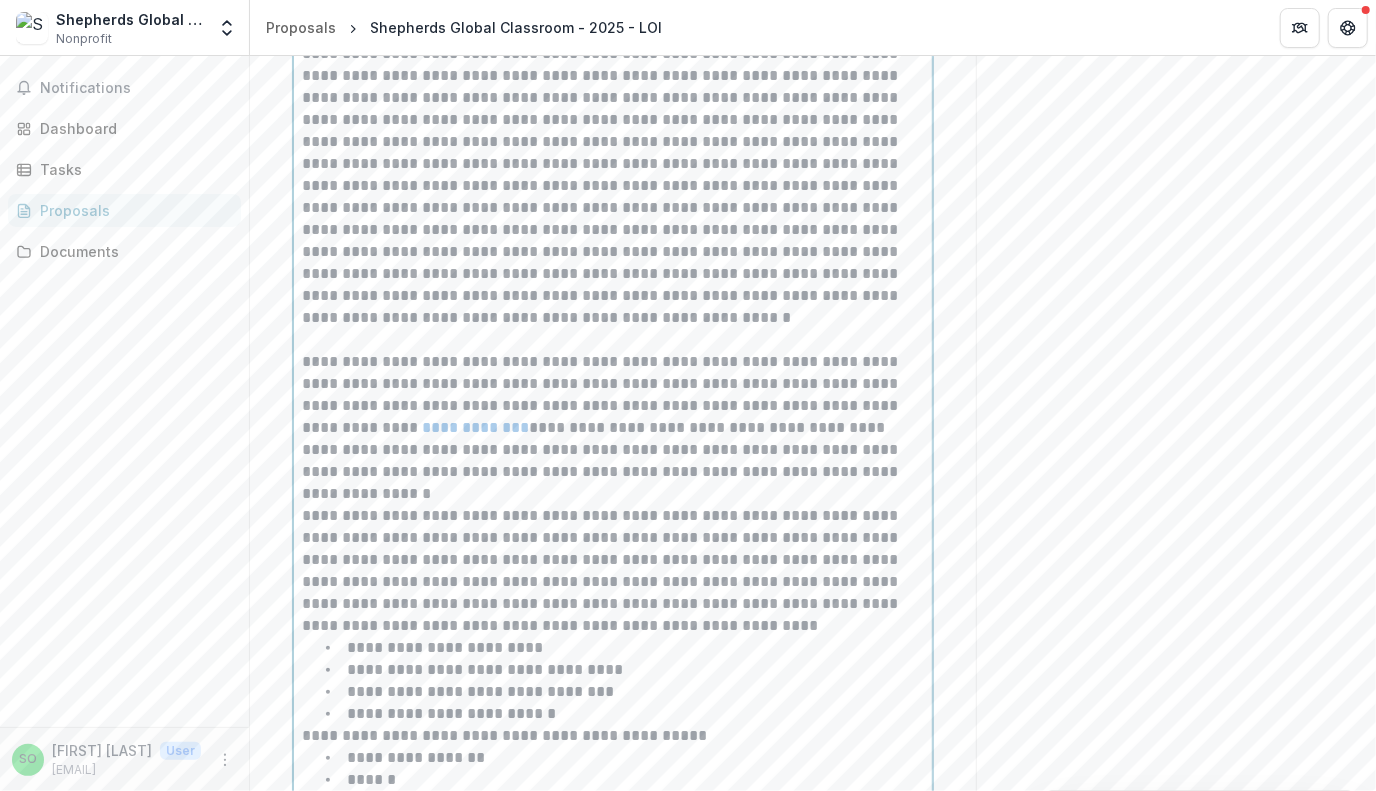 scroll, scrollTop: 1866, scrollLeft: 0, axis: vertical 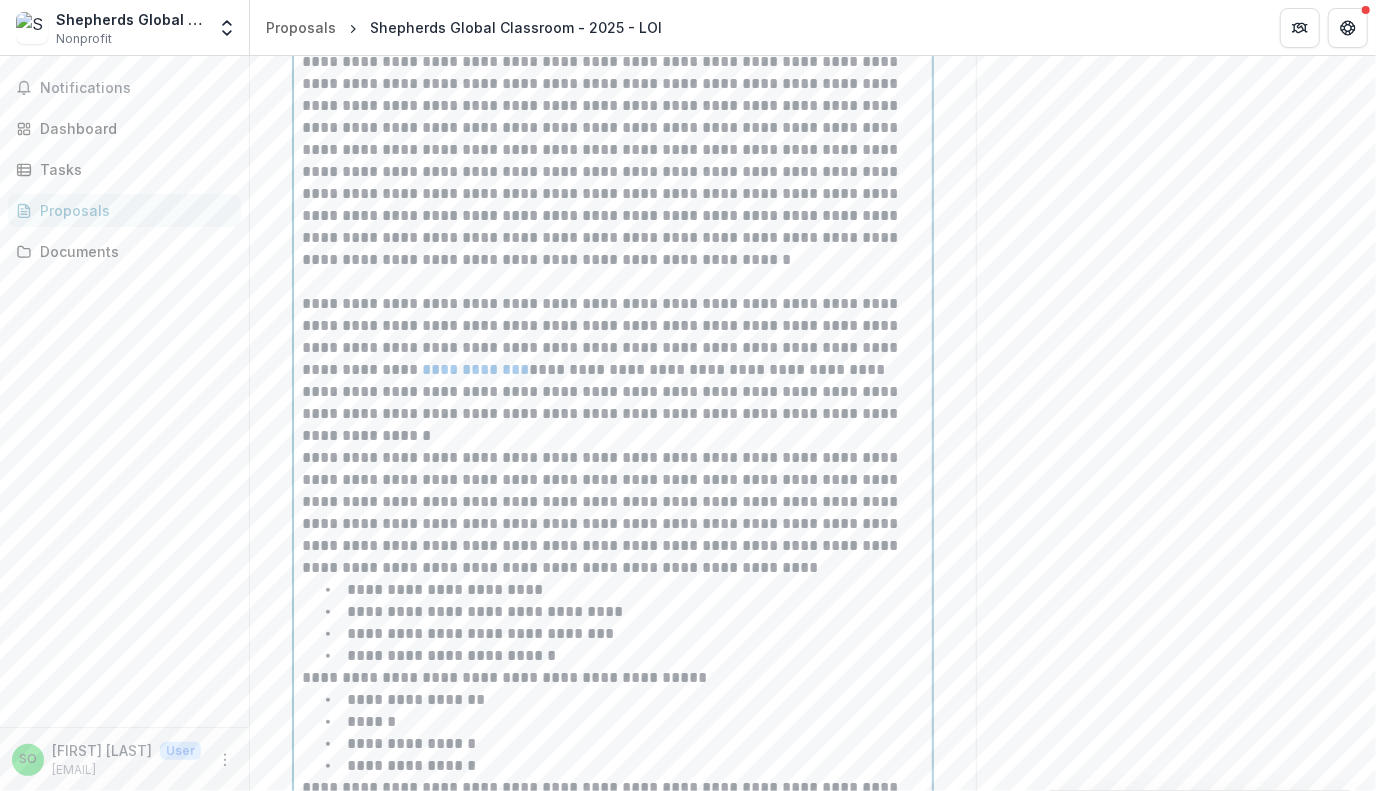 click on "**********" at bounding box center [613, 678] 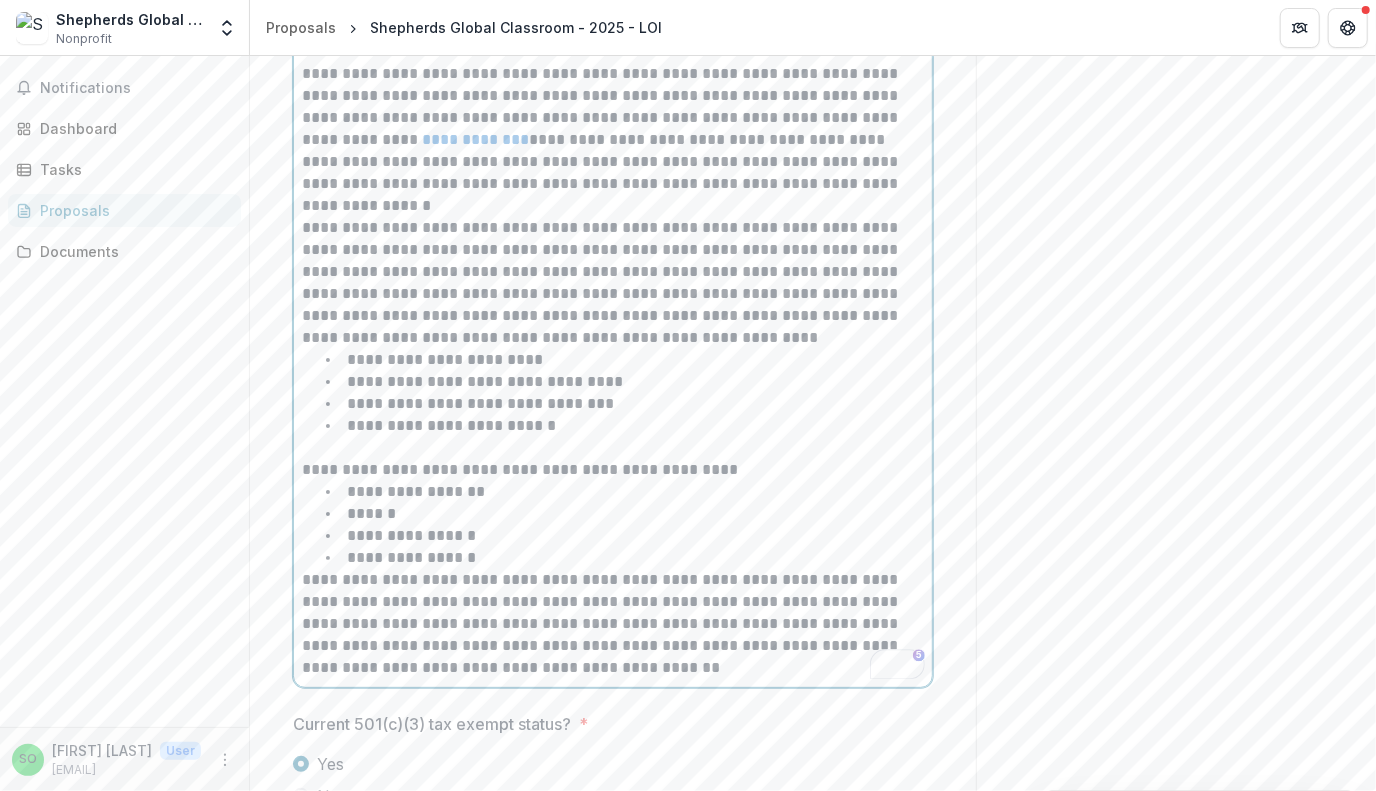 scroll, scrollTop: 2104, scrollLeft: 0, axis: vertical 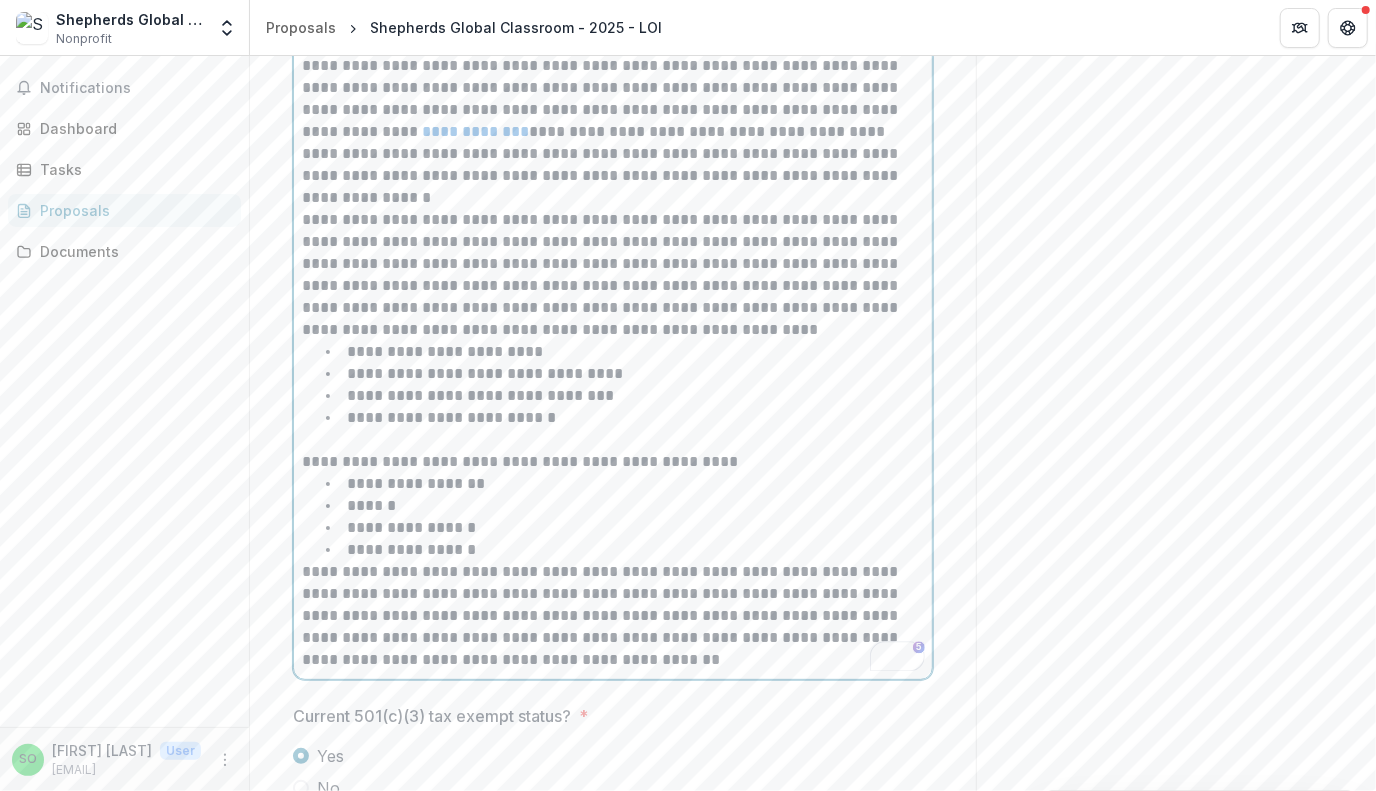click on "**********" at bounding box center [625, 550] 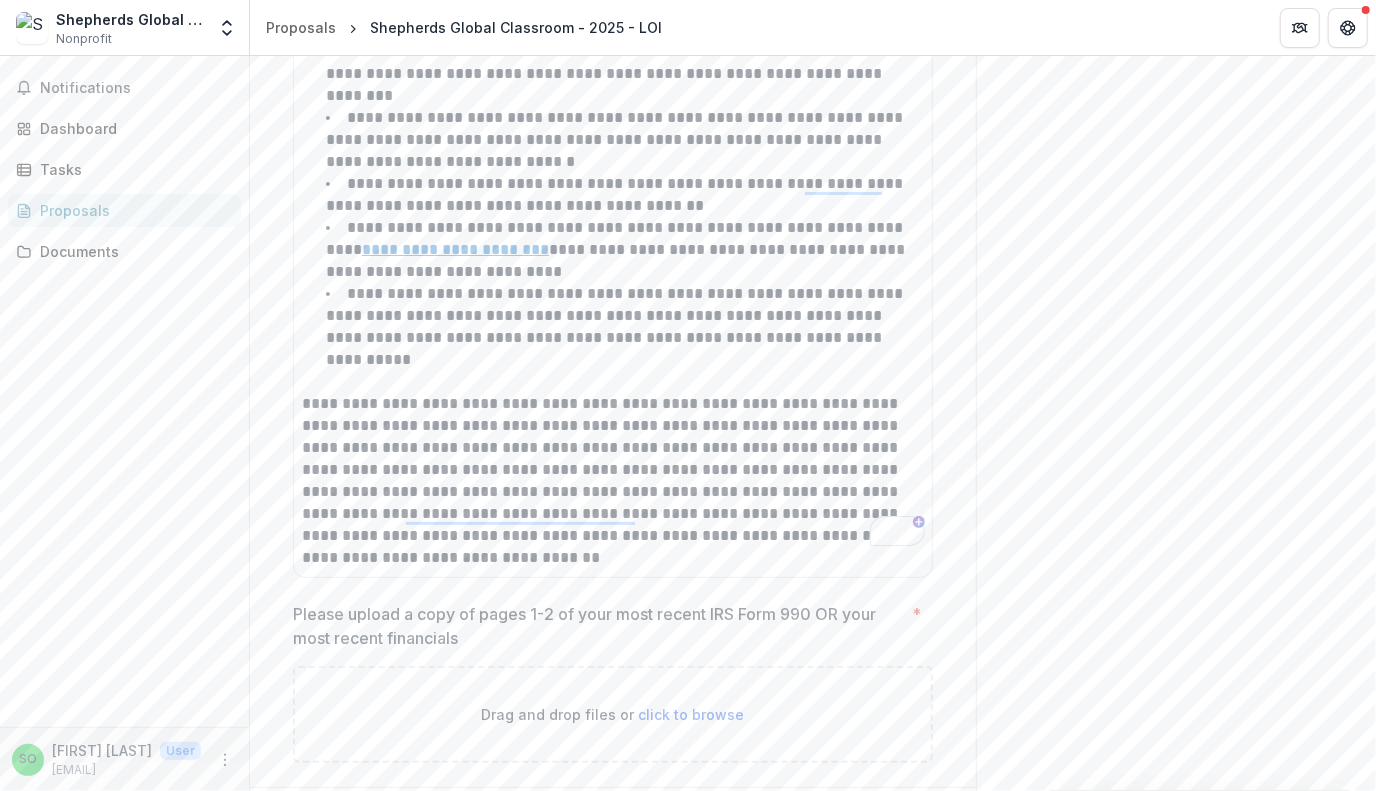 scroll, scrollTop: 4972, scrollLeft: 0, axis: vertical 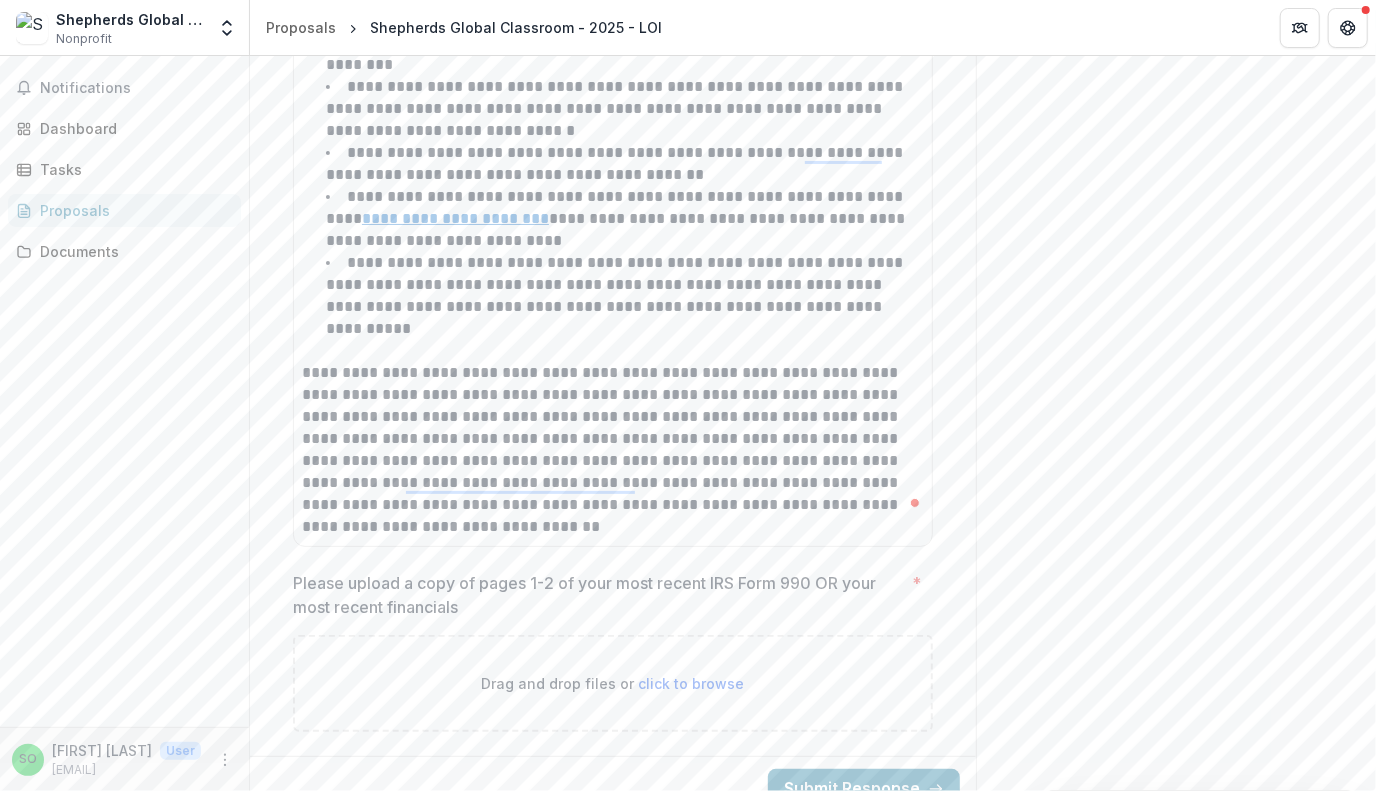click on "Drag and drop files or   click to browse" at bounding box center [613, 683] 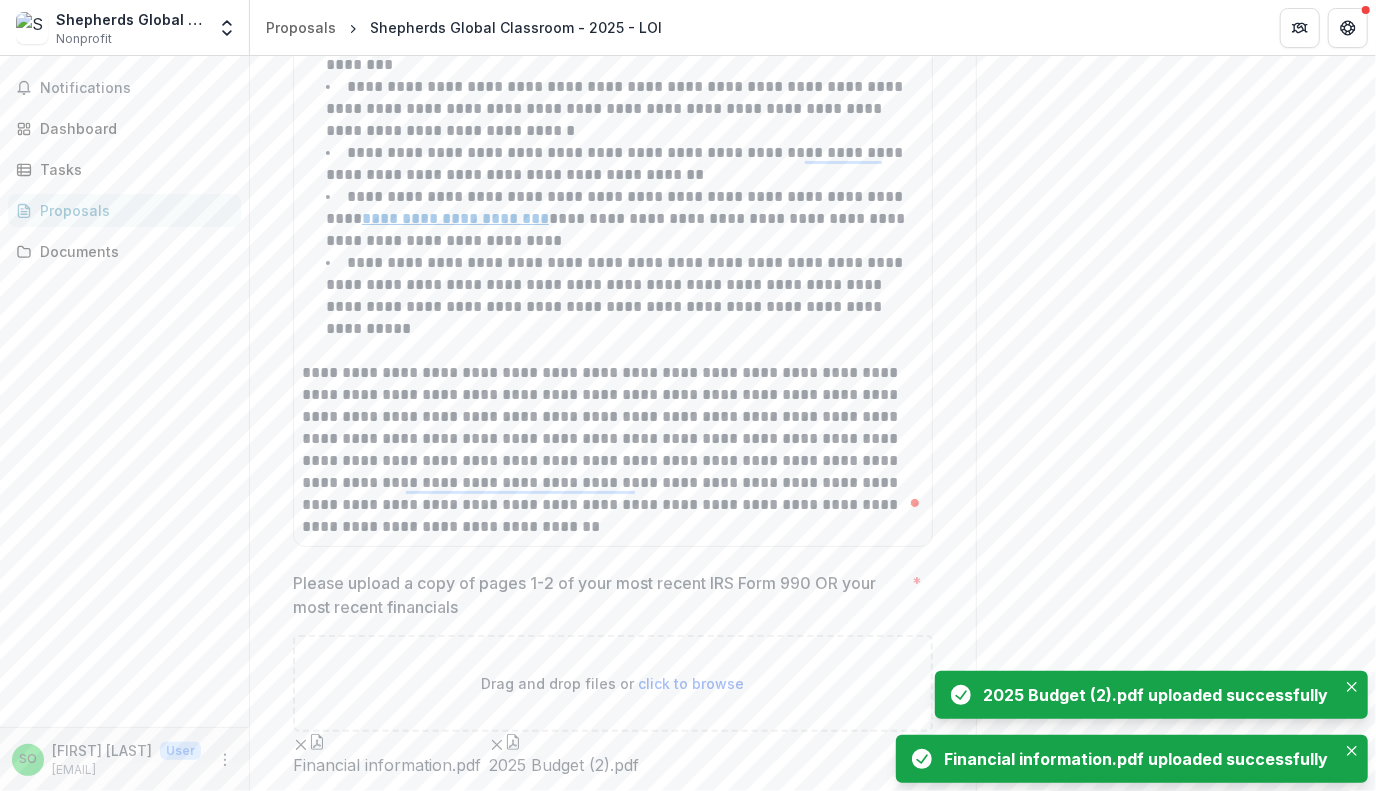 click on "click to browse" at bounding box center (692, 683) 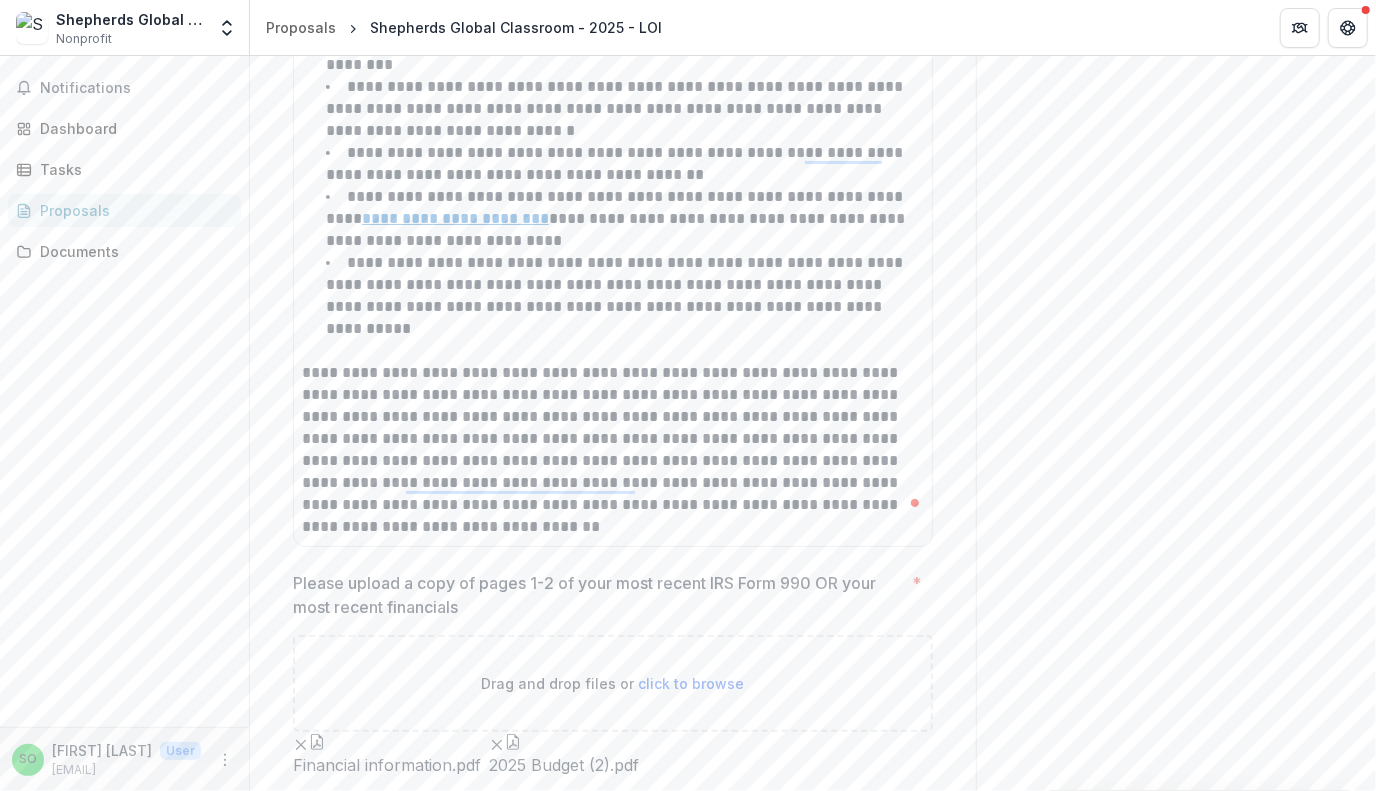 type on "**********" 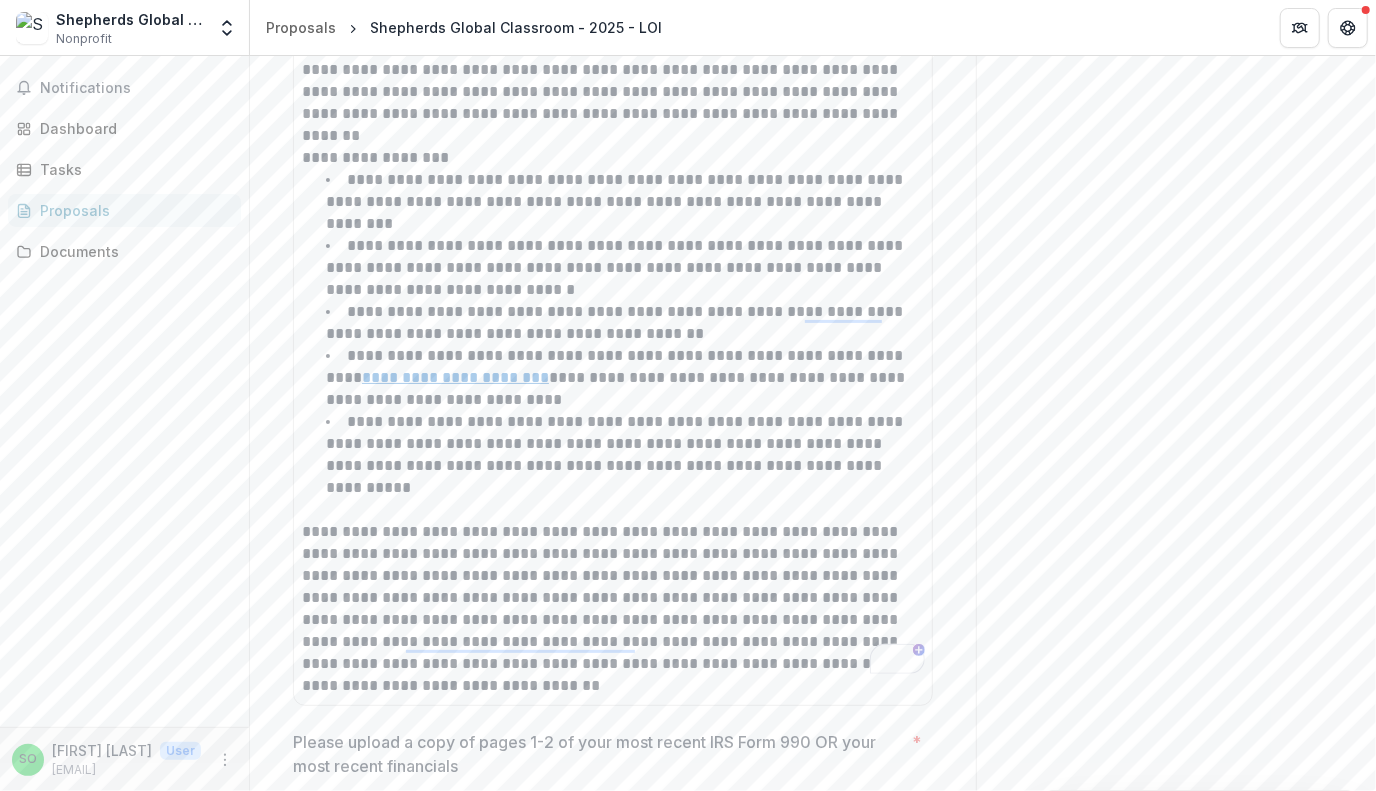 scroll, scrollTop: 5136, scrollLeft: 0, axis: vertical 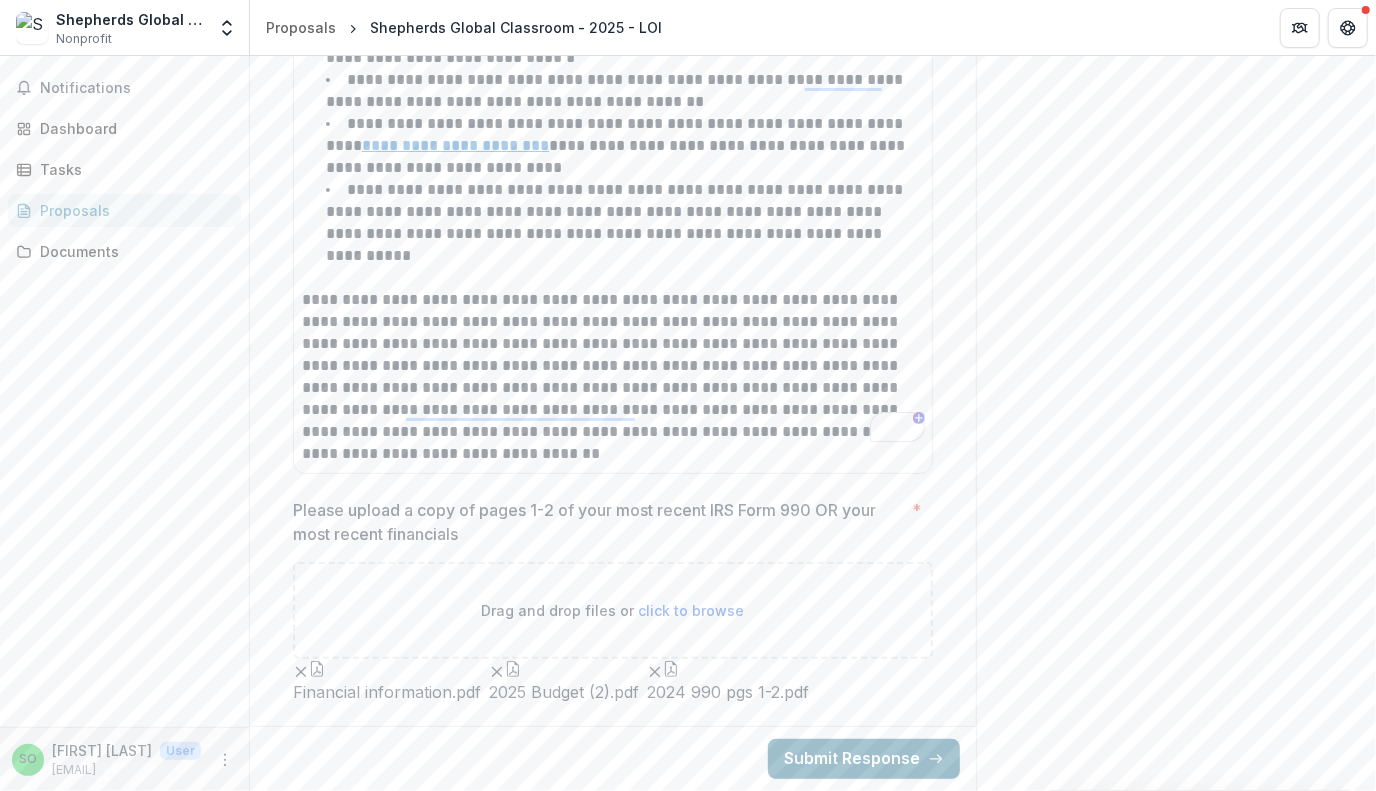 click on "Submit Response" at bounding box center (864, 759) 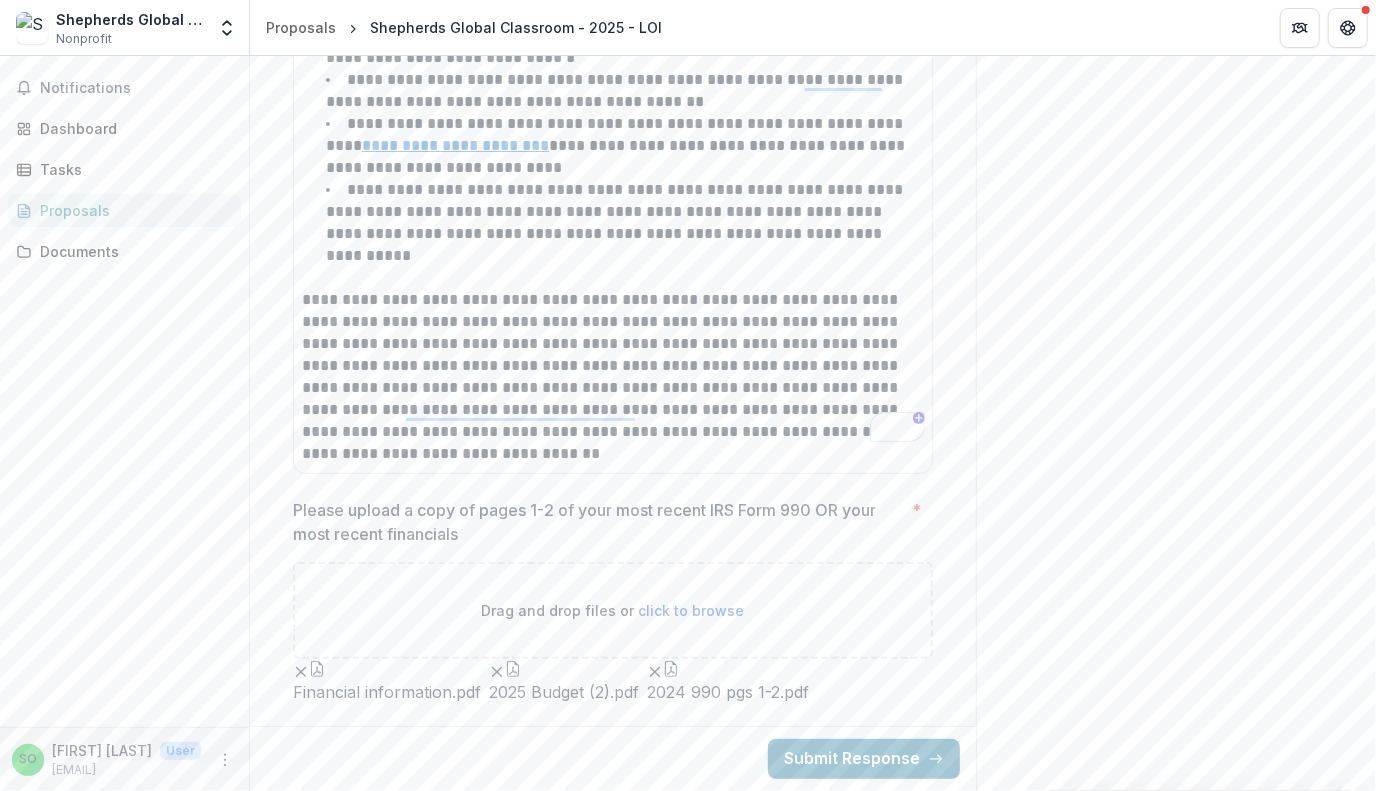 click on "Confirm" at bounding box center (82, 851) 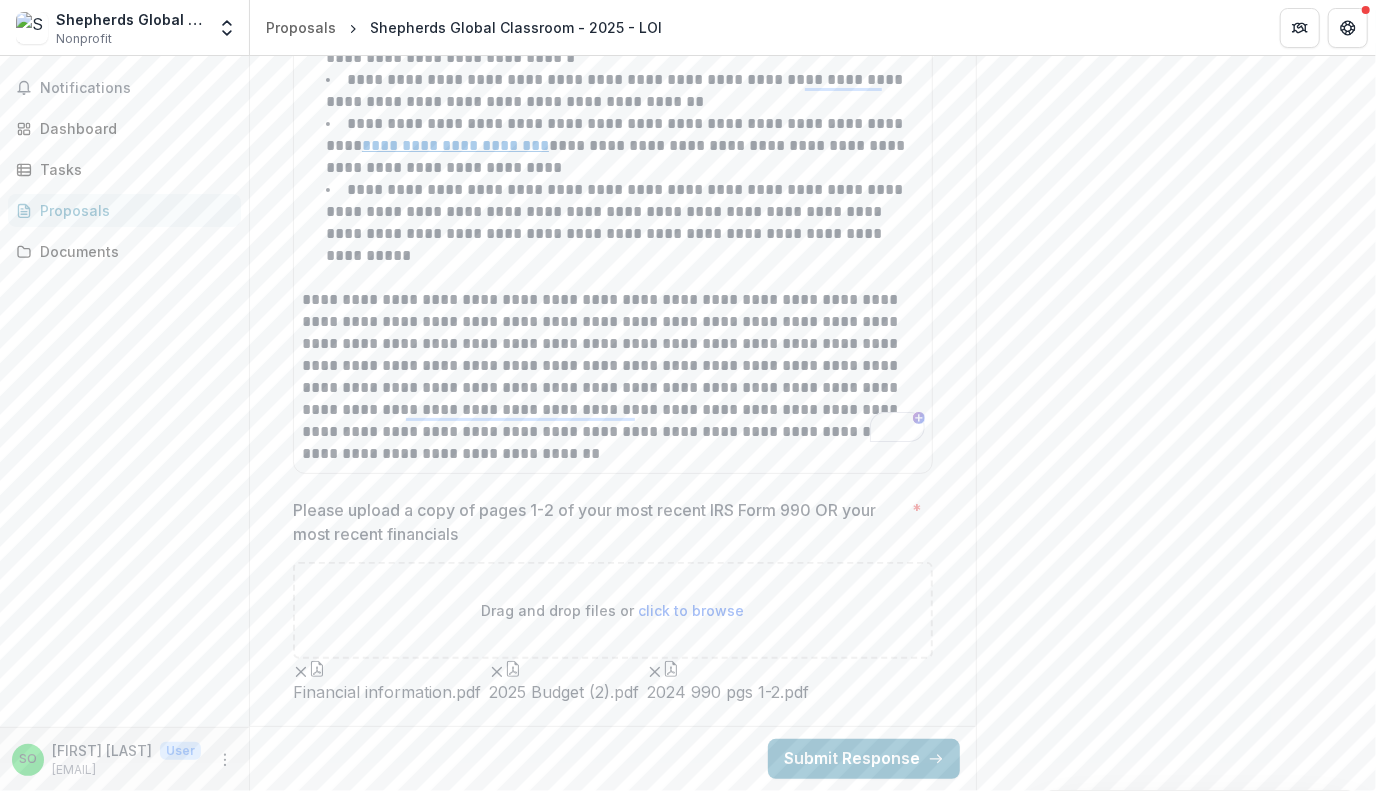 scroll, scrollTop: 5161, scrollLeft: 0, axis: vertical 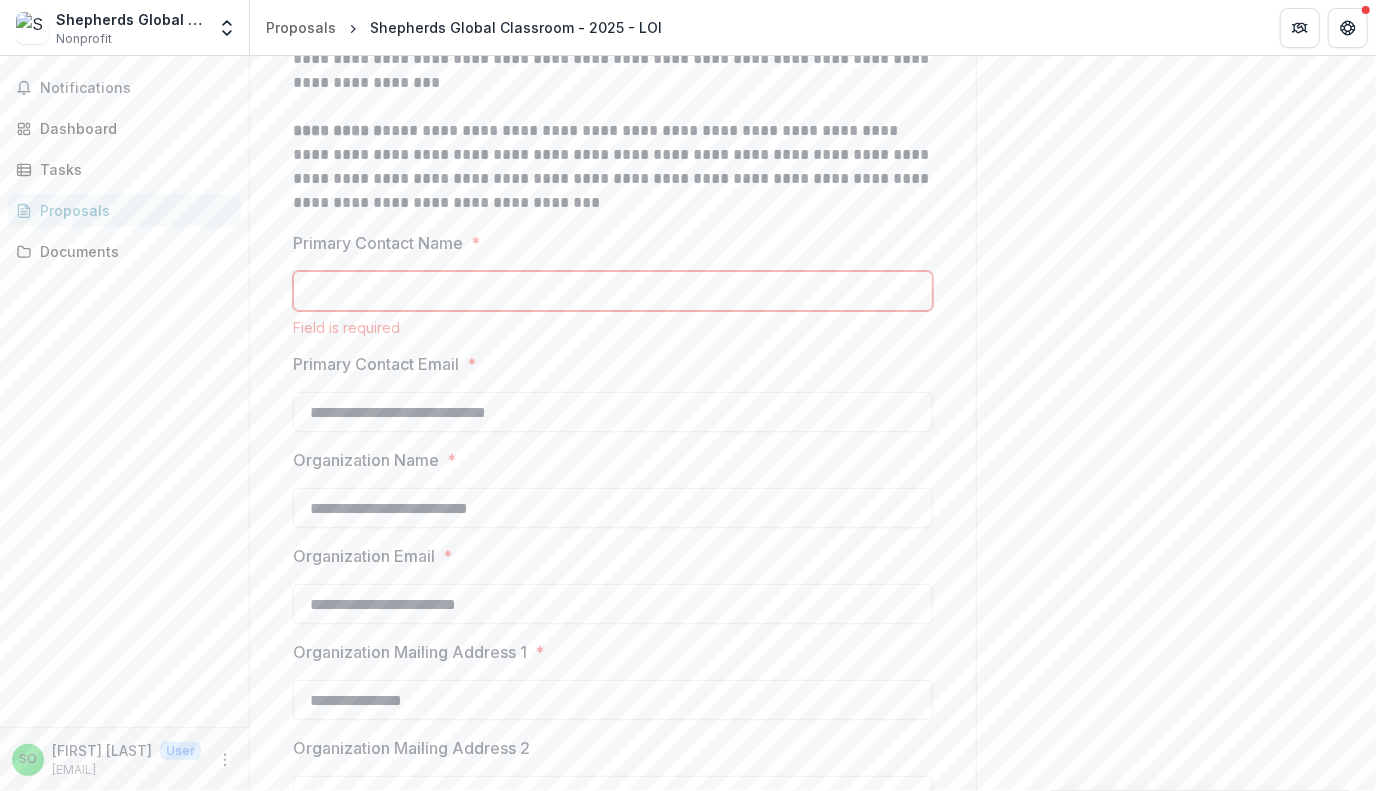 click on "Primary Contact Name *" at bounding box center (613, 291) 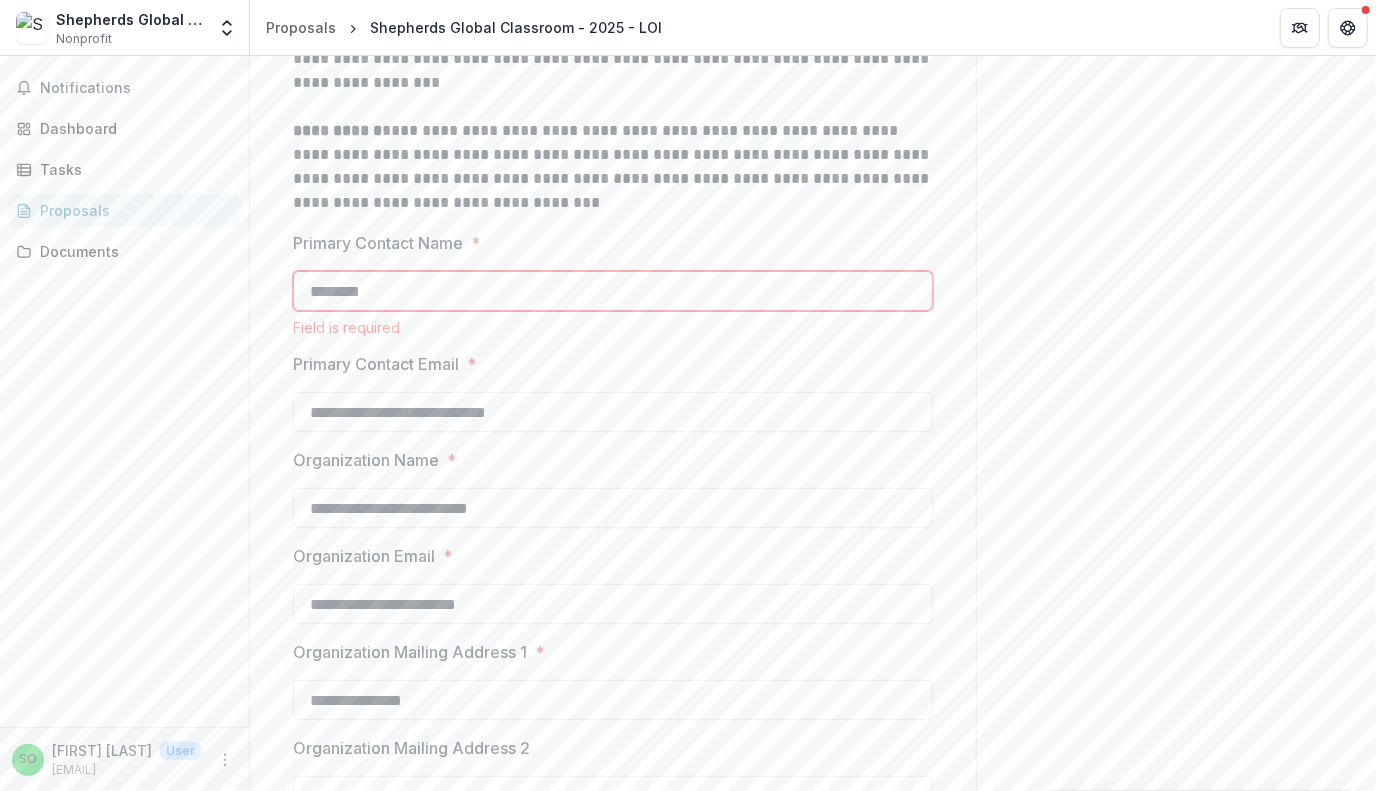 type on "********" 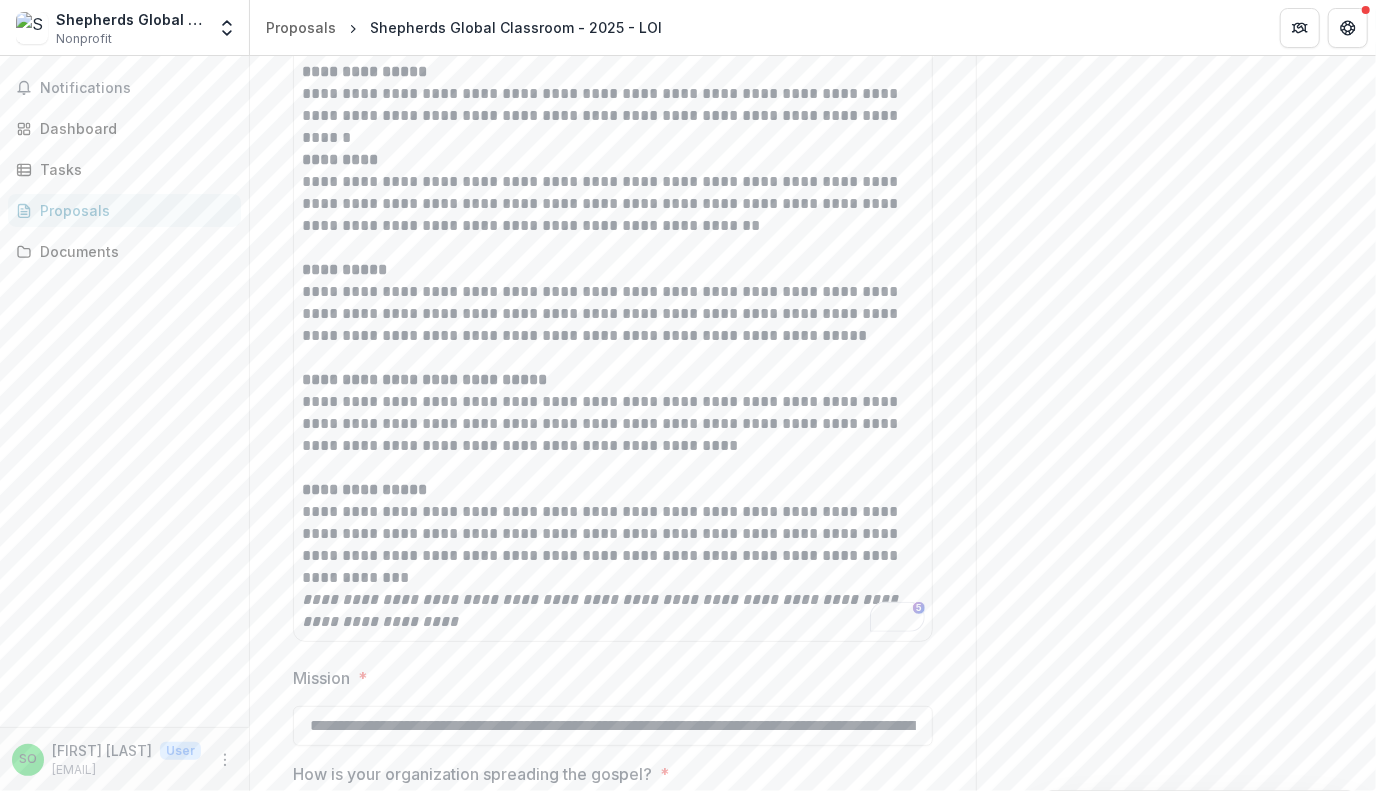 scroll, scrollTop: 5161, scrollLeft: 0, axis: vertical 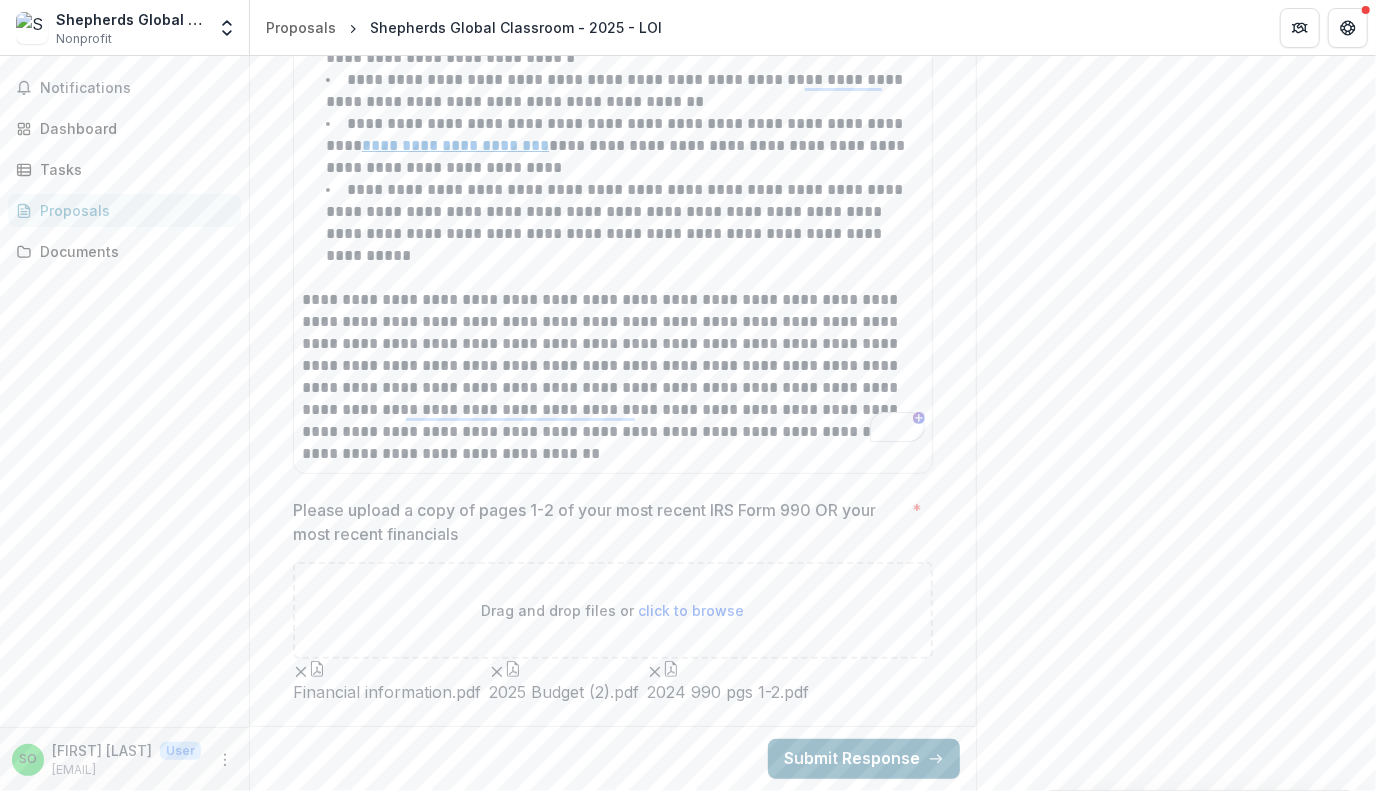 click on "Submit Response" at bounding box center (864, 759) 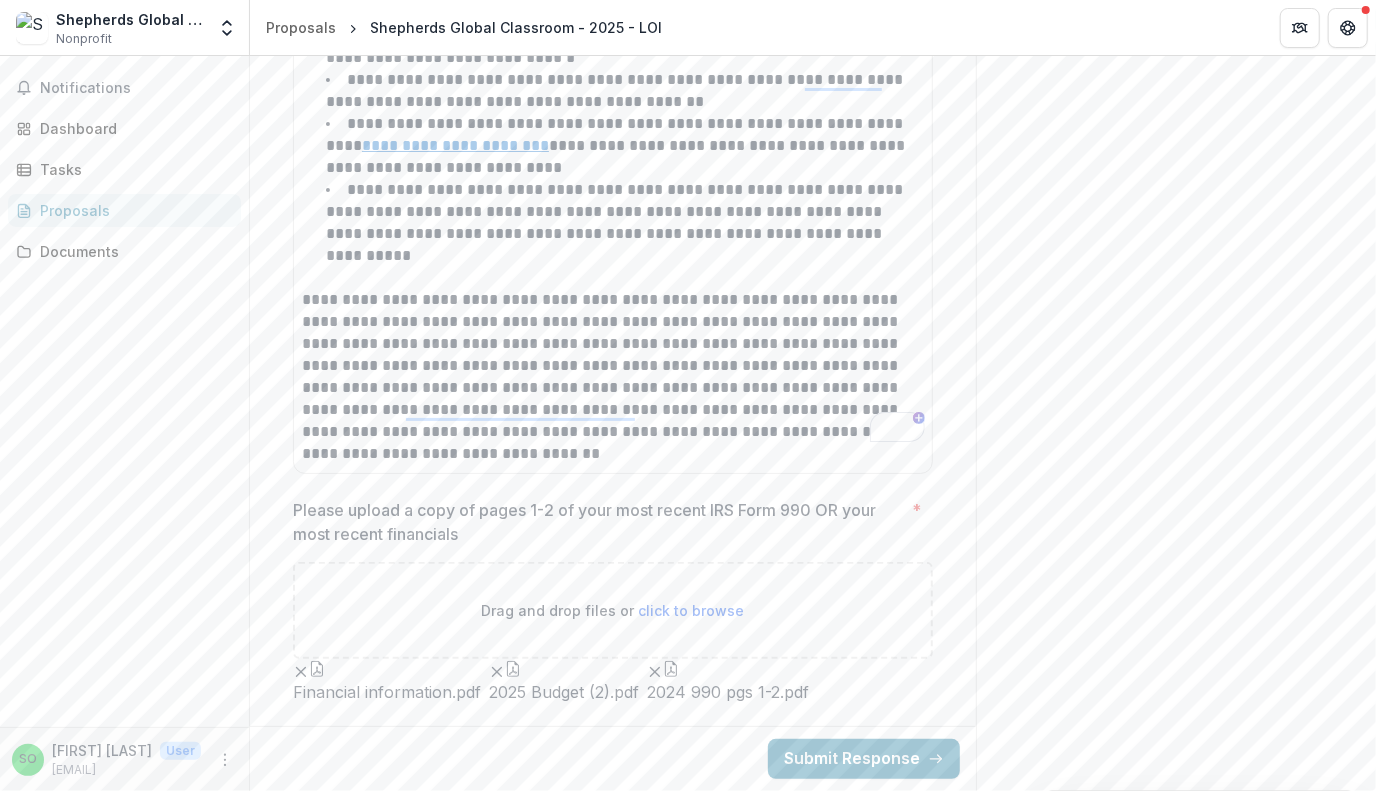 click on "Confirm" at bounding box center (82, 851) 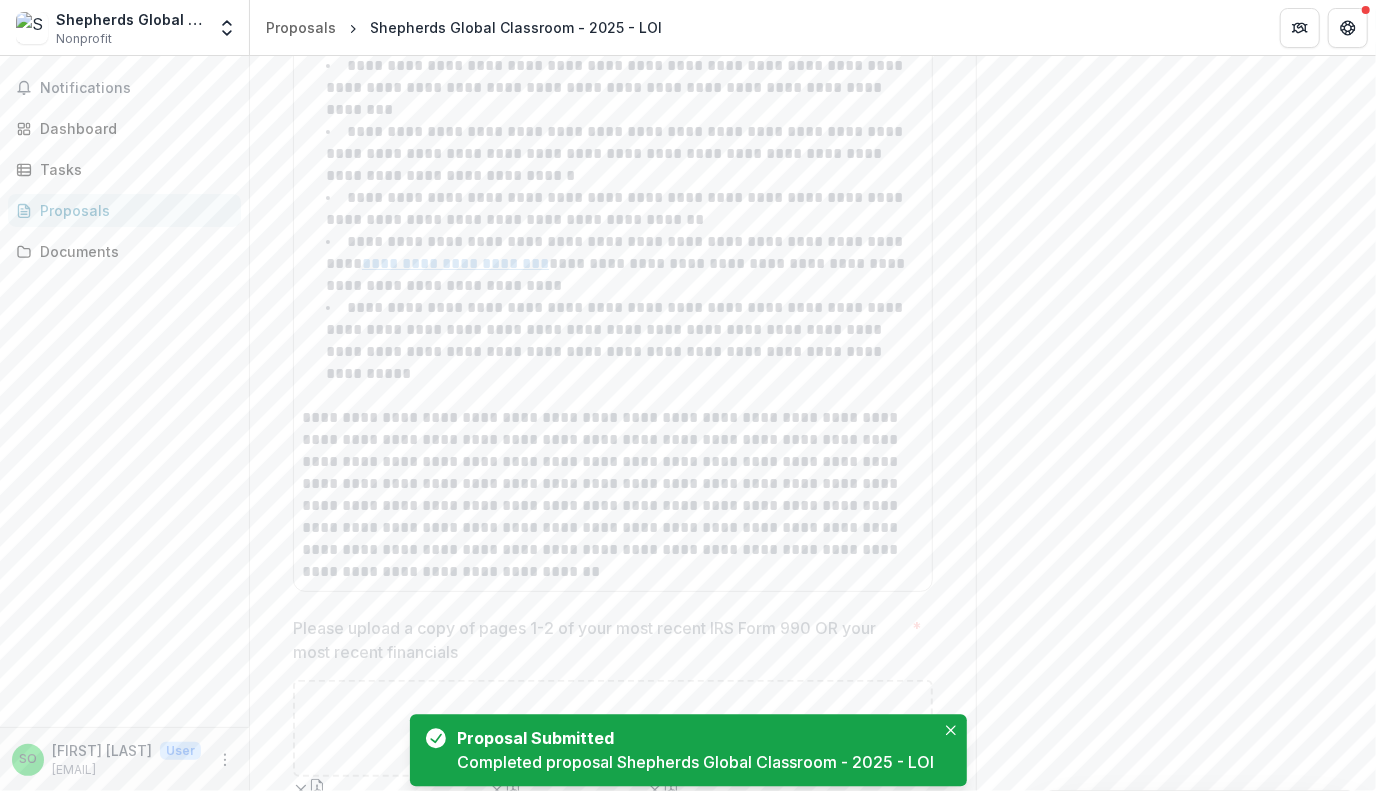 scroll, scrollTop: 0, scrollLeft: 0, axis: both 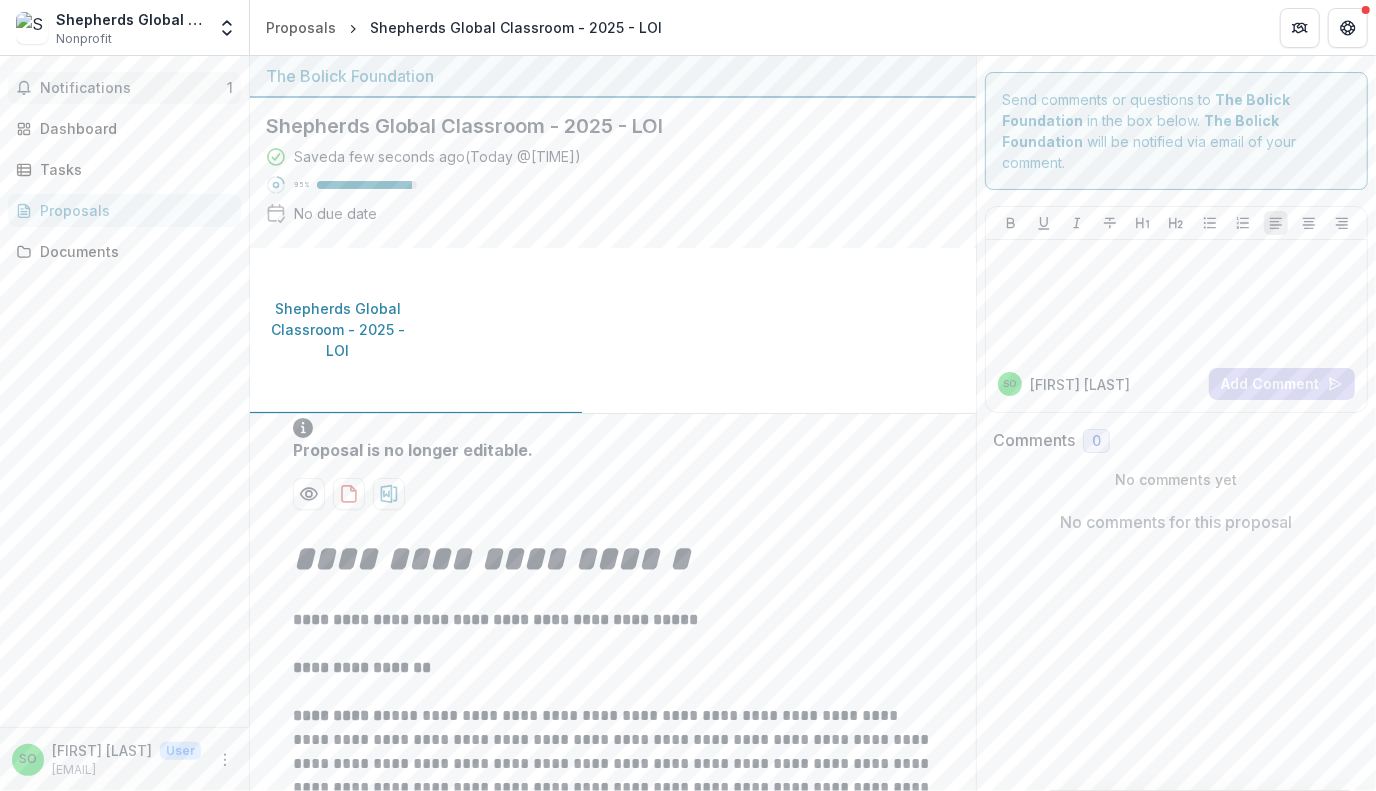 click on "Notifications" at bounding box center [133, 88] 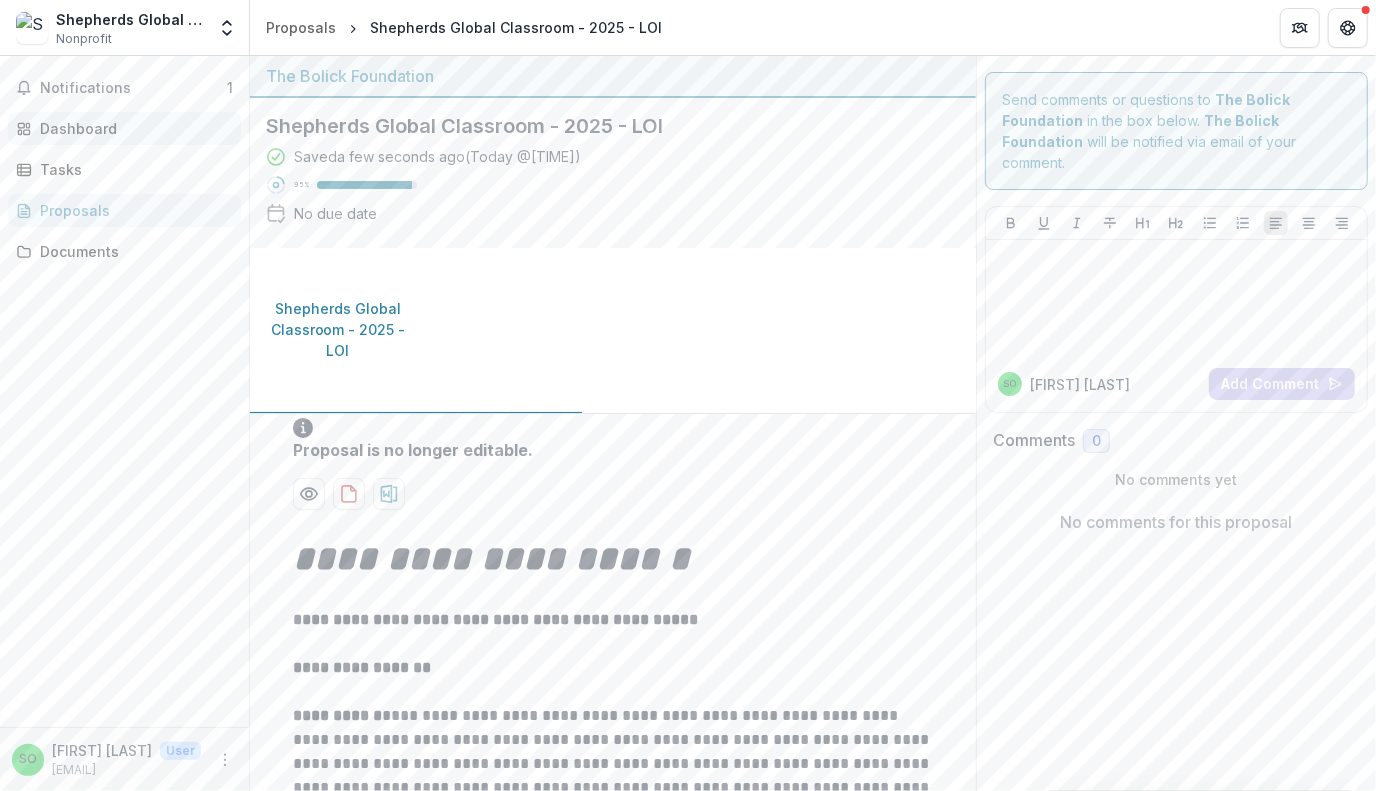 click on "Dashboard" at bounding box center (132, 128) 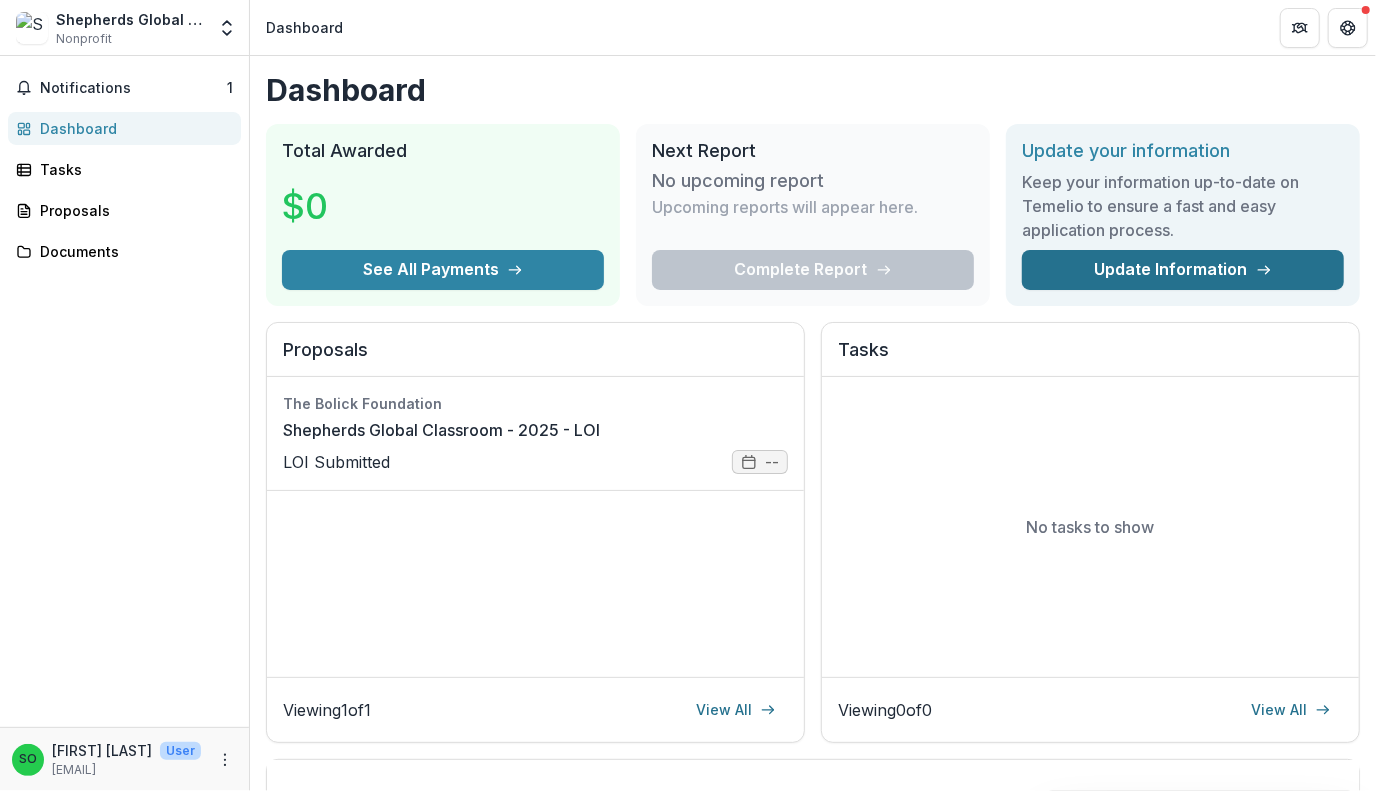click on "Update Information" at bounding box center (1183, 270) 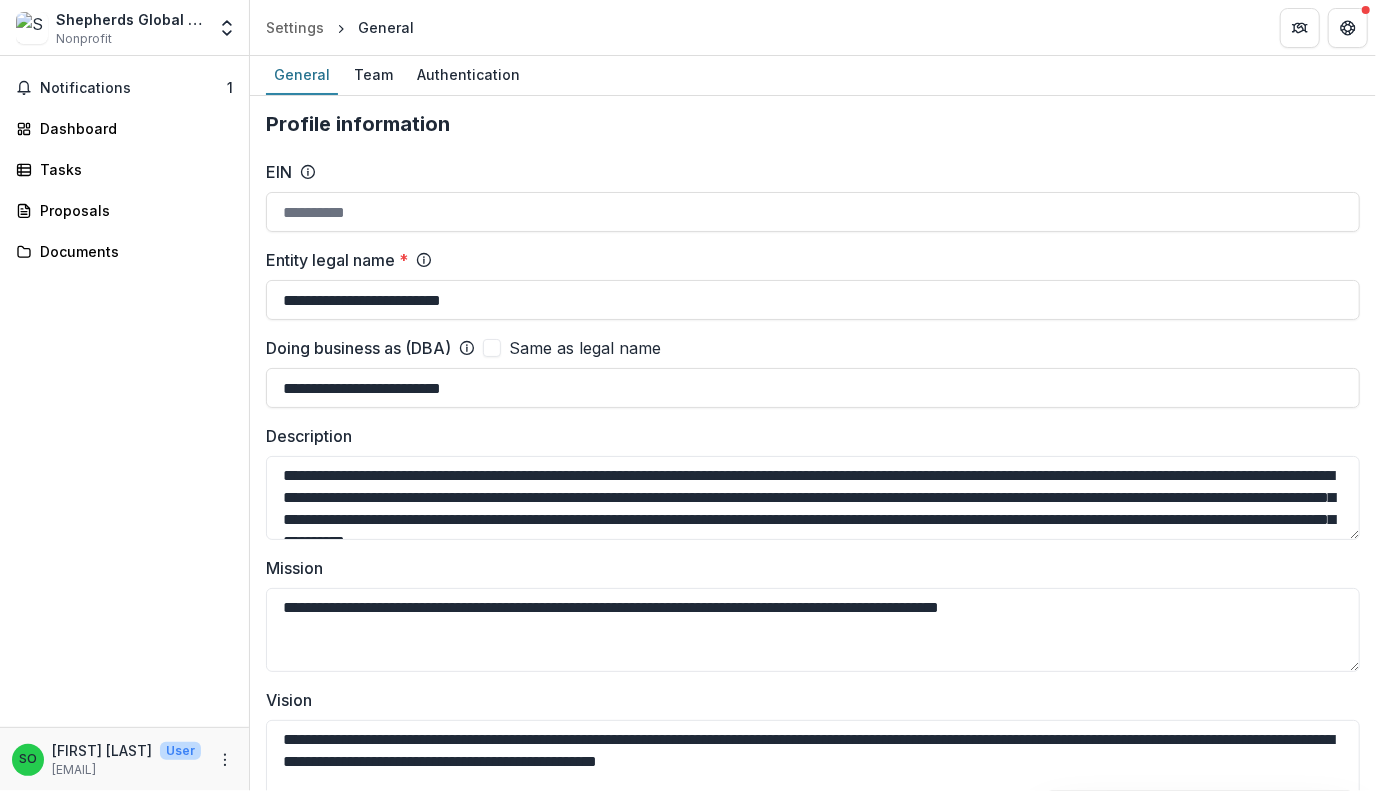 type on "**********" 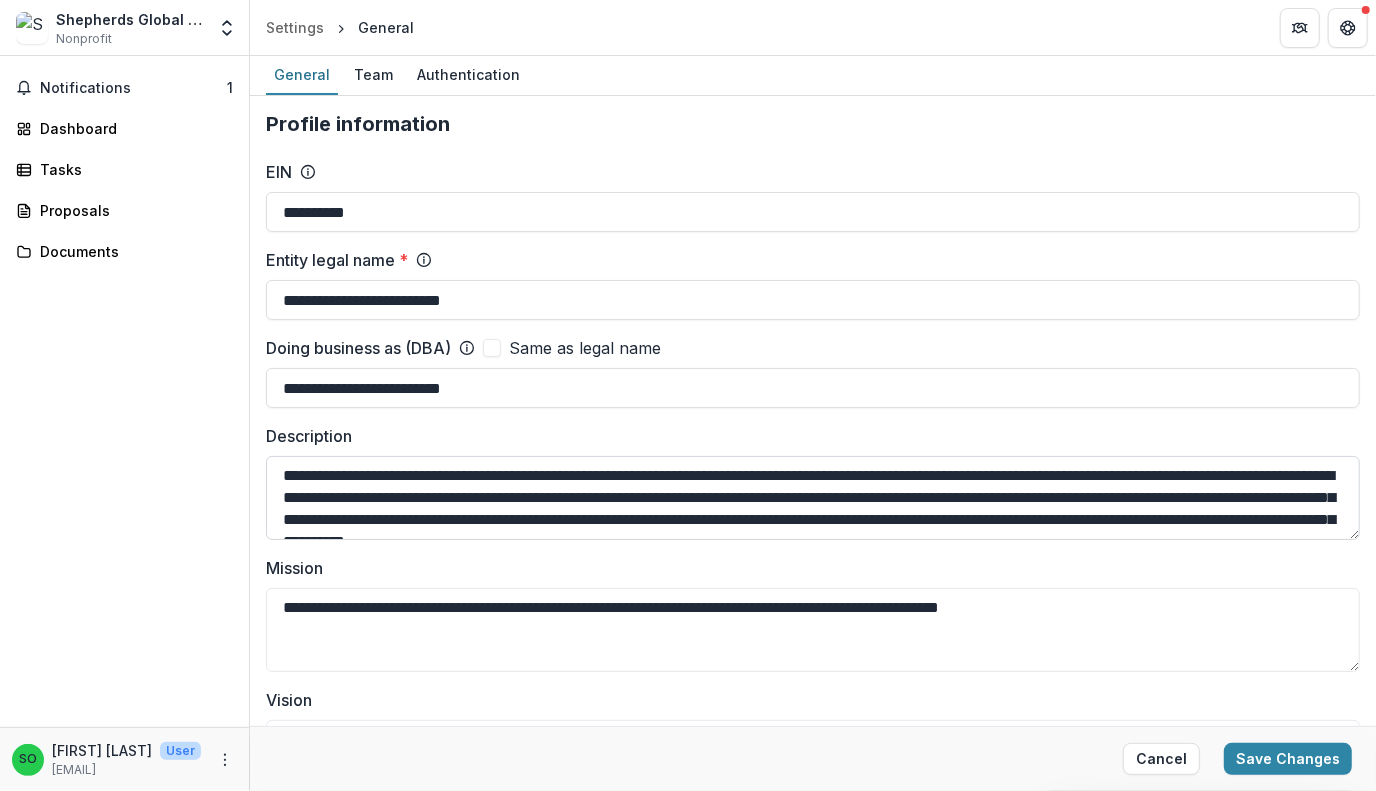 scroll, scrollTop: 66, scrollLeft: 0, axis: vertical 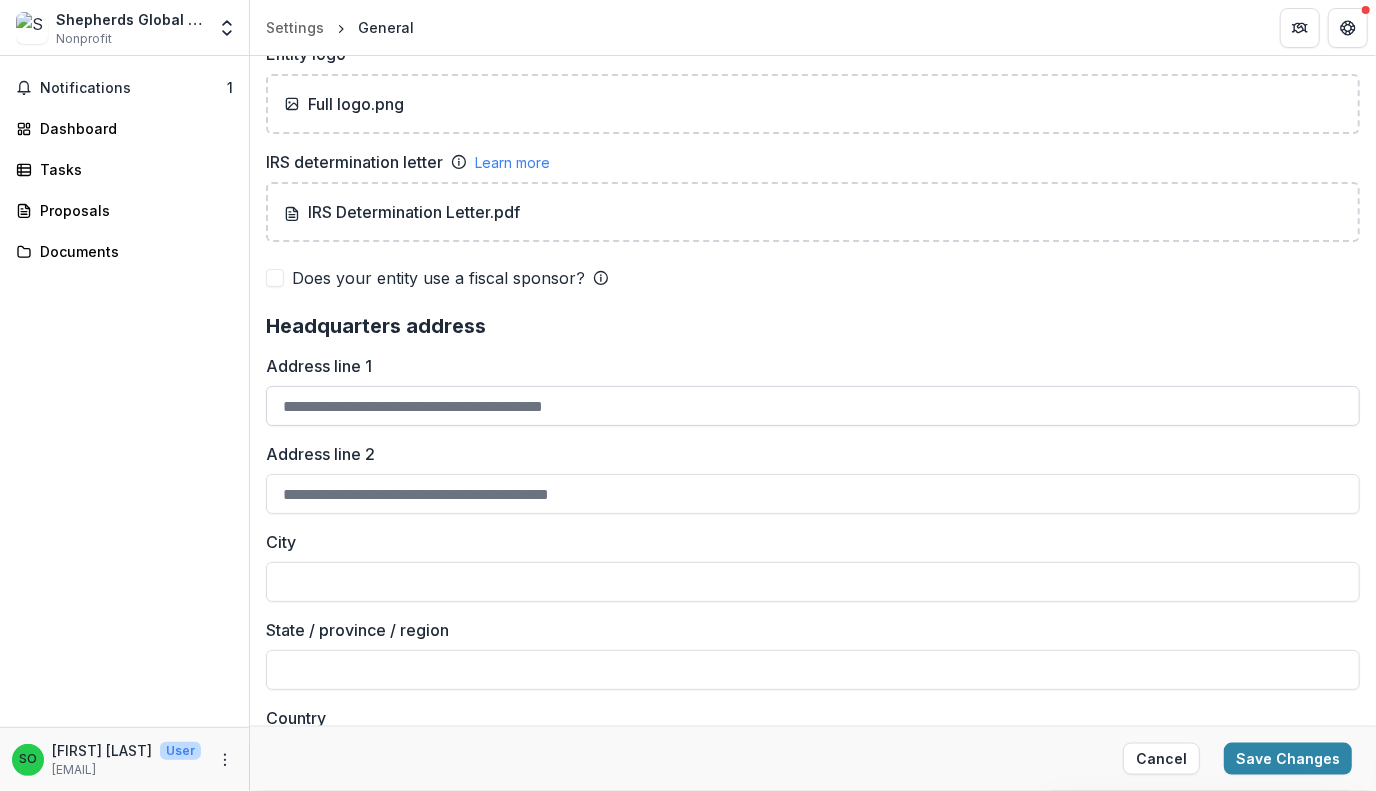 click on "Address line 1" at bounding box center (813, 406) 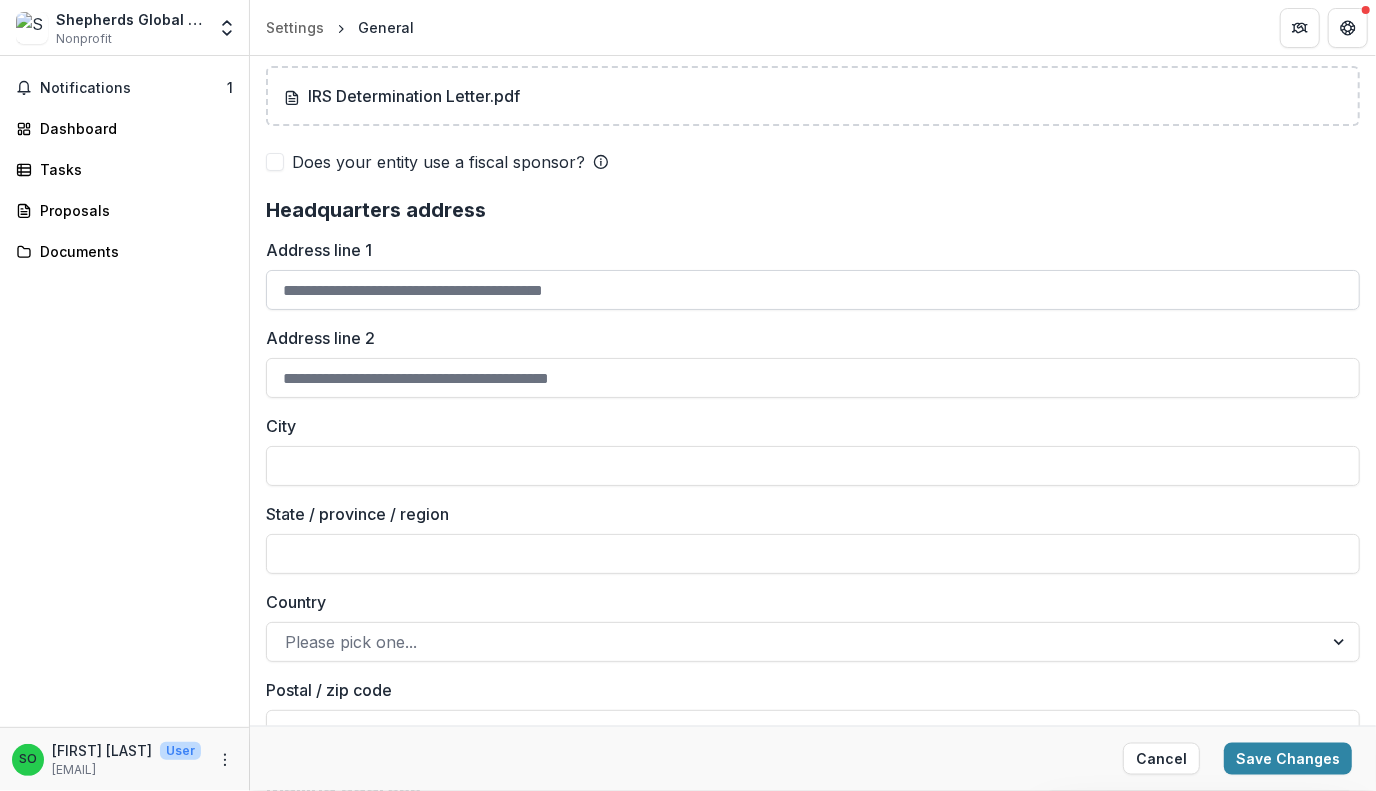 scroll, scrollTop: 1485, scrollLeft: 0, axis: vertical 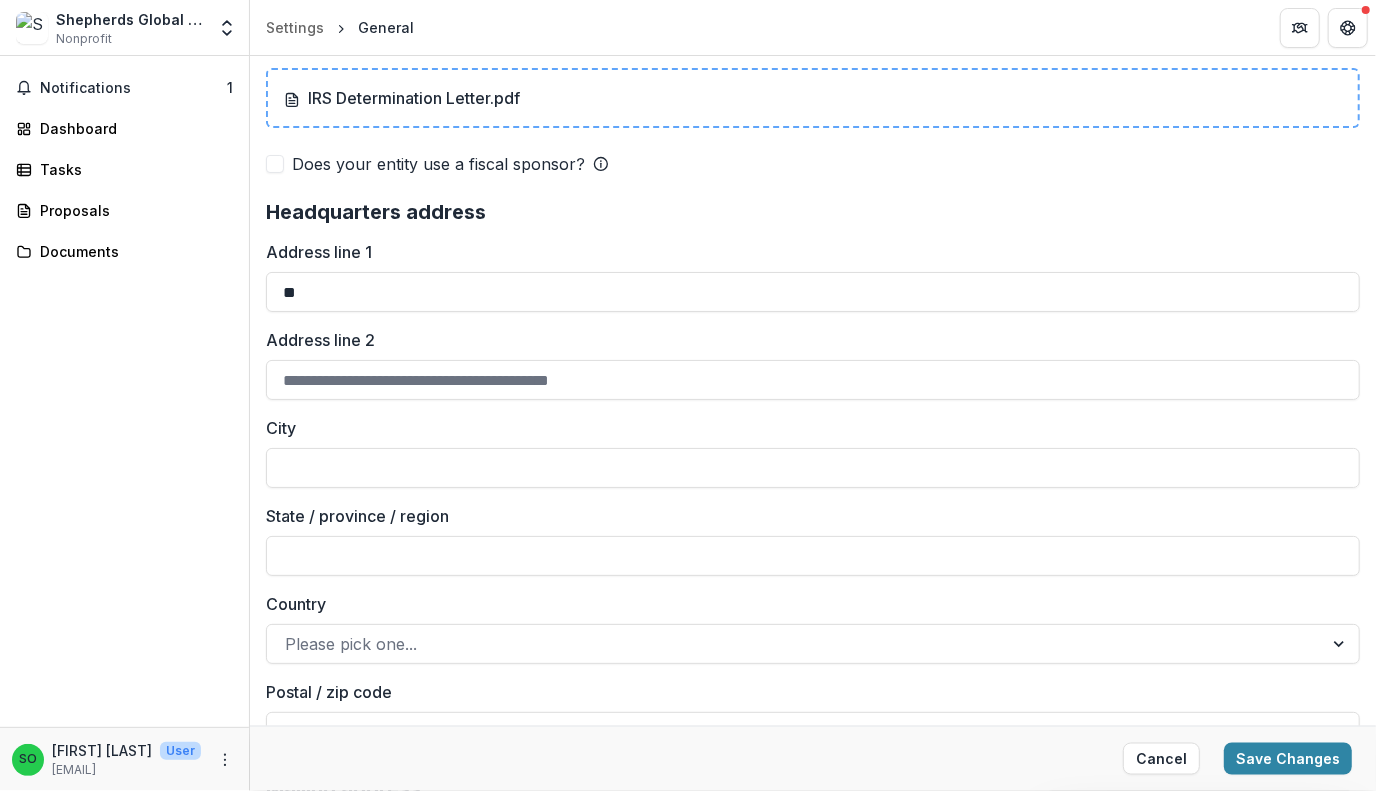 type on "*" 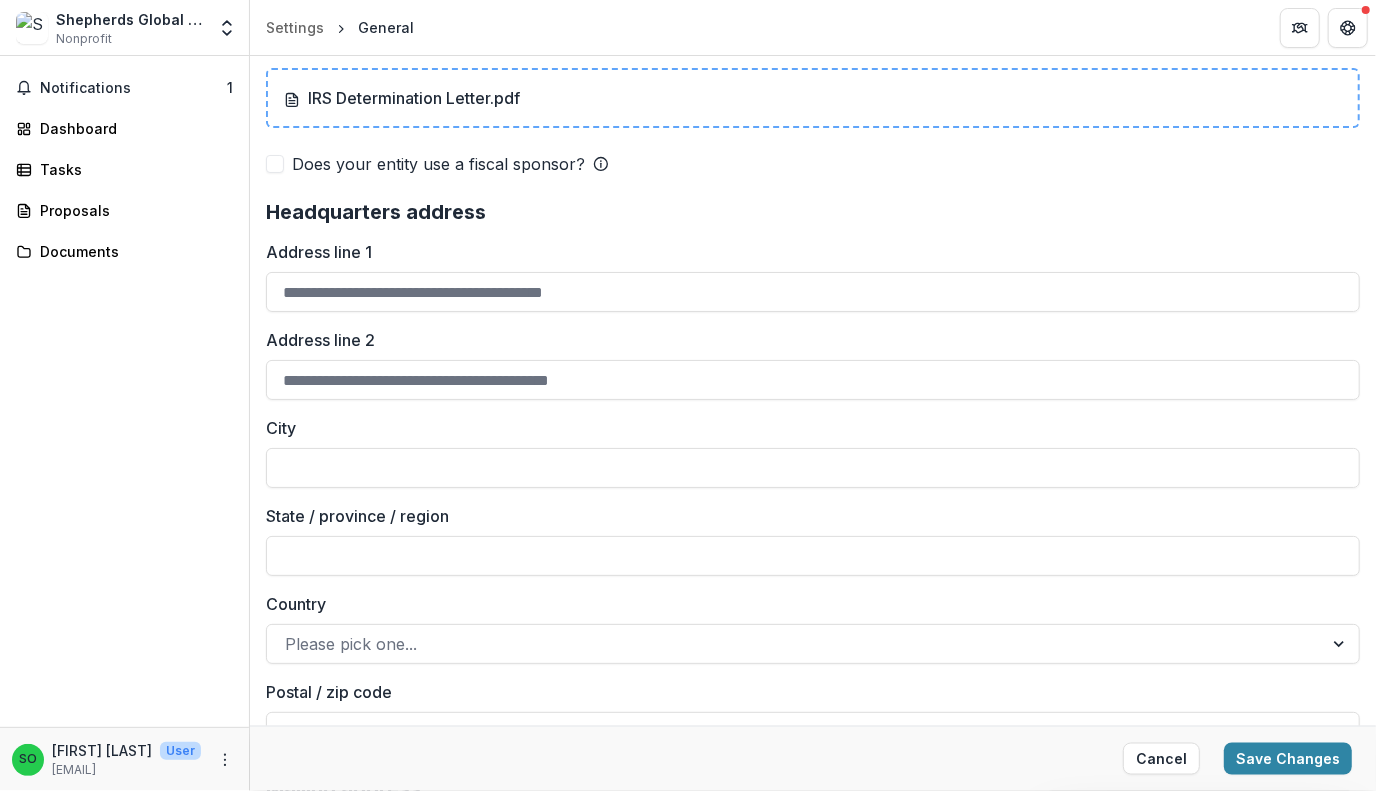 type on "*" 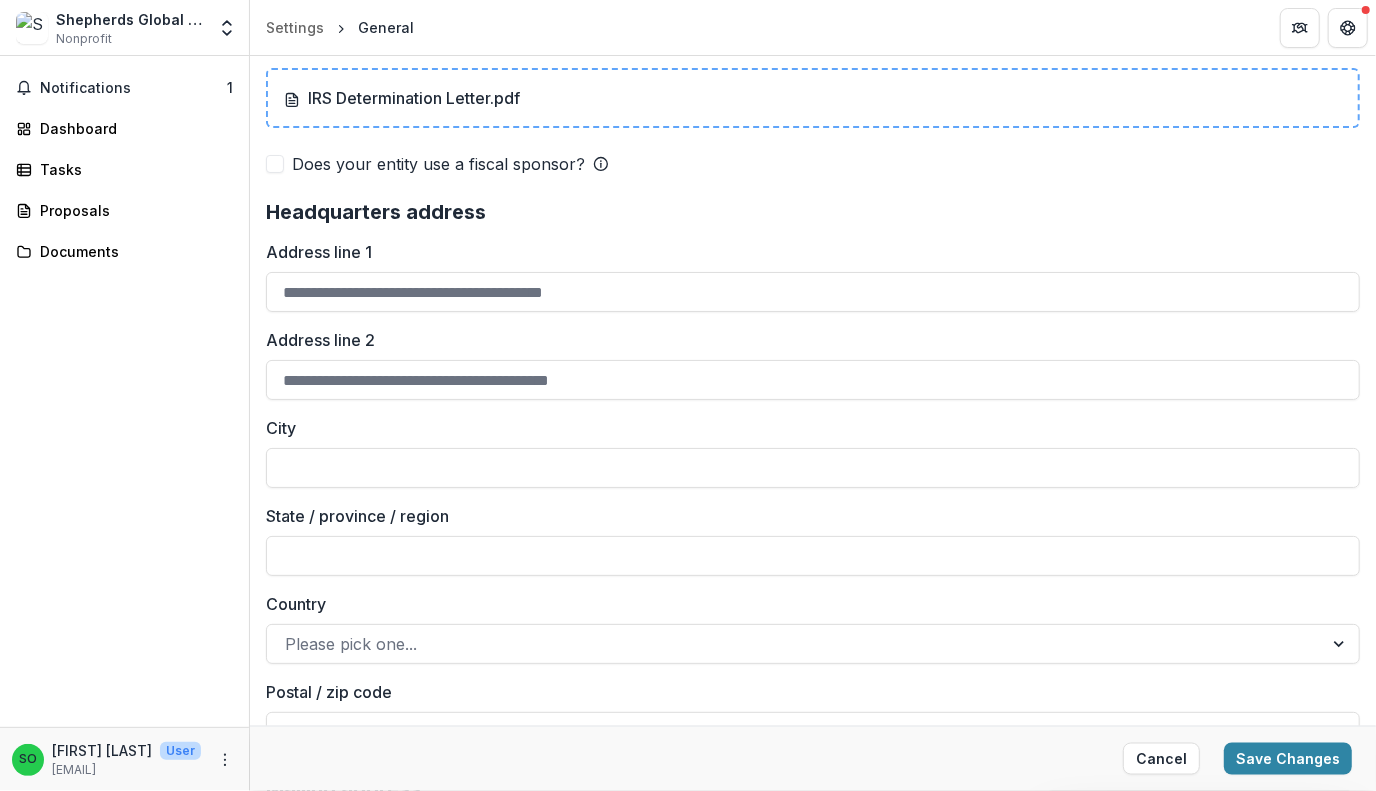 type on "*" 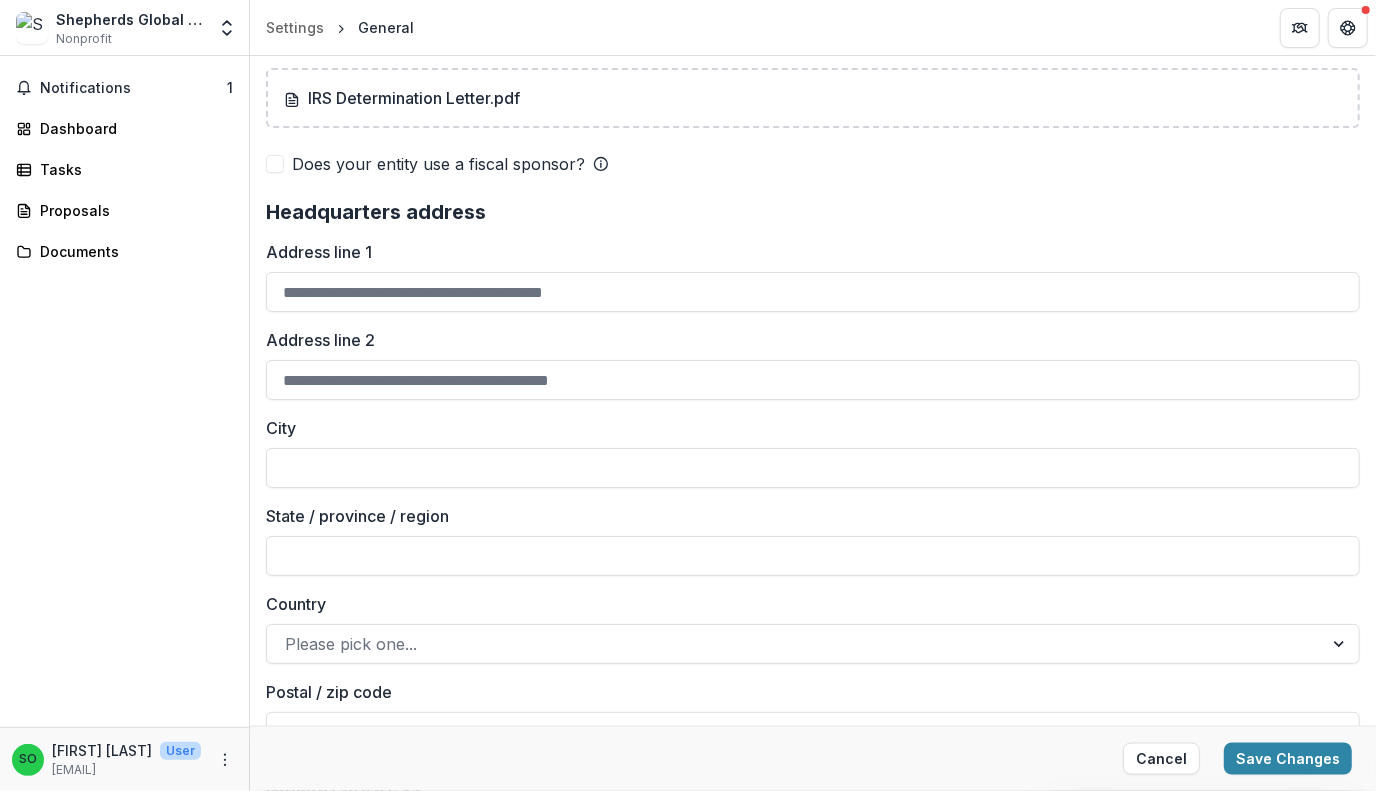 paste on "**********" 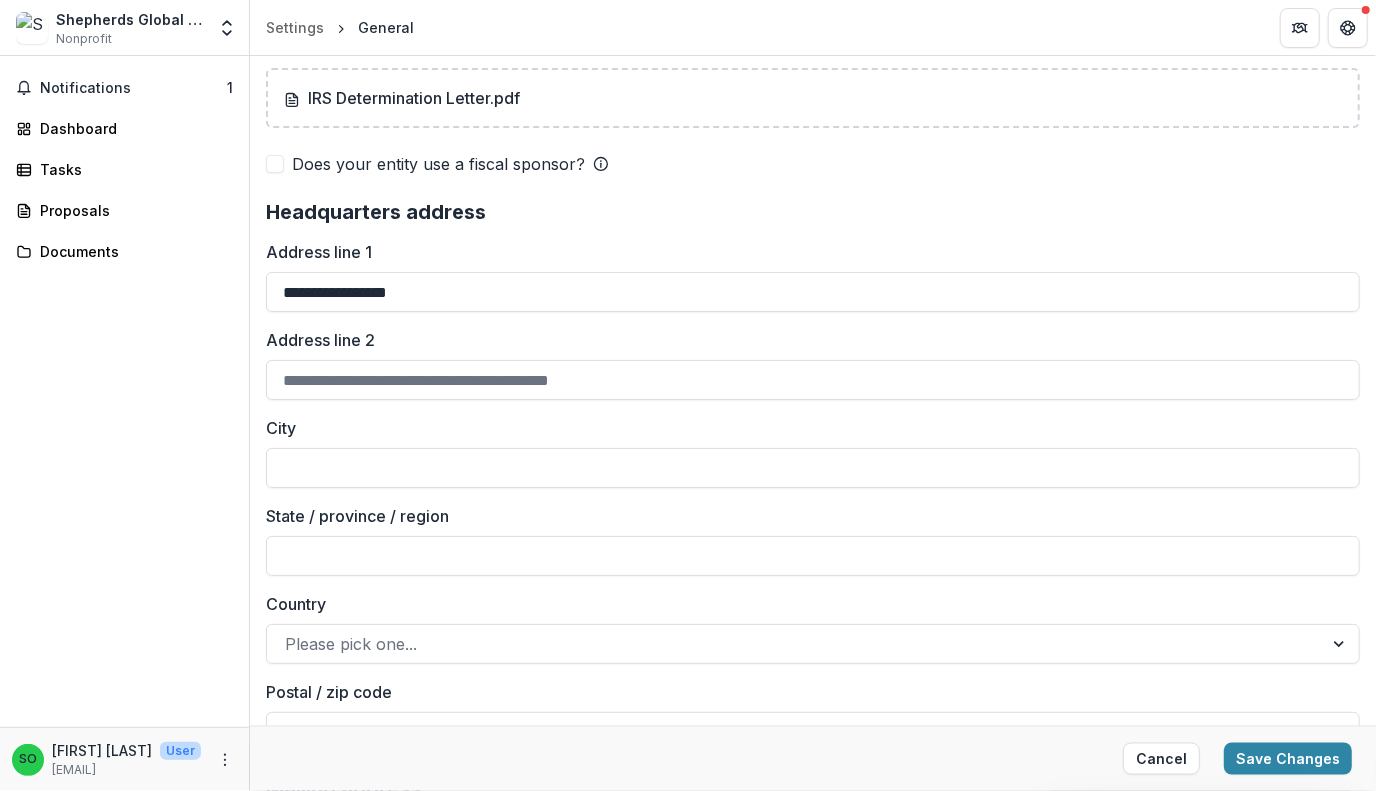 scroll, scrollTop: 1537, scrollLeft: 0, axis: vertical 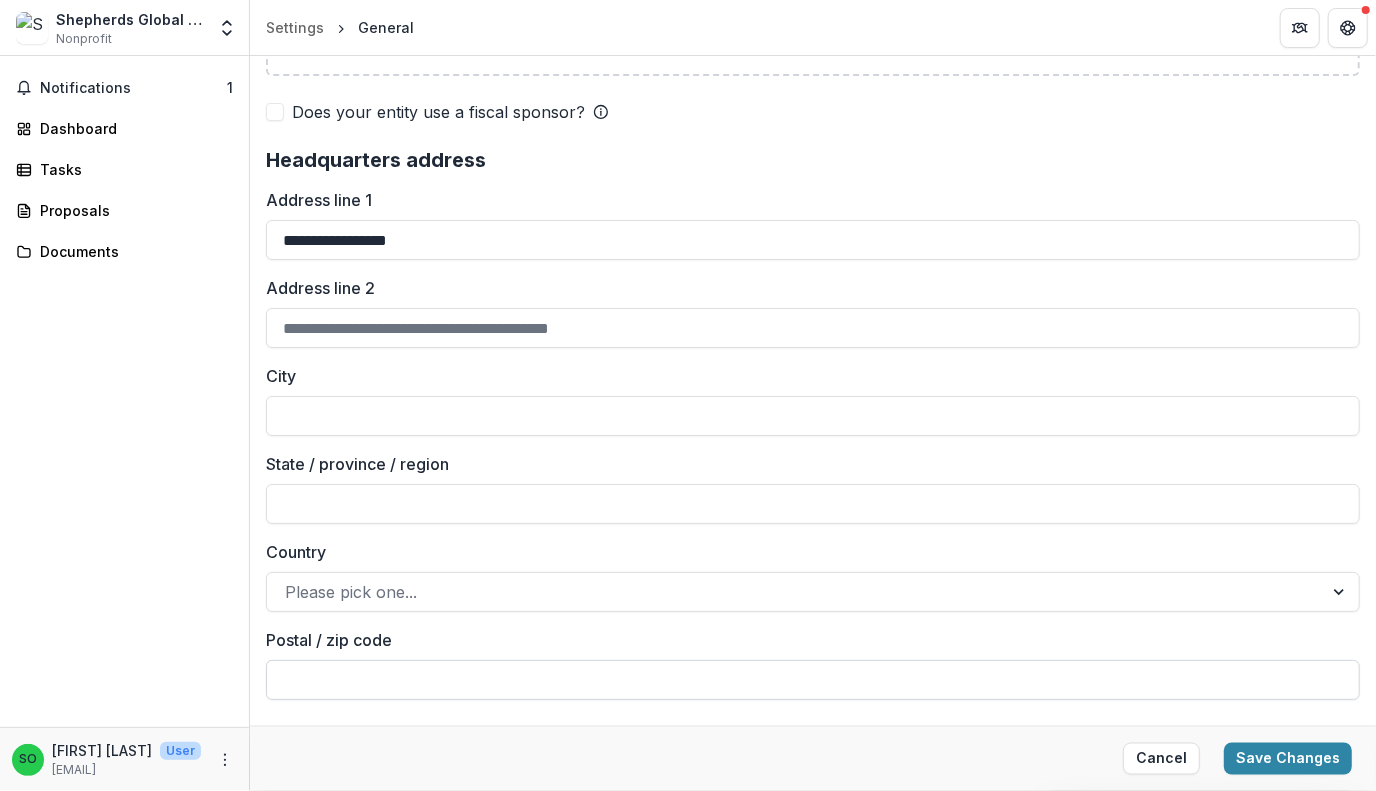type on "**********" 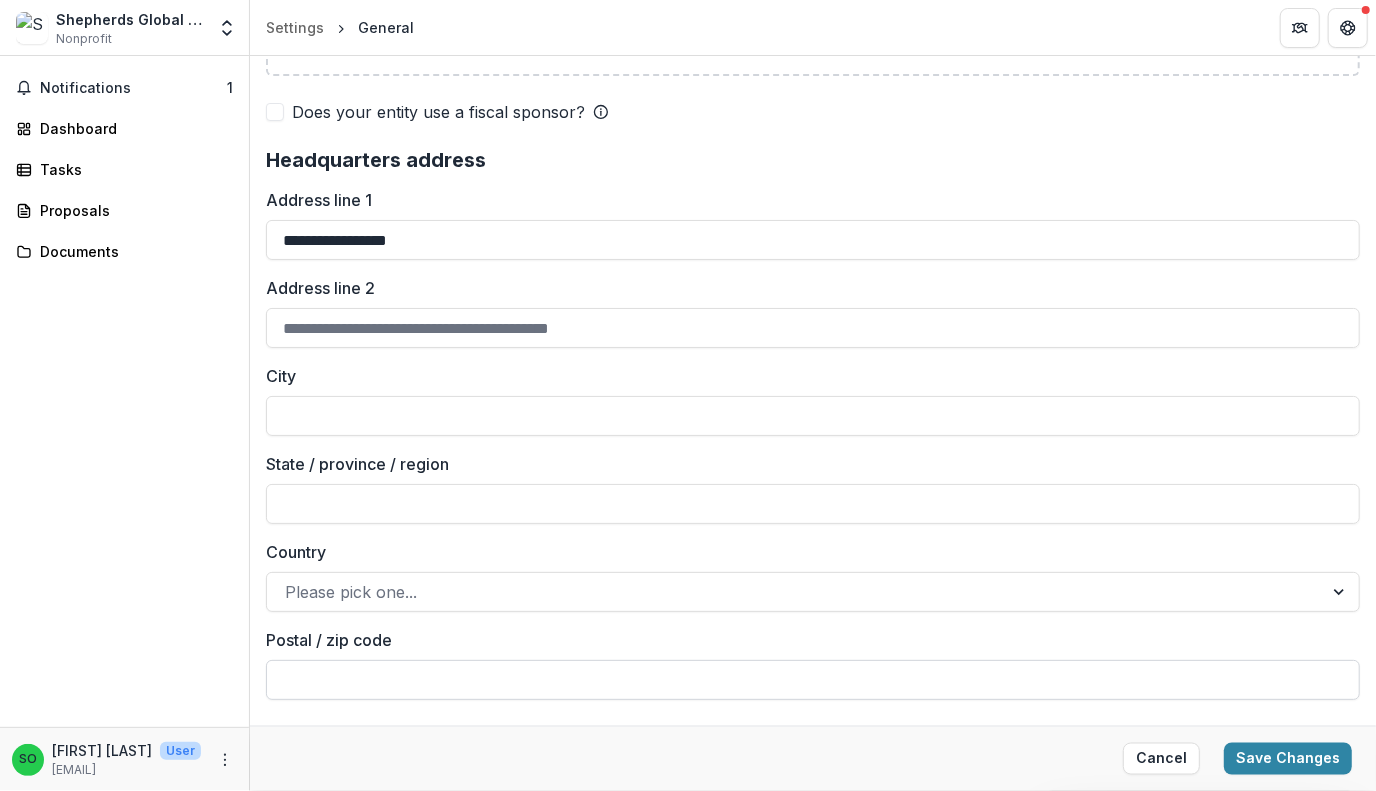 type on "*****" 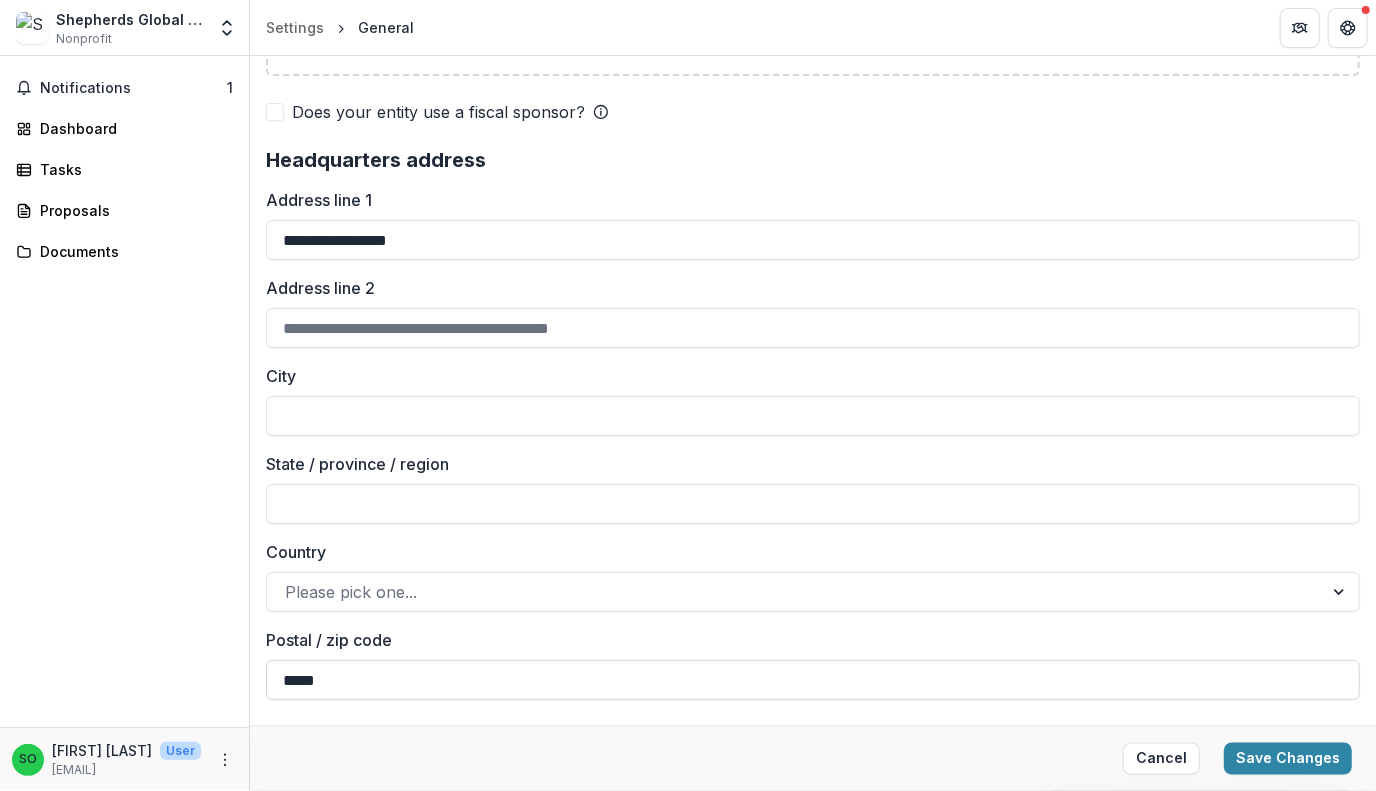 type on "**********" 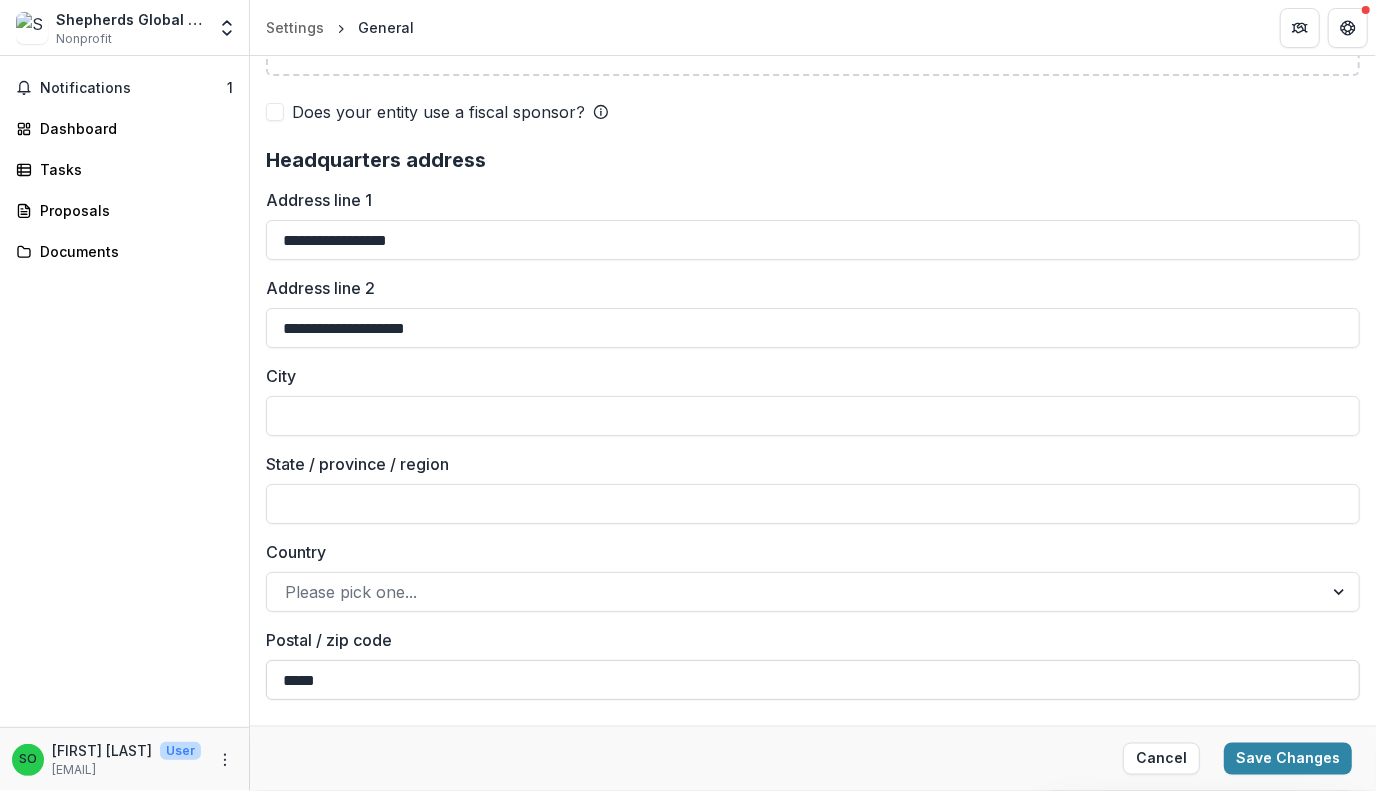 type on "**********" 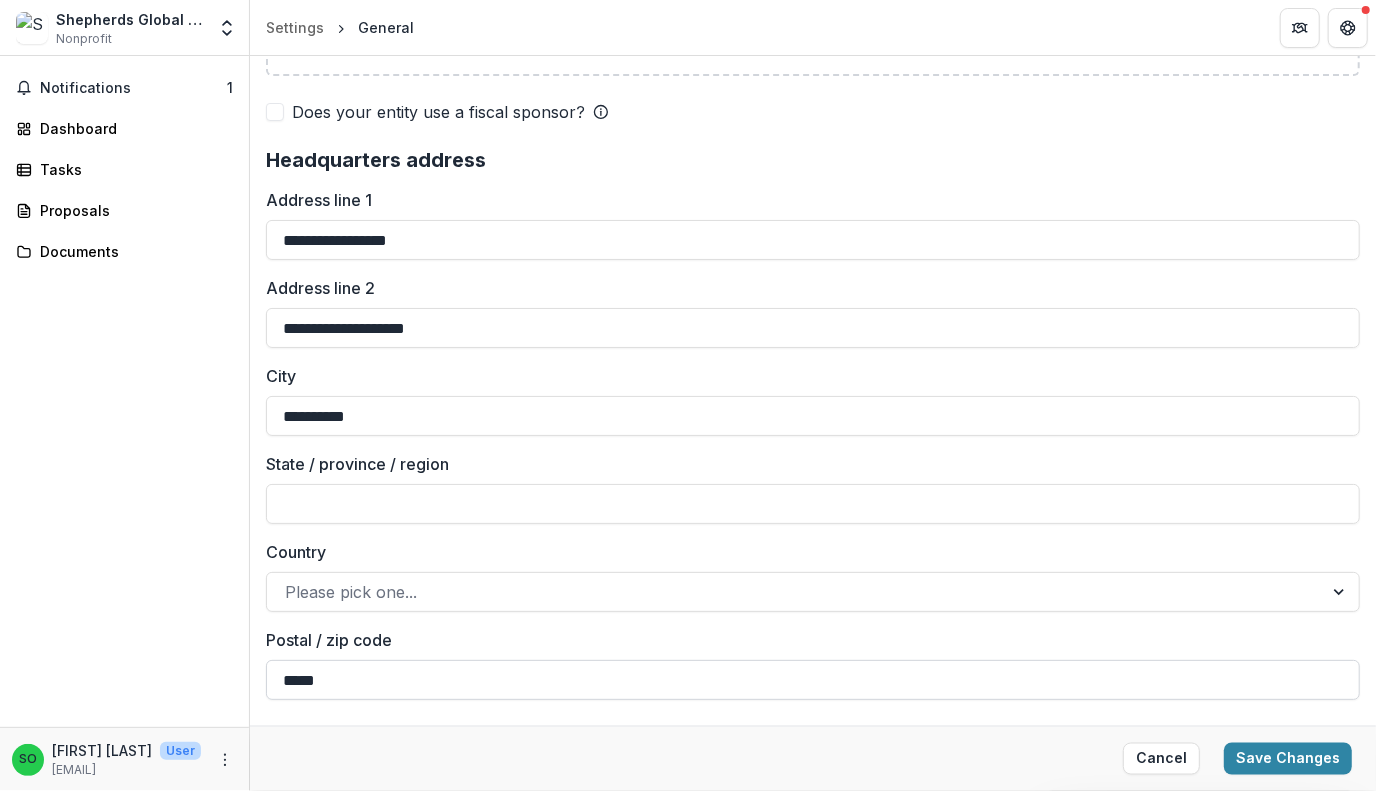 type on "****" 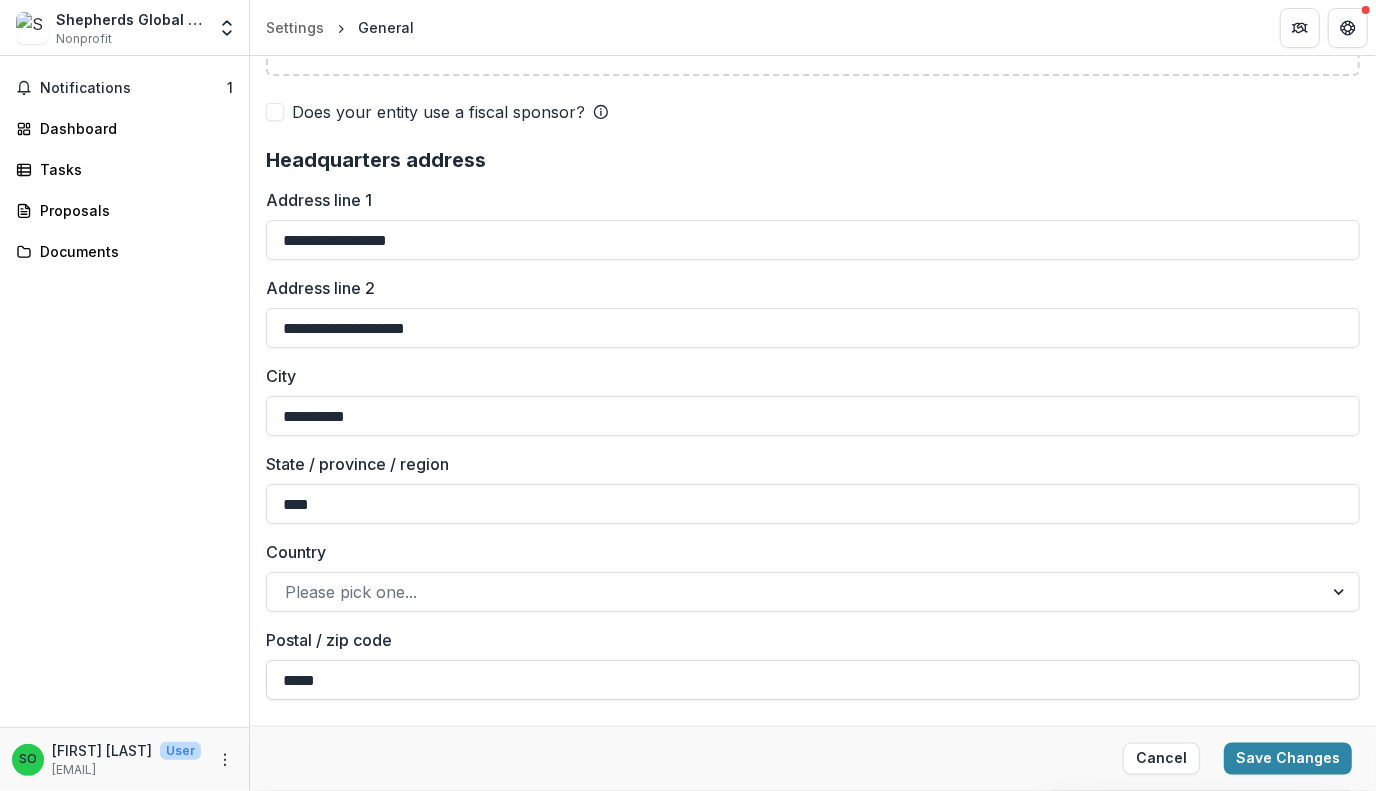 type on "**********" 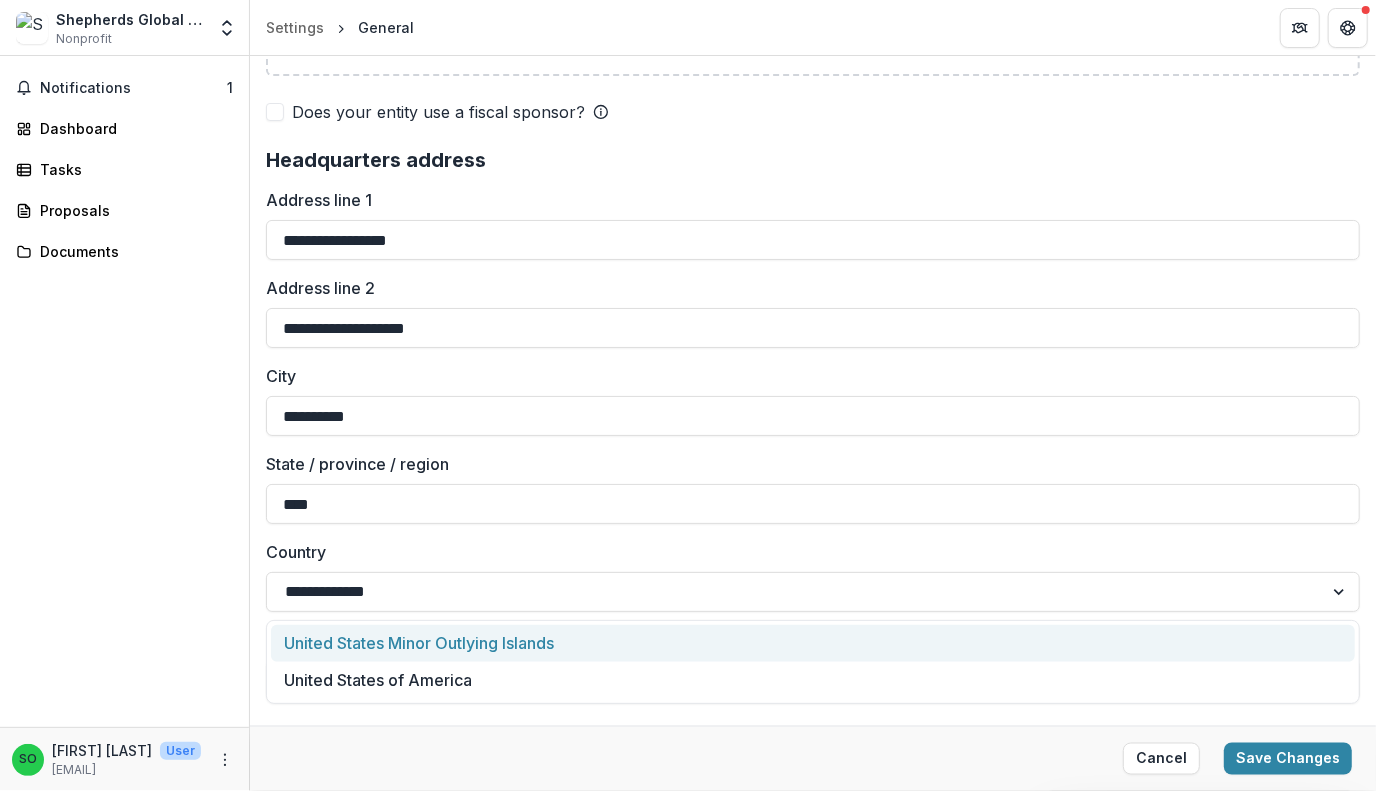 drag, startPoint x: 458, startPoint y: 325, endPoint x: 262, endPoint y: 311, distance: 196.49936 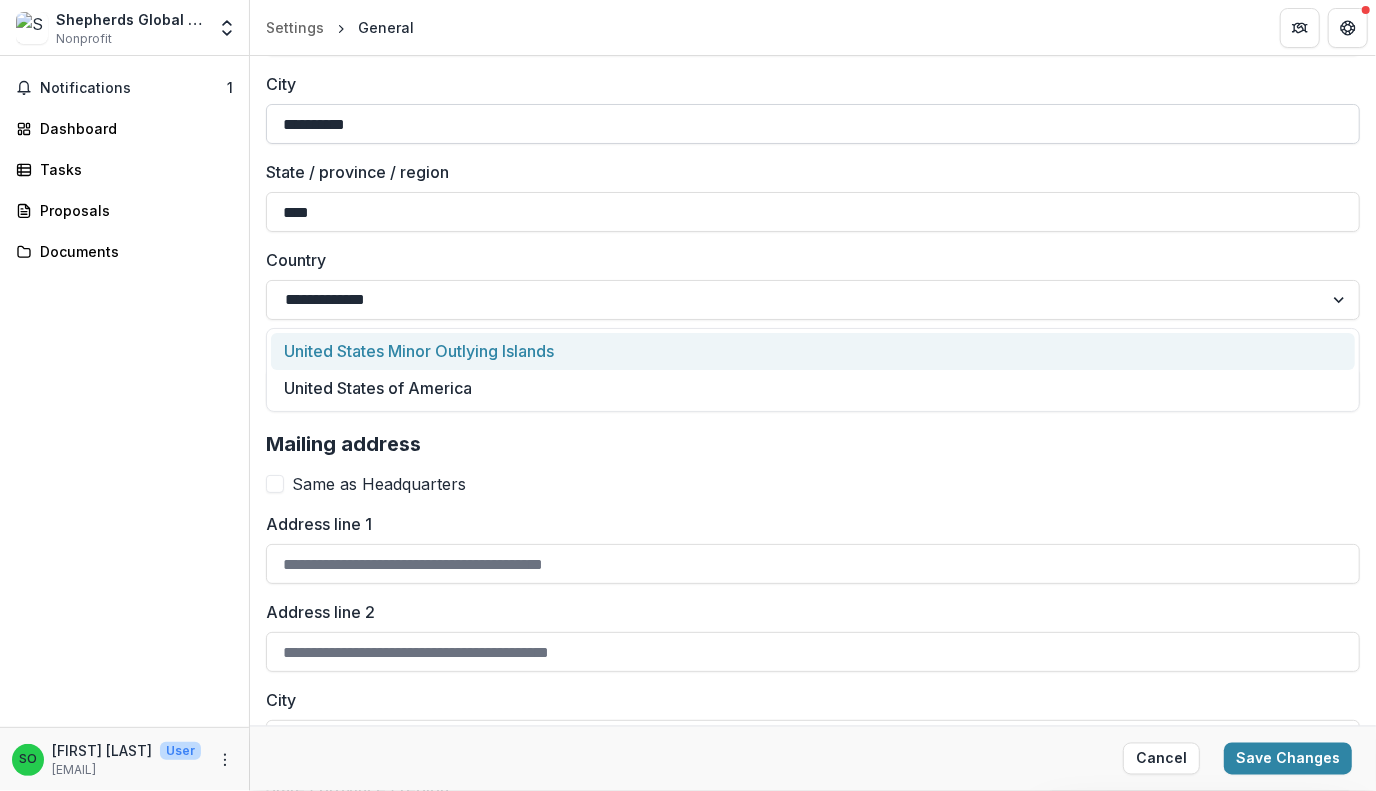 scroll, scrollTop: 1830, scrollLeft: 0, axis: vertical 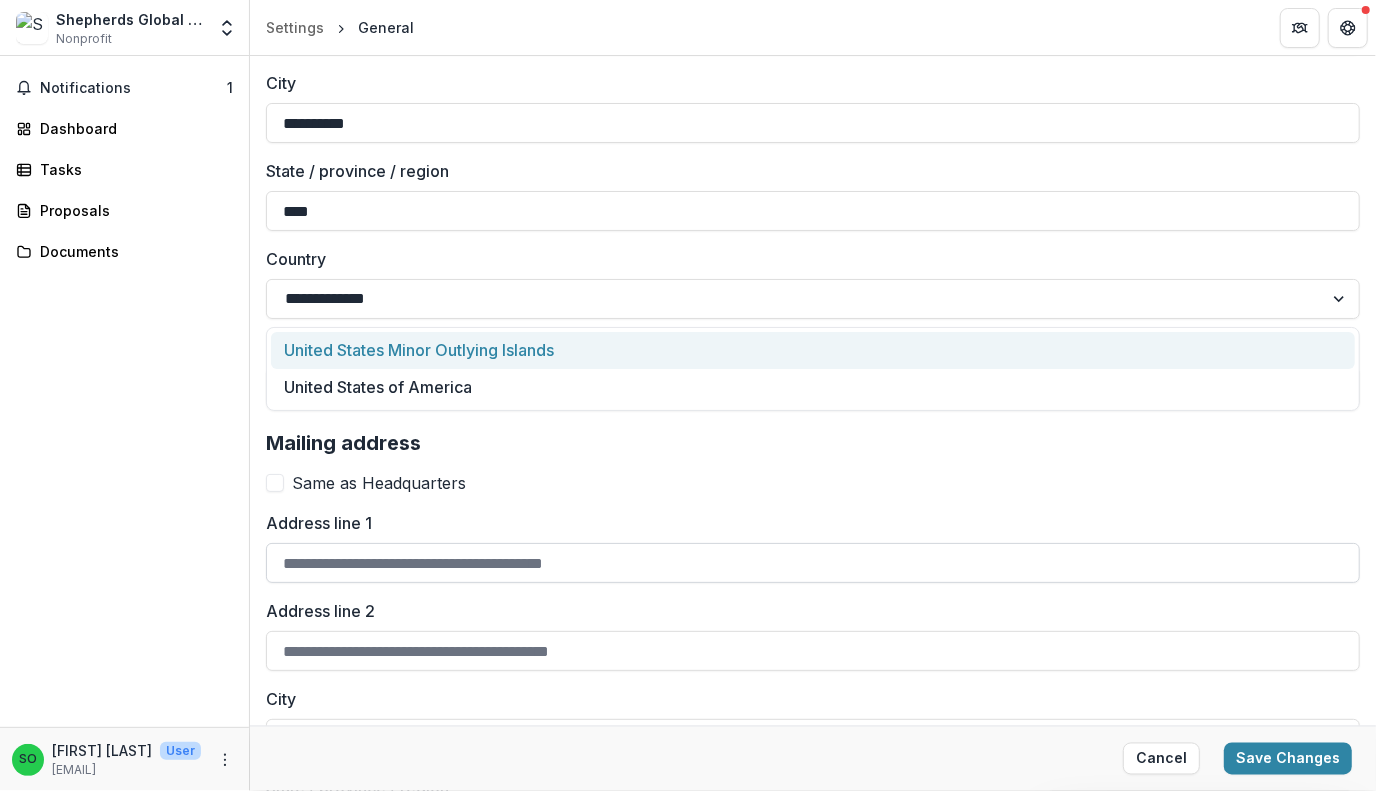 type 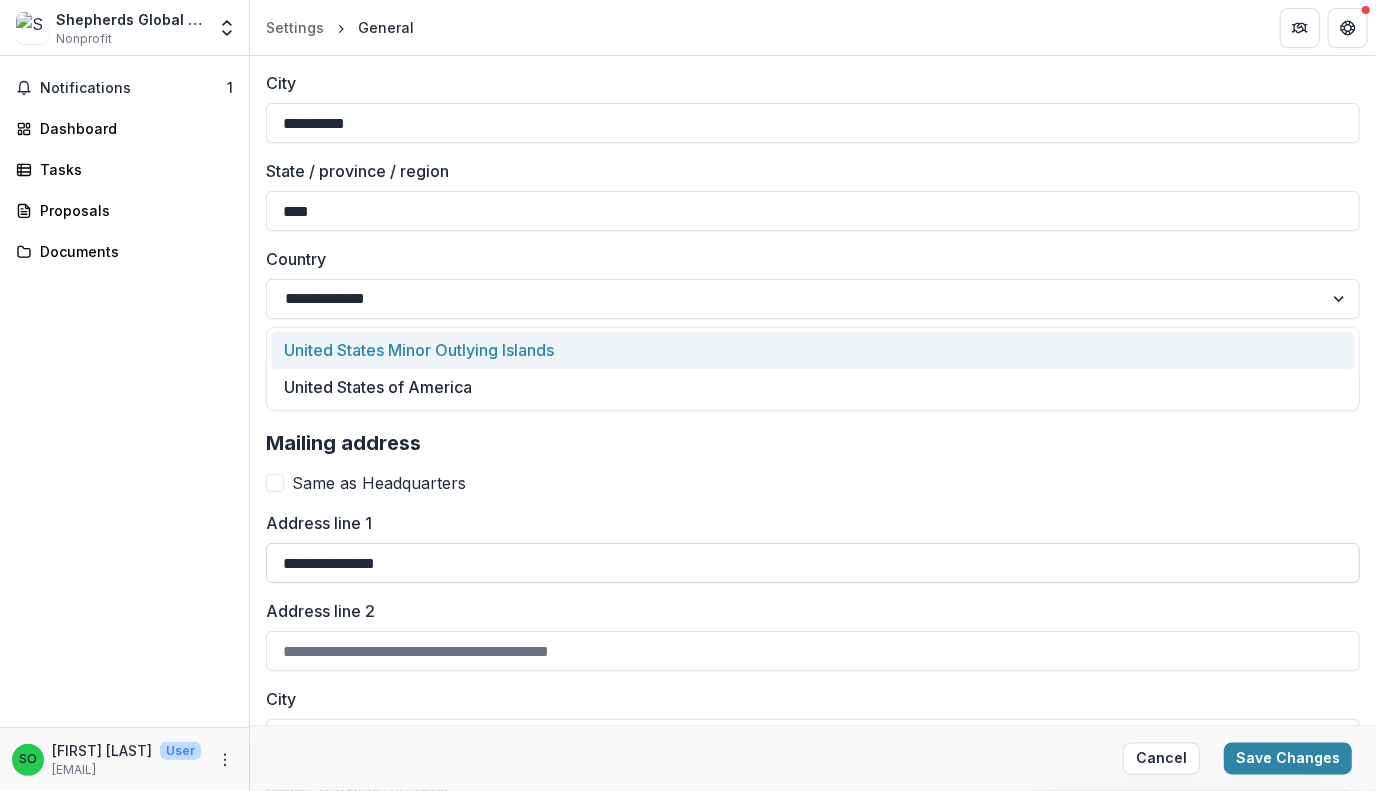 type on "**********" 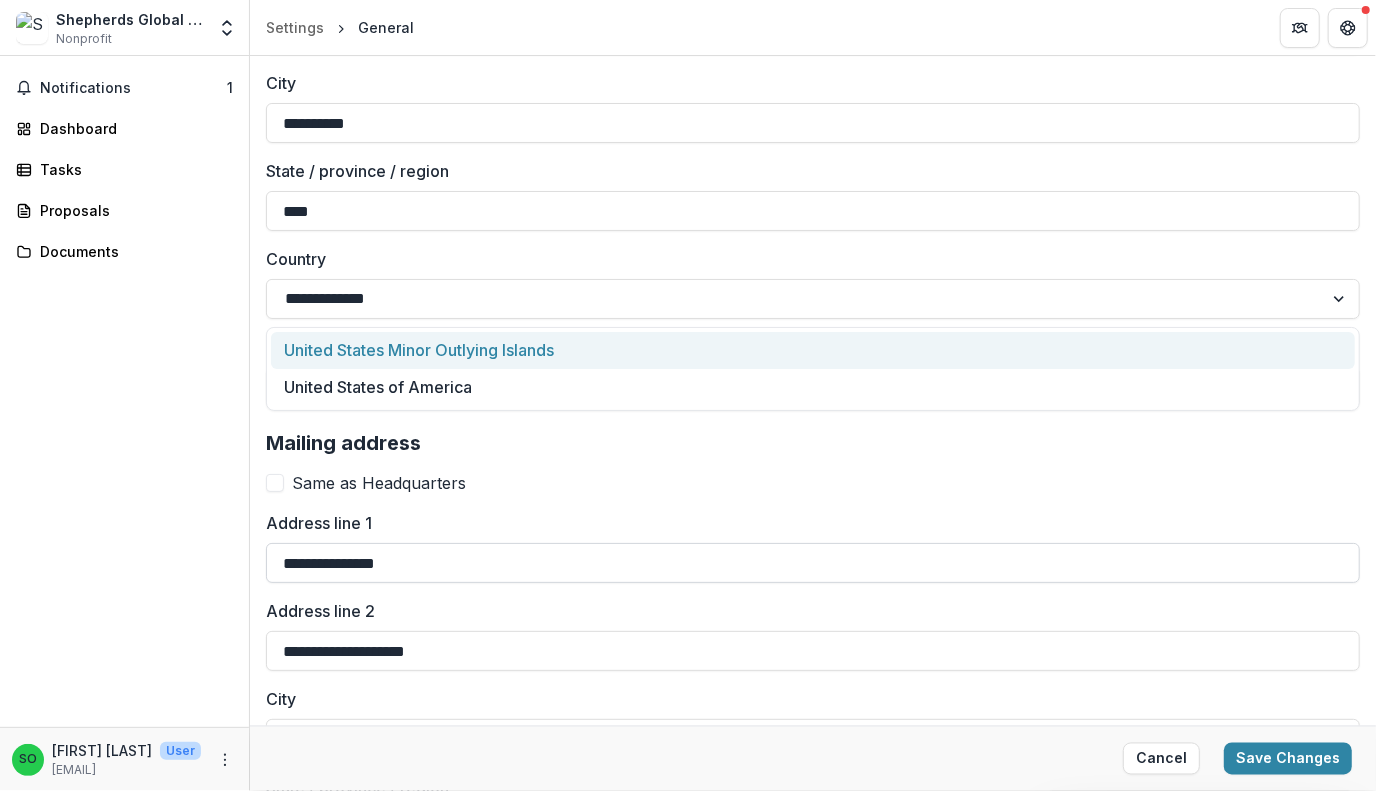 type on "**********" 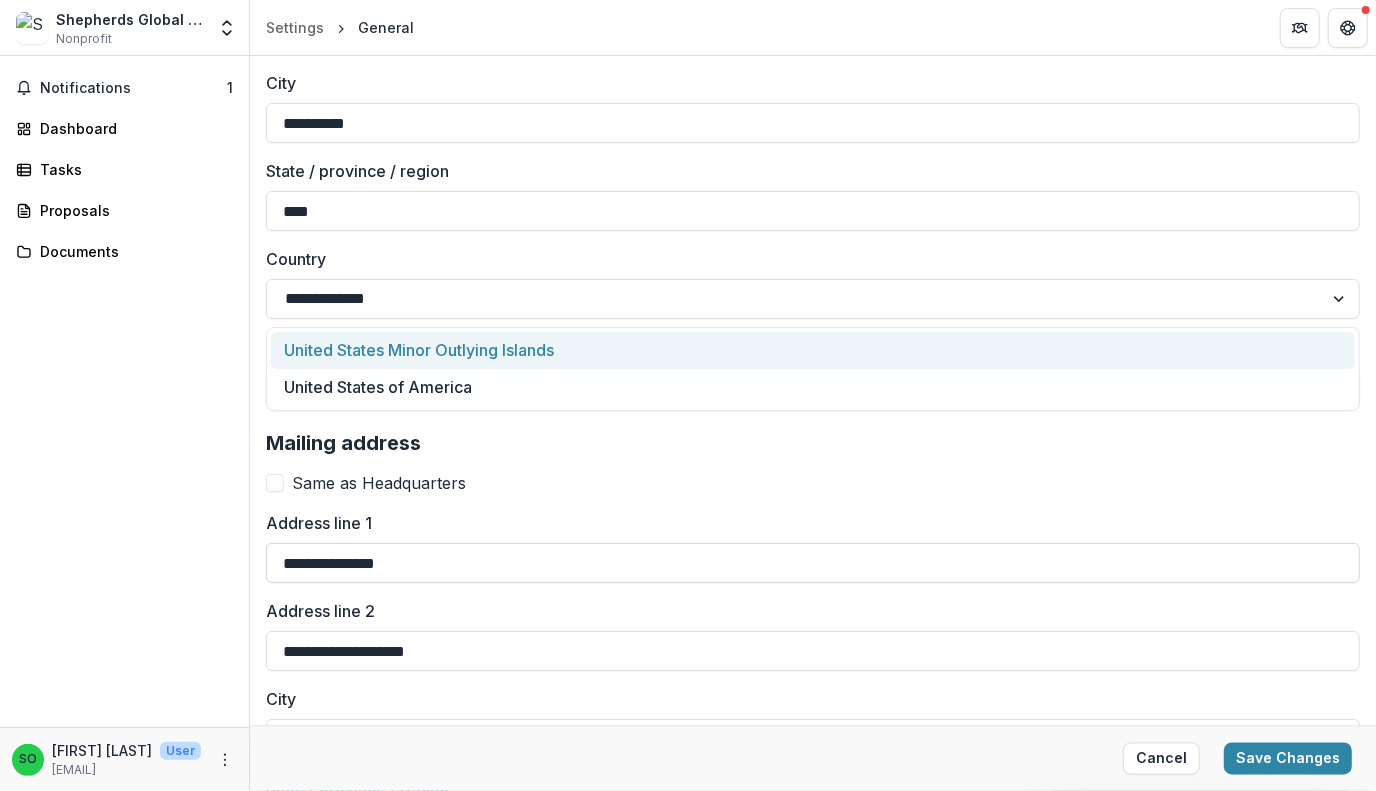 type on "****" 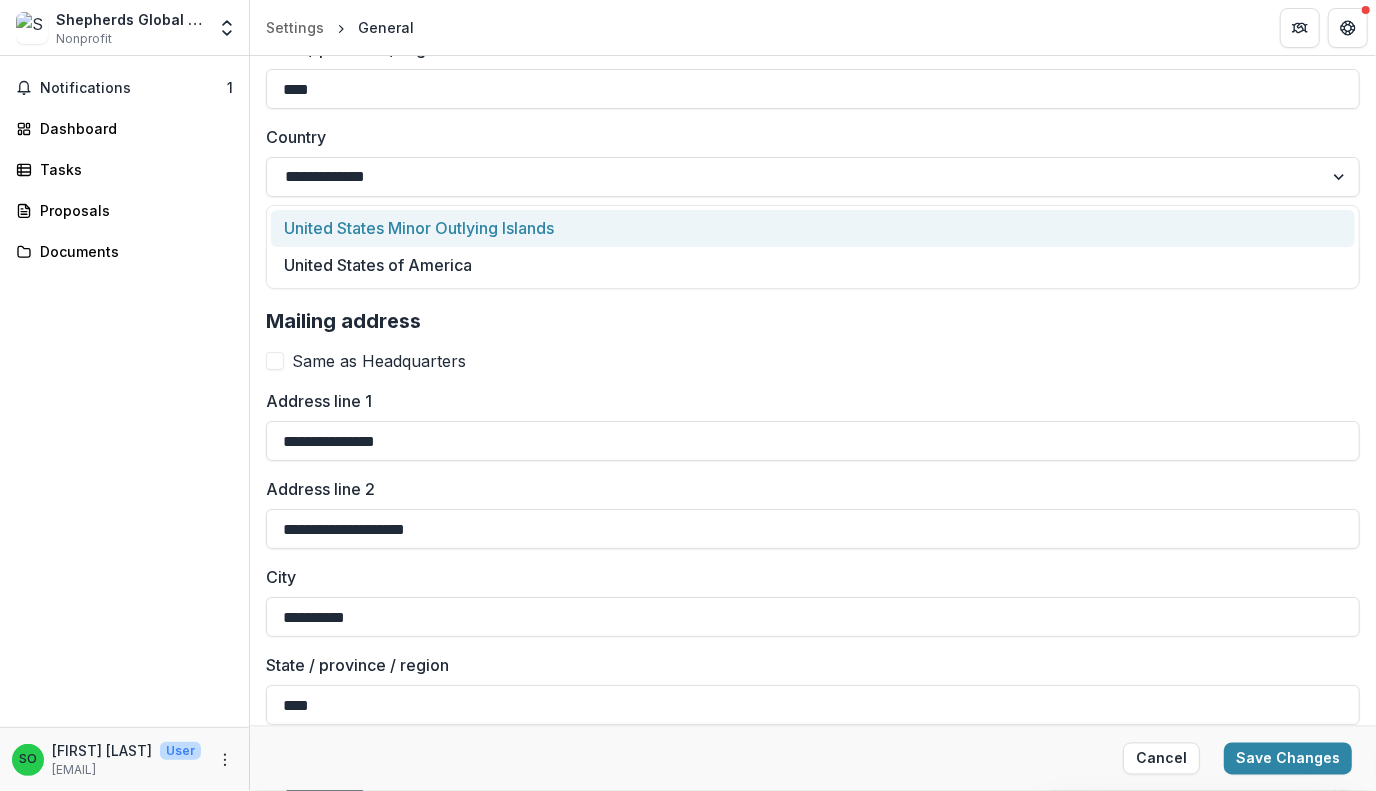 scroll, scrollTop: 1959, scrollLeft: 0, axis: vertical 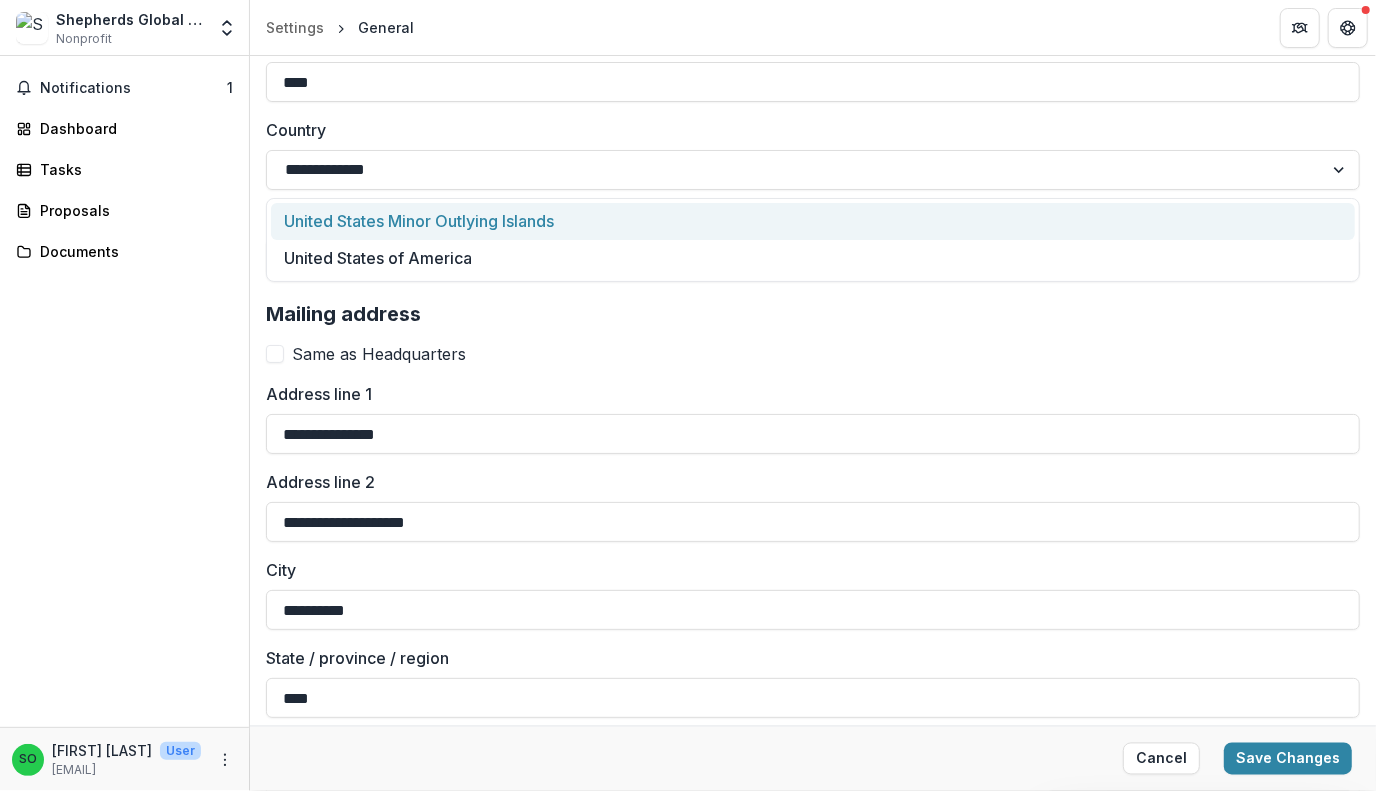drag, startPoint x: 457, startPoint y: 525, endPoint x: 256, endPoint y: 517, distance: 201.15913 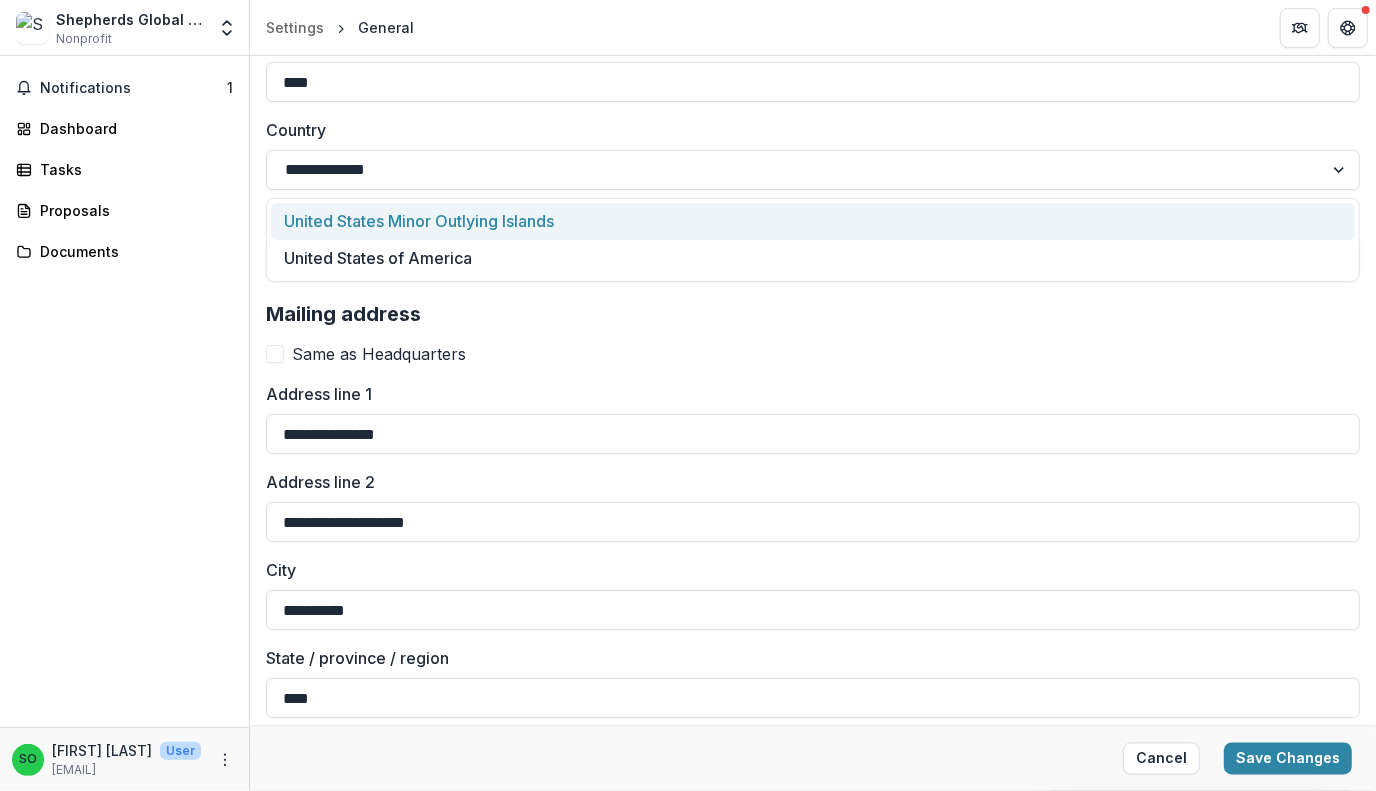 click on "**********" at bounding box center [813, -200] 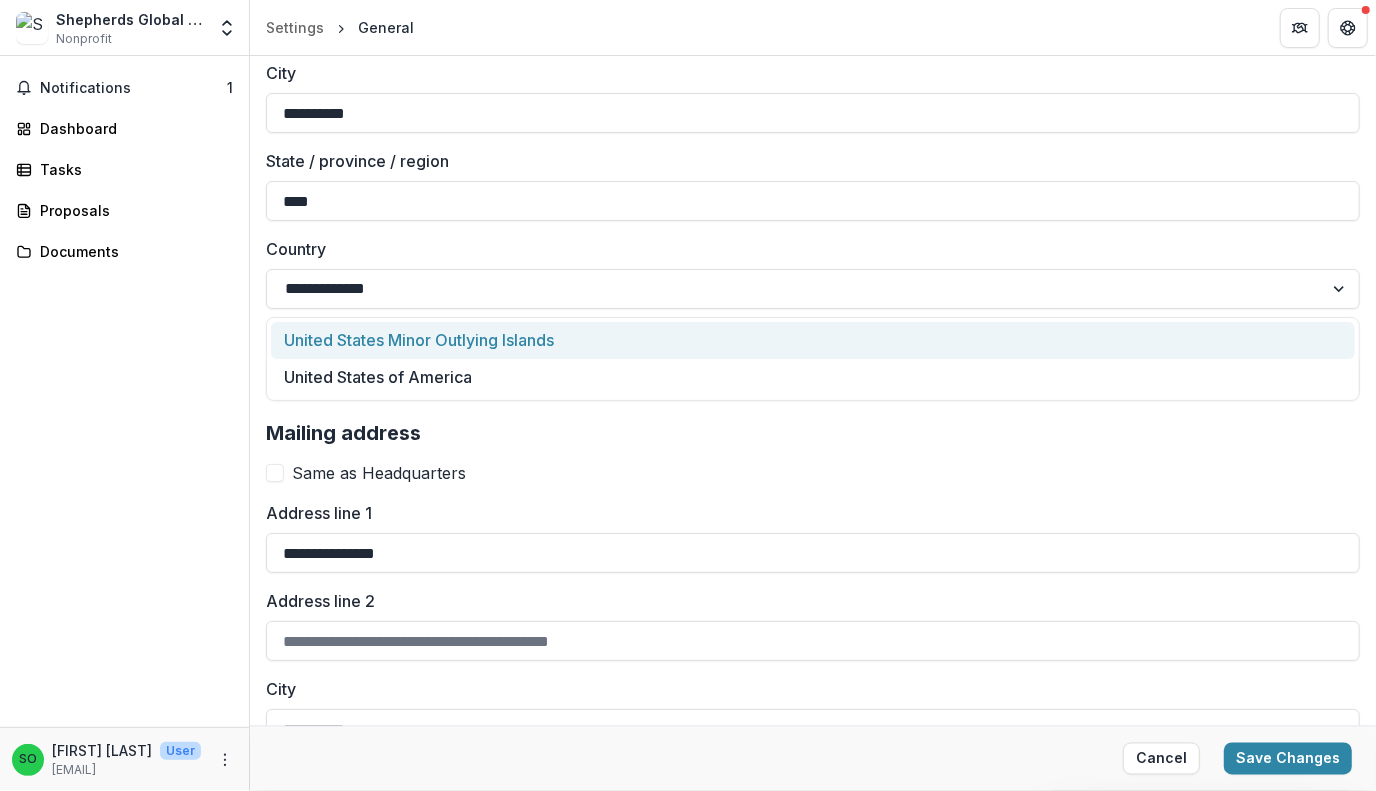 scroll, scrollTop: 1834, scrollLeft: 0, axis: vertical 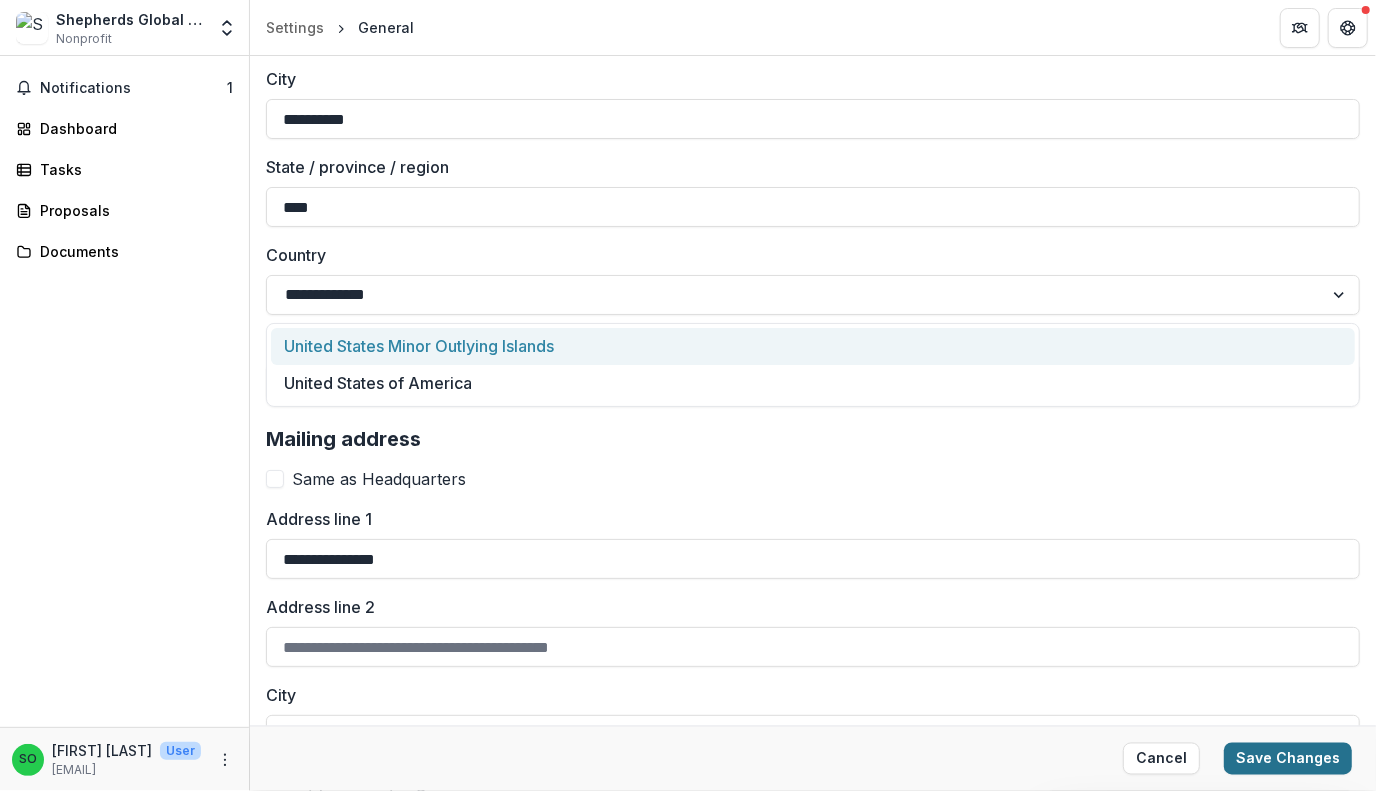 type 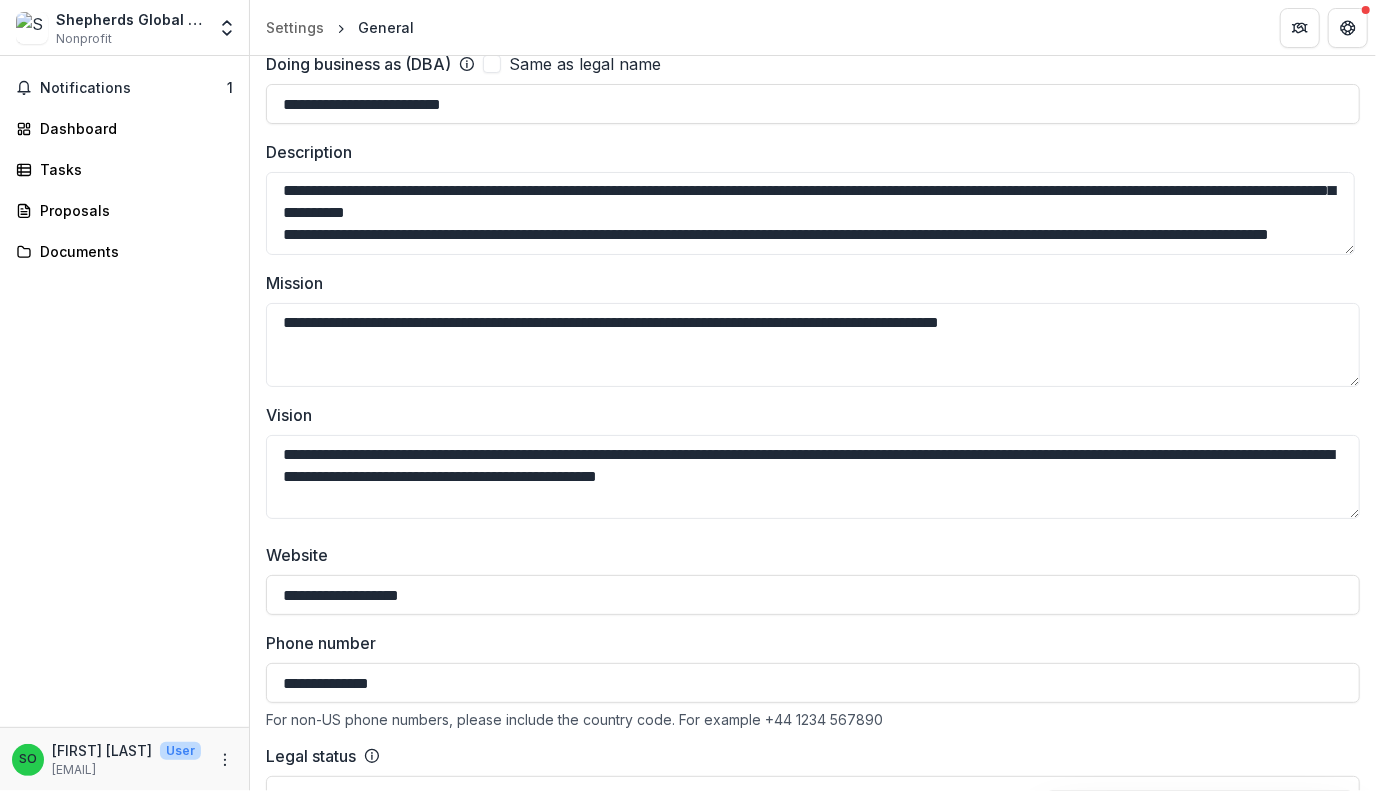 scroll, scrollTop: 0, scrollLeft: 0, axis: both 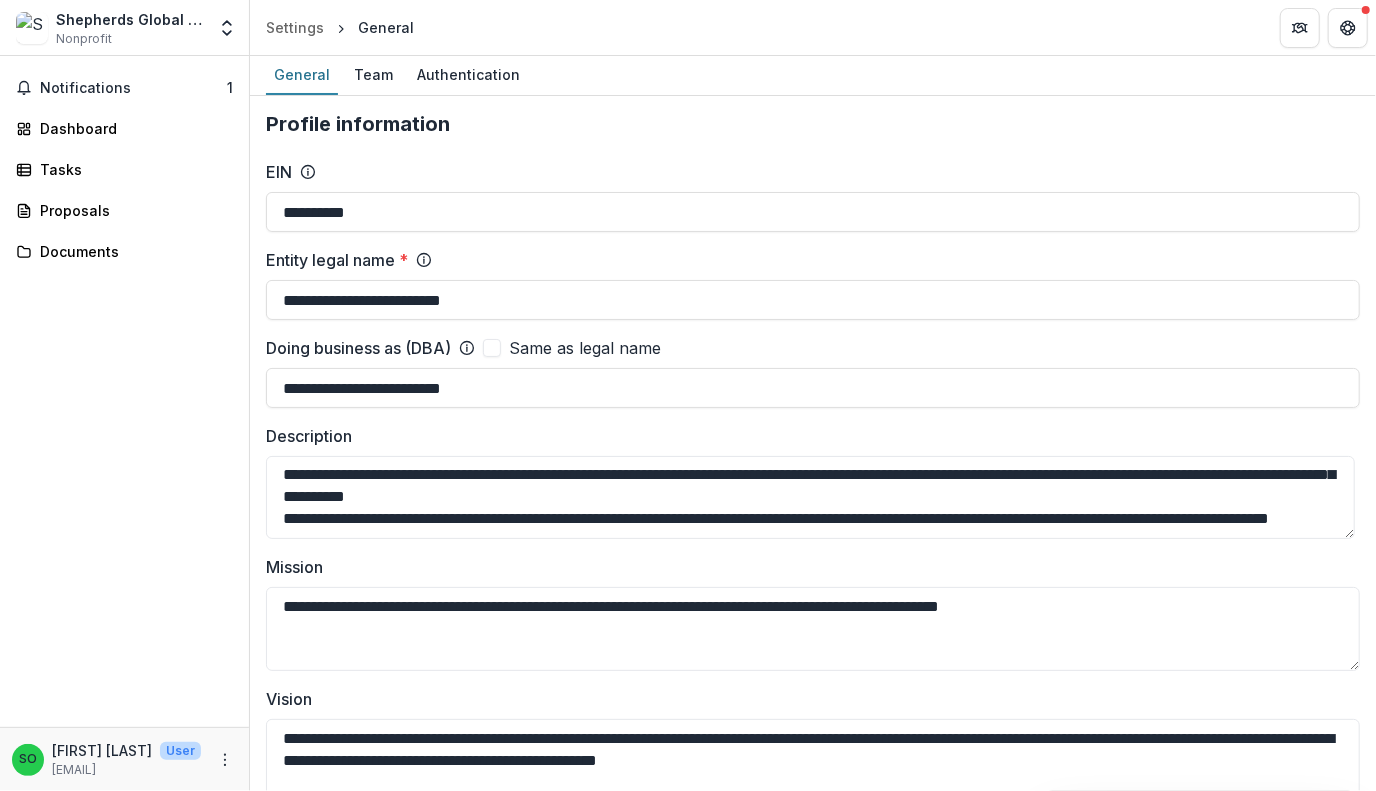 click on "Shepherds Global Classroom Nonprofit" at bounding box center [130, 28] 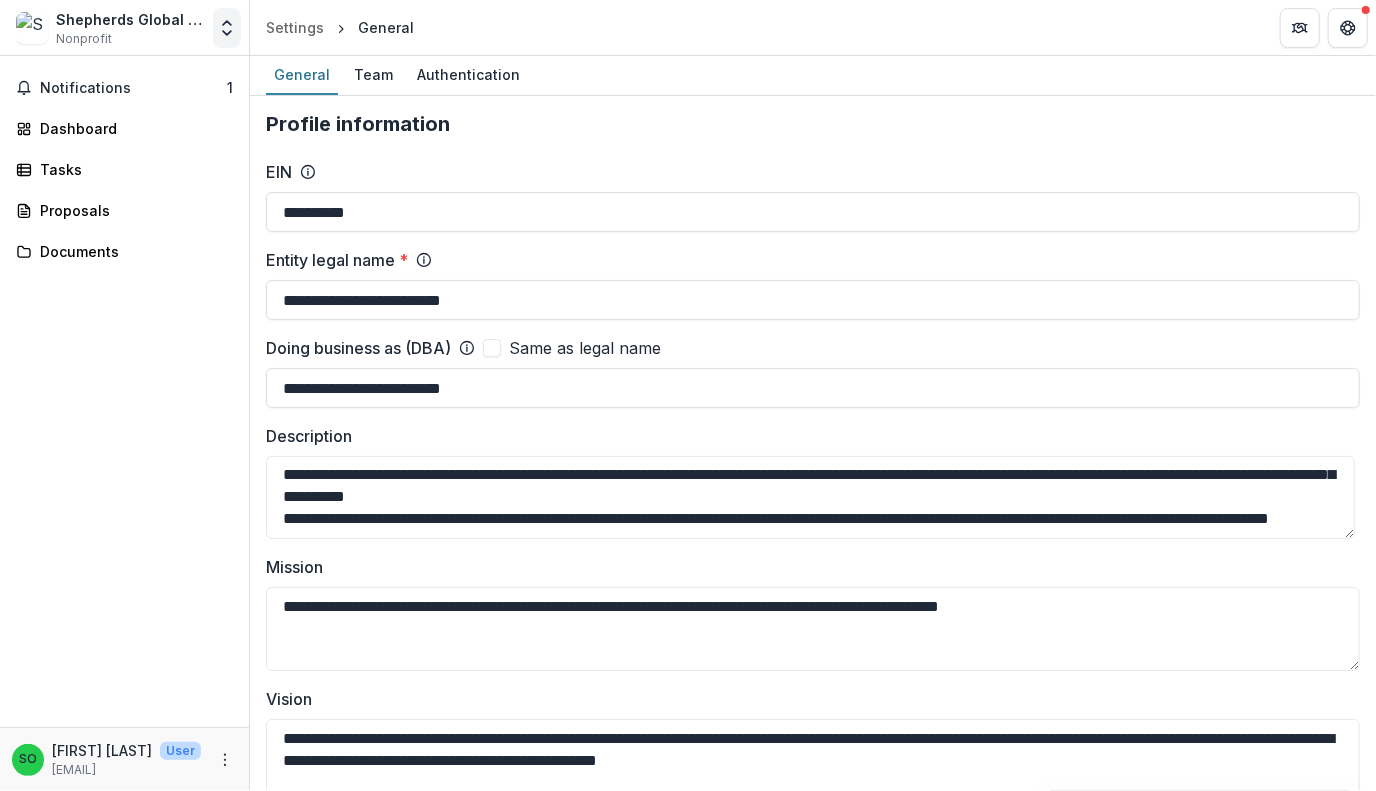 click 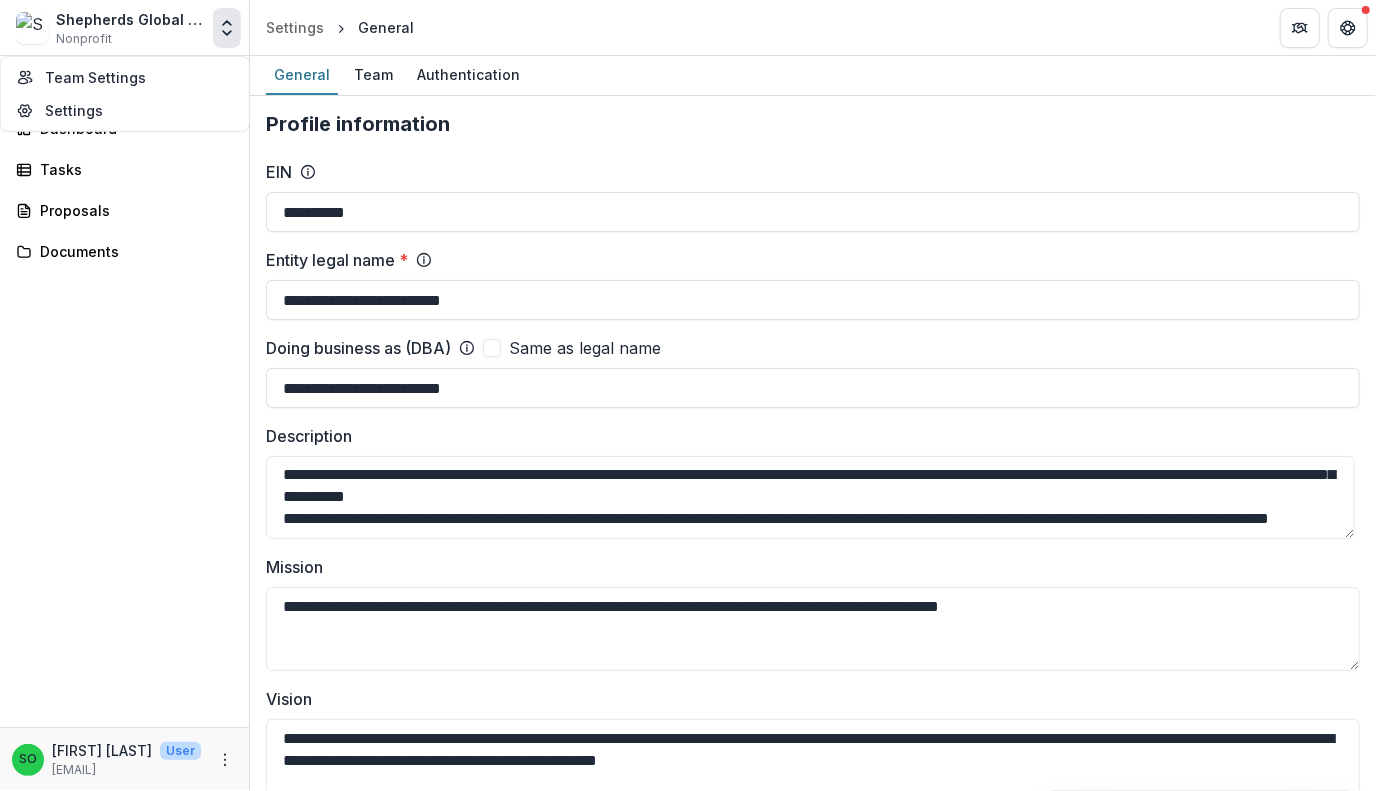 click on "Notifications 1 Dashboard Tasks Proposals Documents" at bounding box center [124, 391] 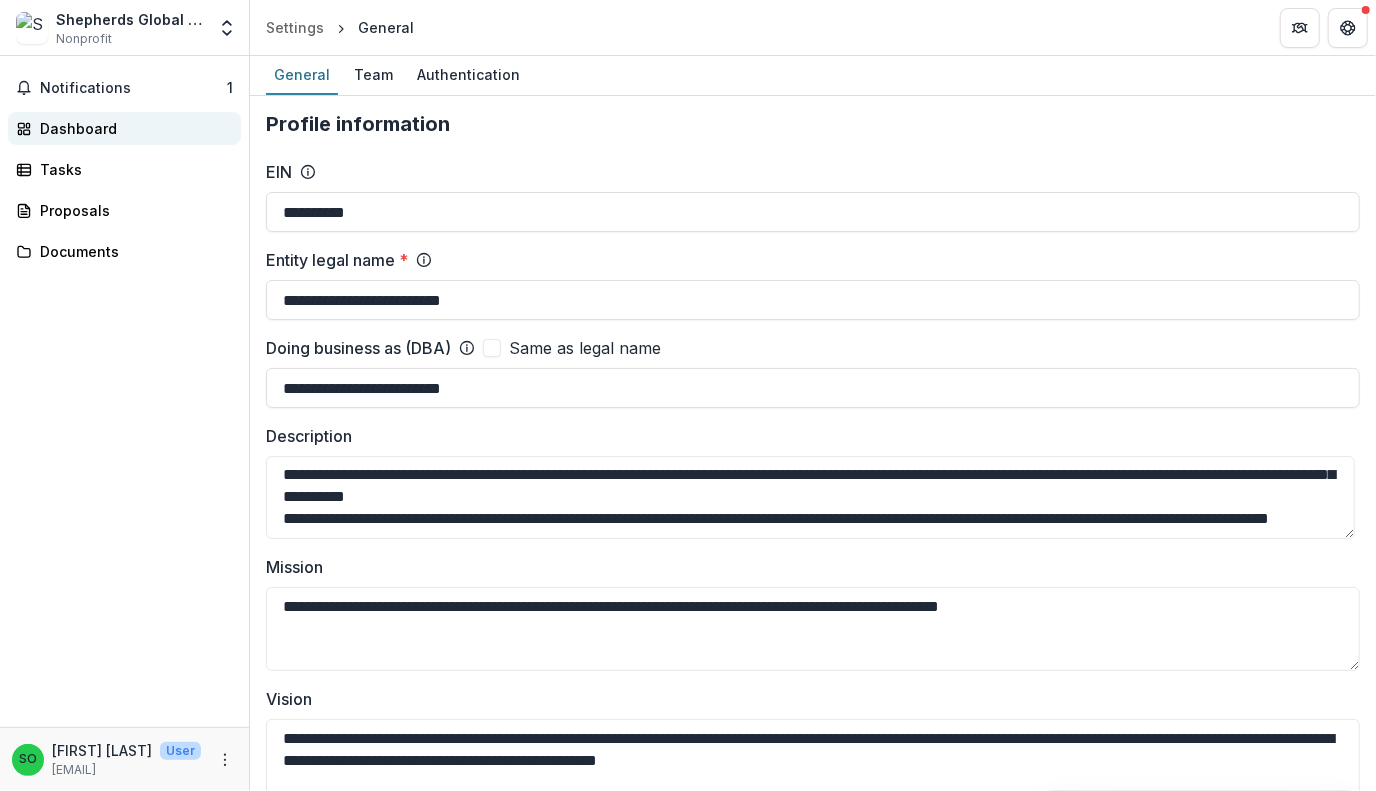 click on "Dashboard" at bounding box center (132, 128) 